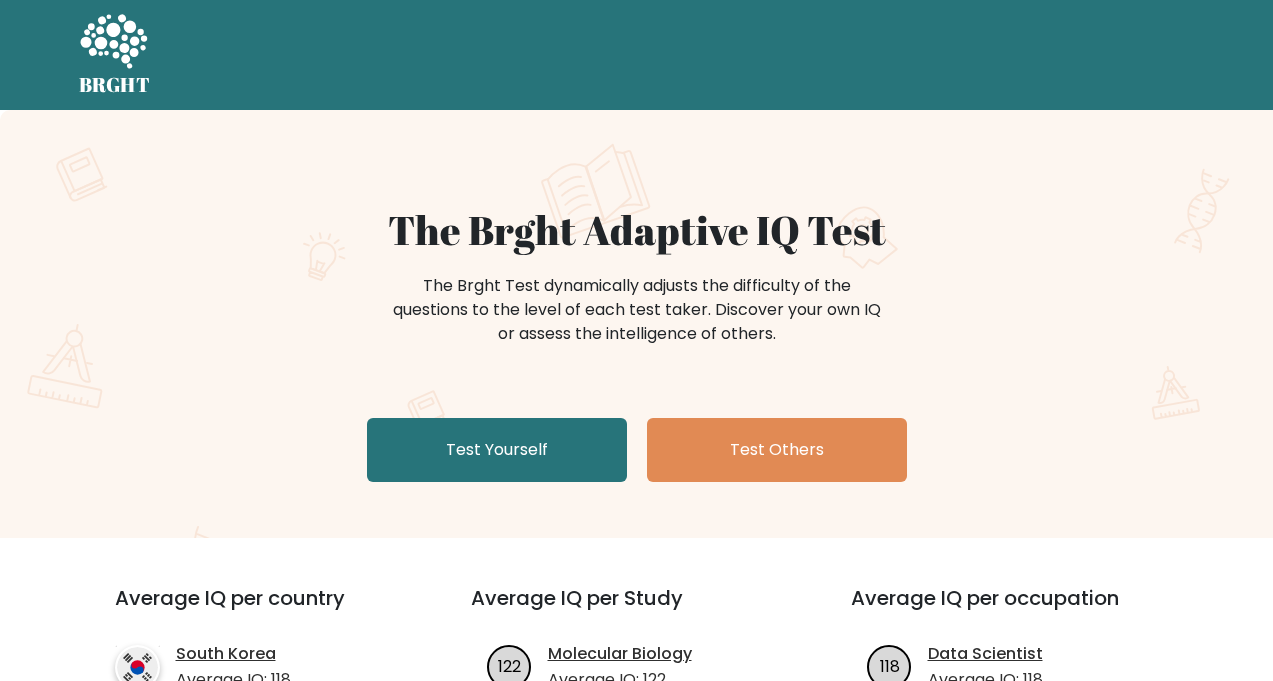 scroll, scrollTop: 0, scrollLeft: 0, axis: both 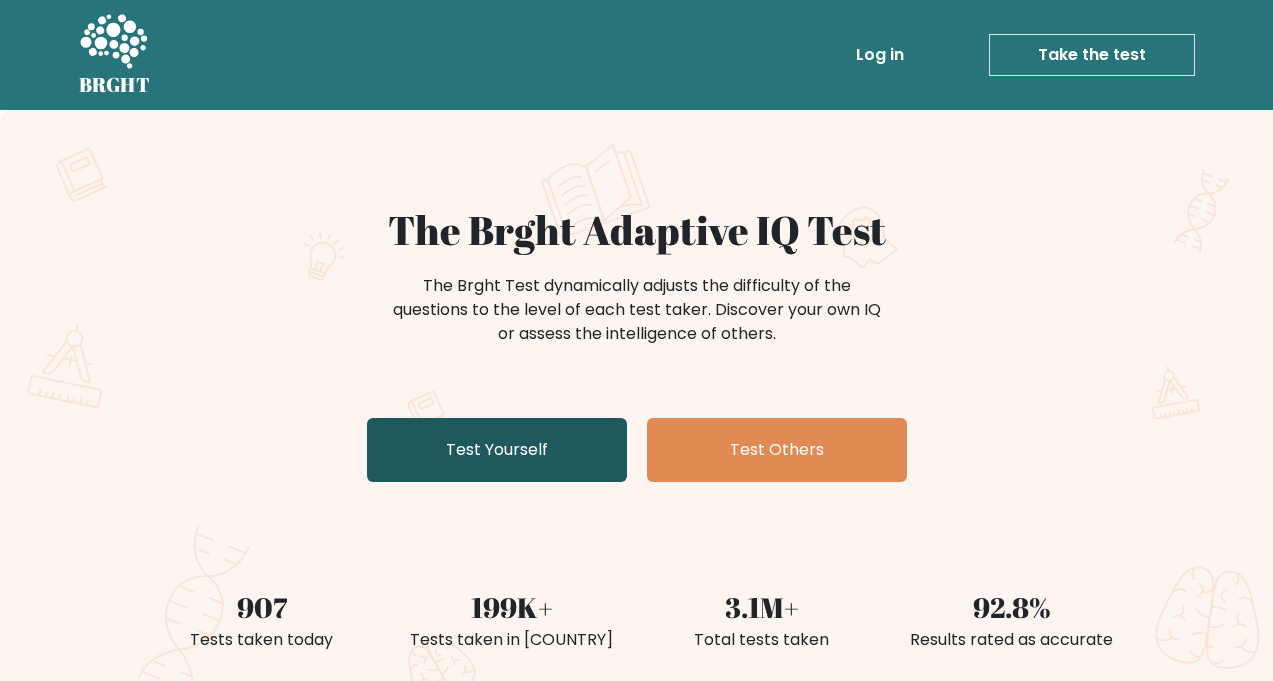 click on "Test Yourself" at bounding box center (497, 450) 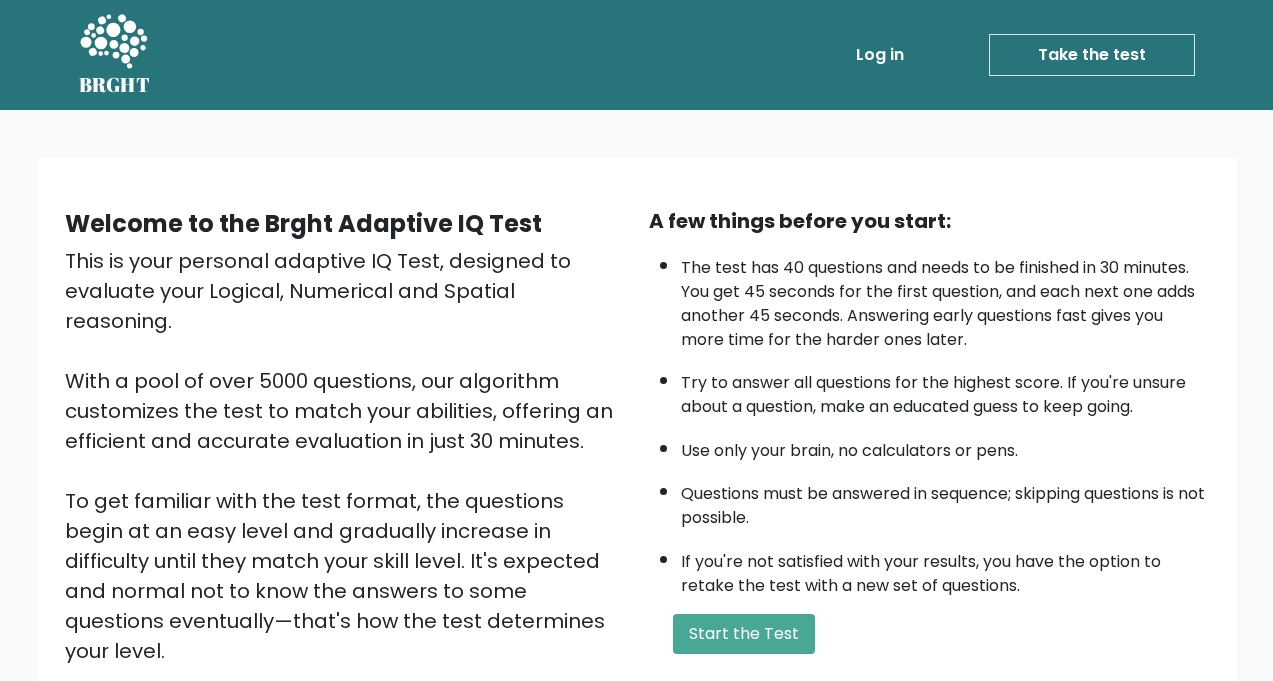 scroll, scrollTop: 0, scrollLeft: 0, axis: both 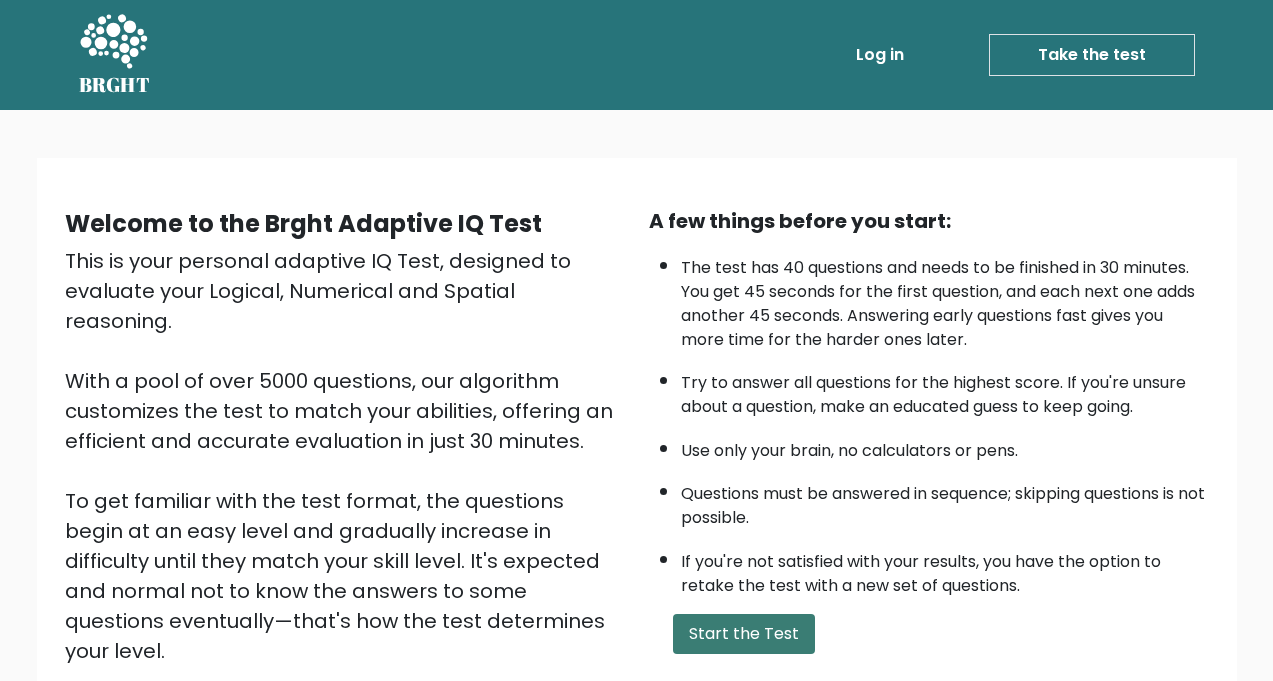 click on "Start the Test" at bounding box center (744, 634) 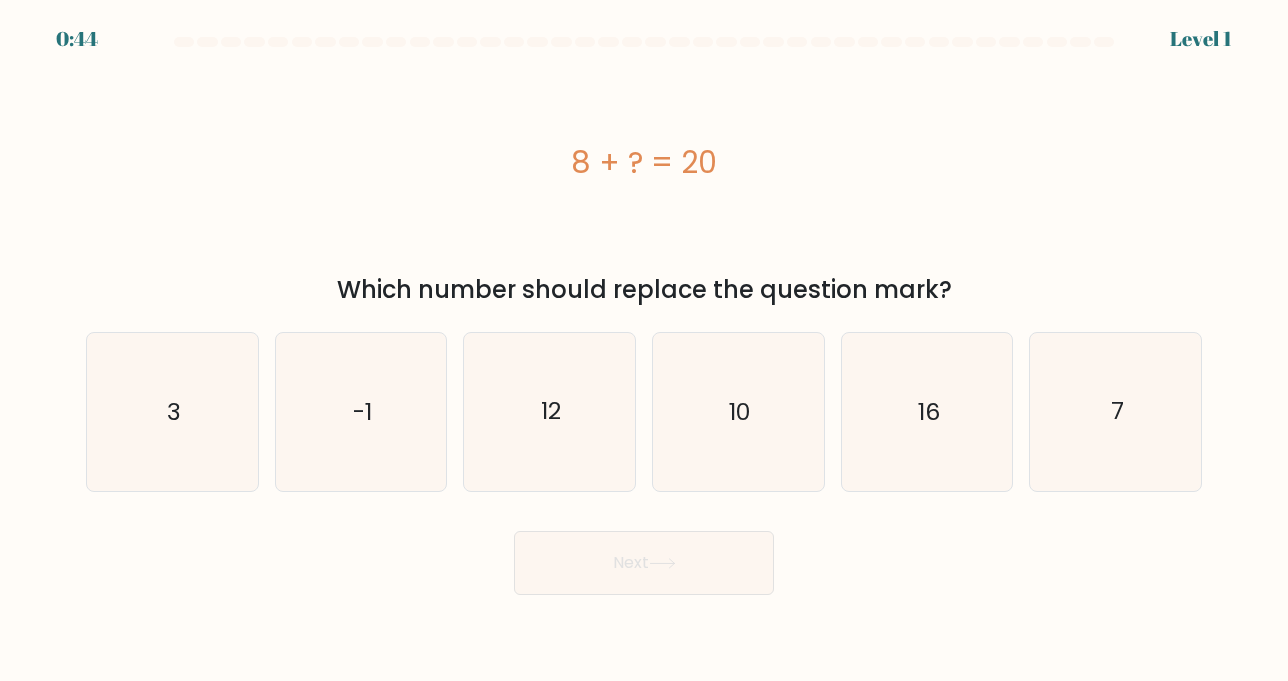 scroll, scrollTop: 0, scrollLeft: 0, axis: both 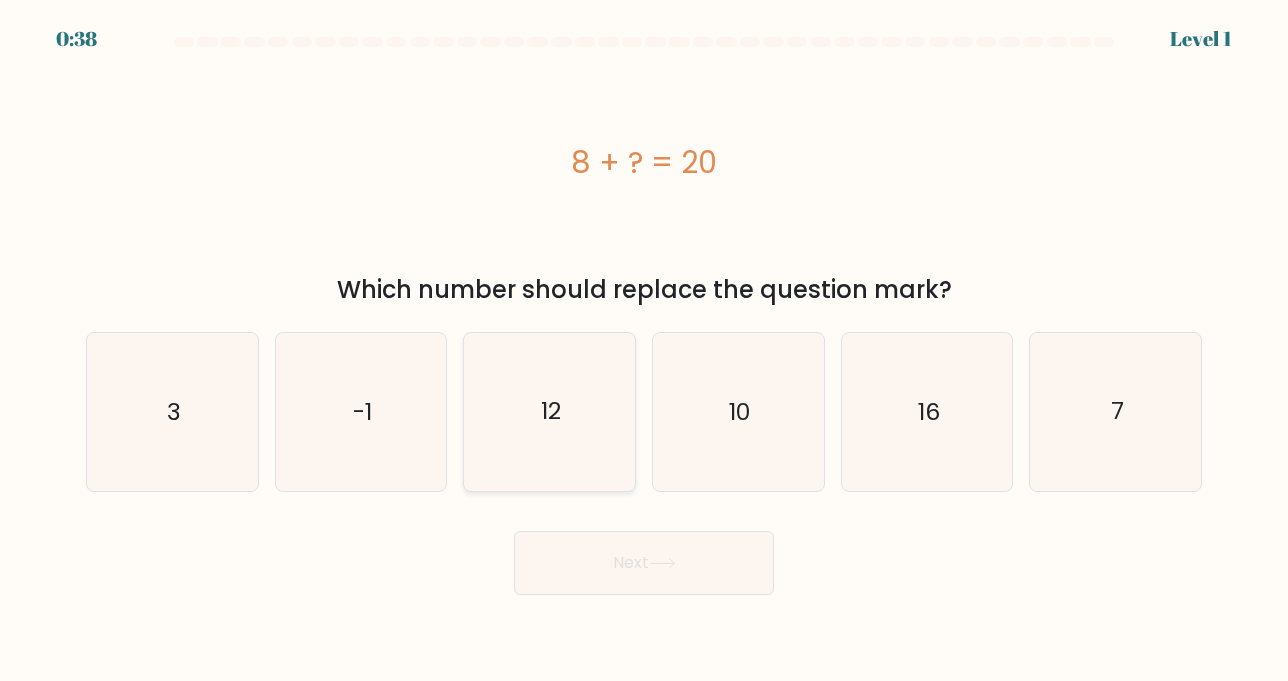 click on "12" 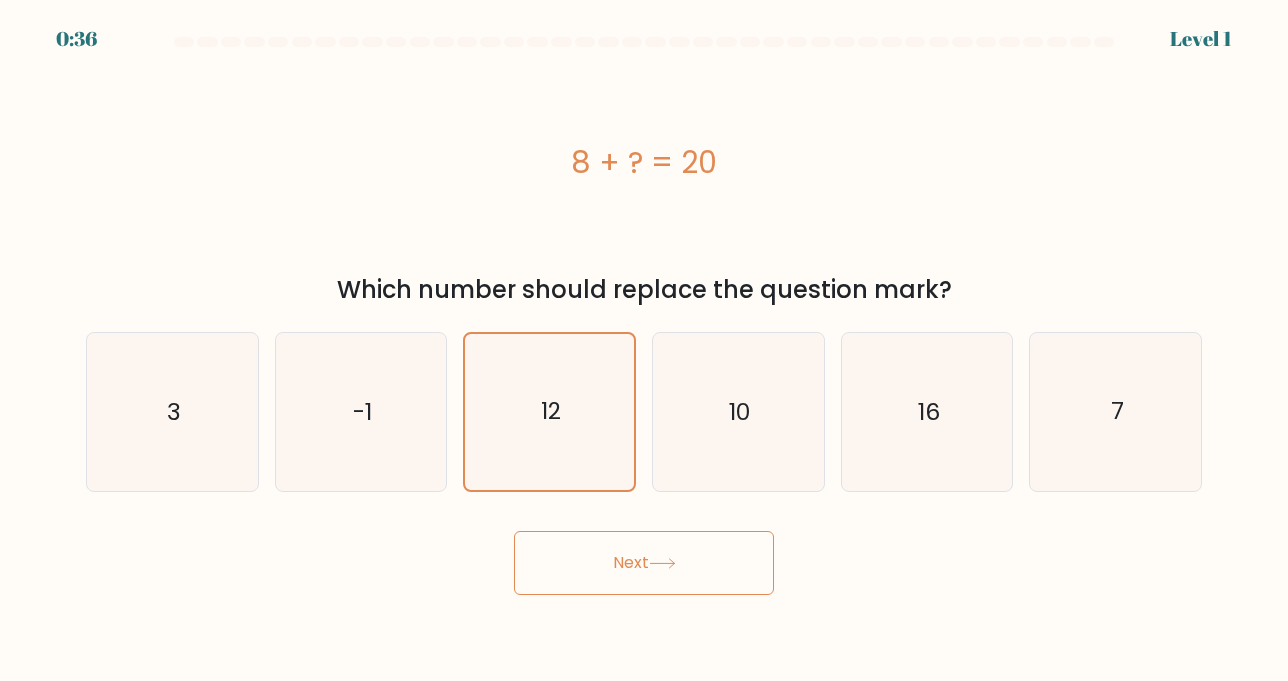 click on "Next" at bounding box center (644, 563) 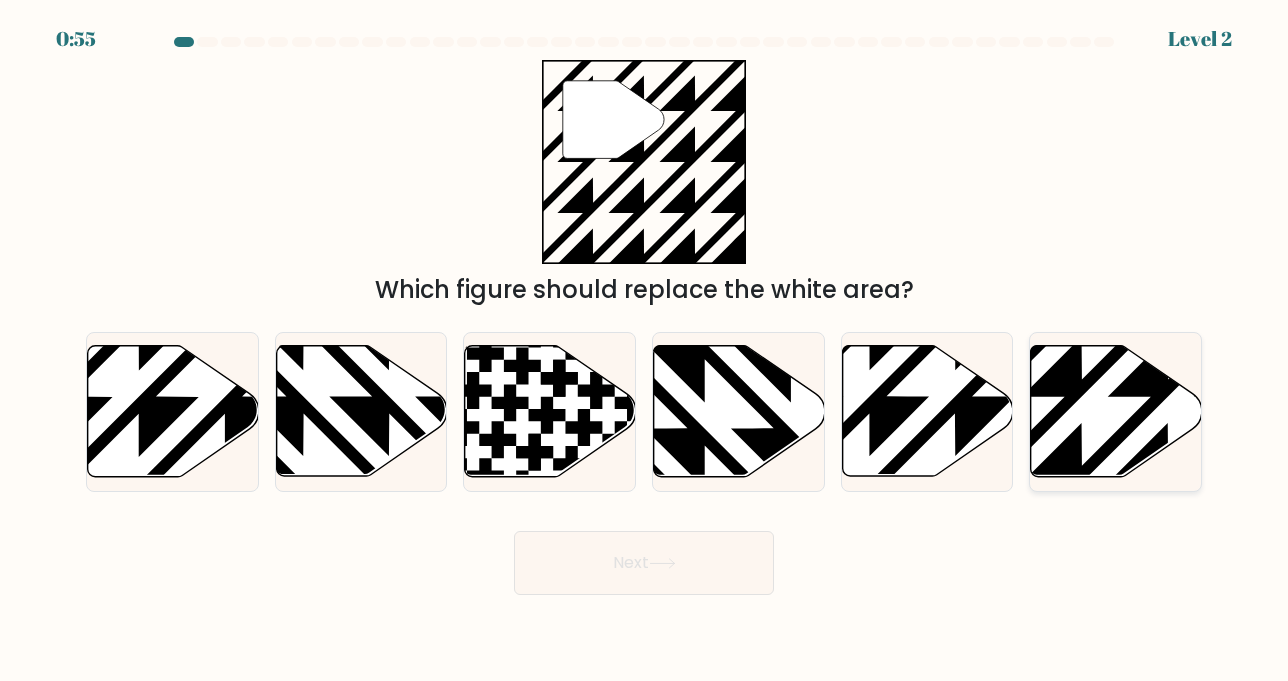 click 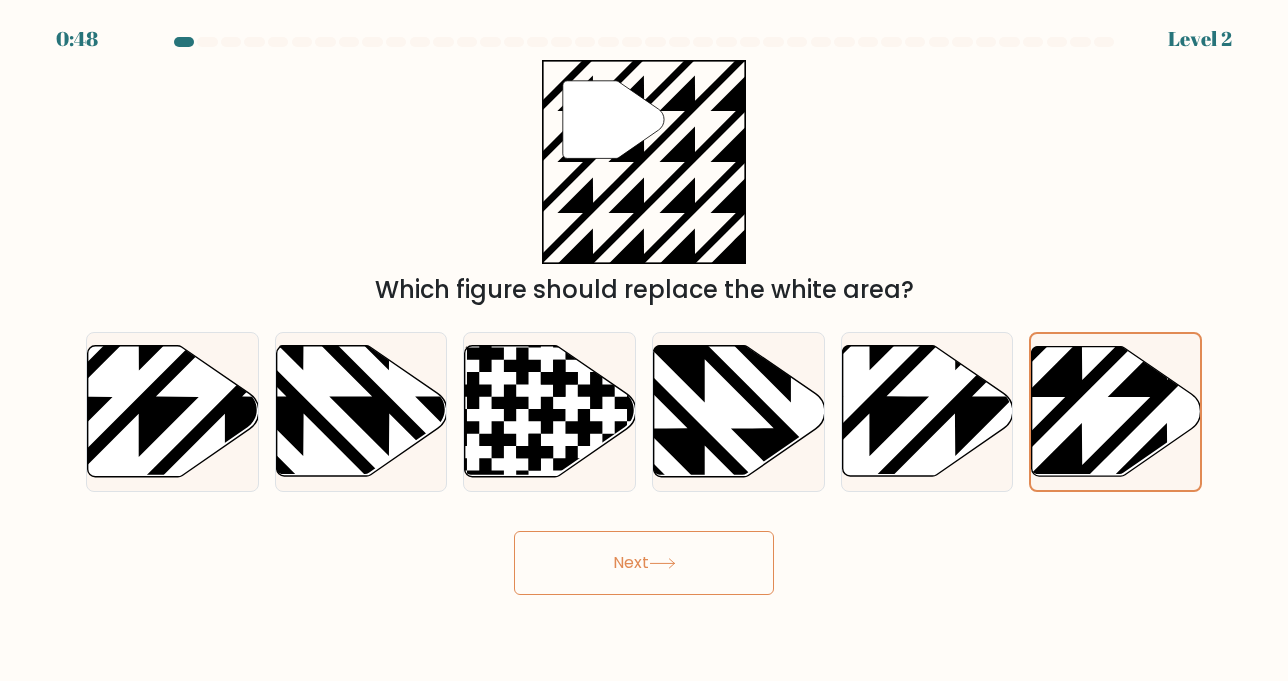 click 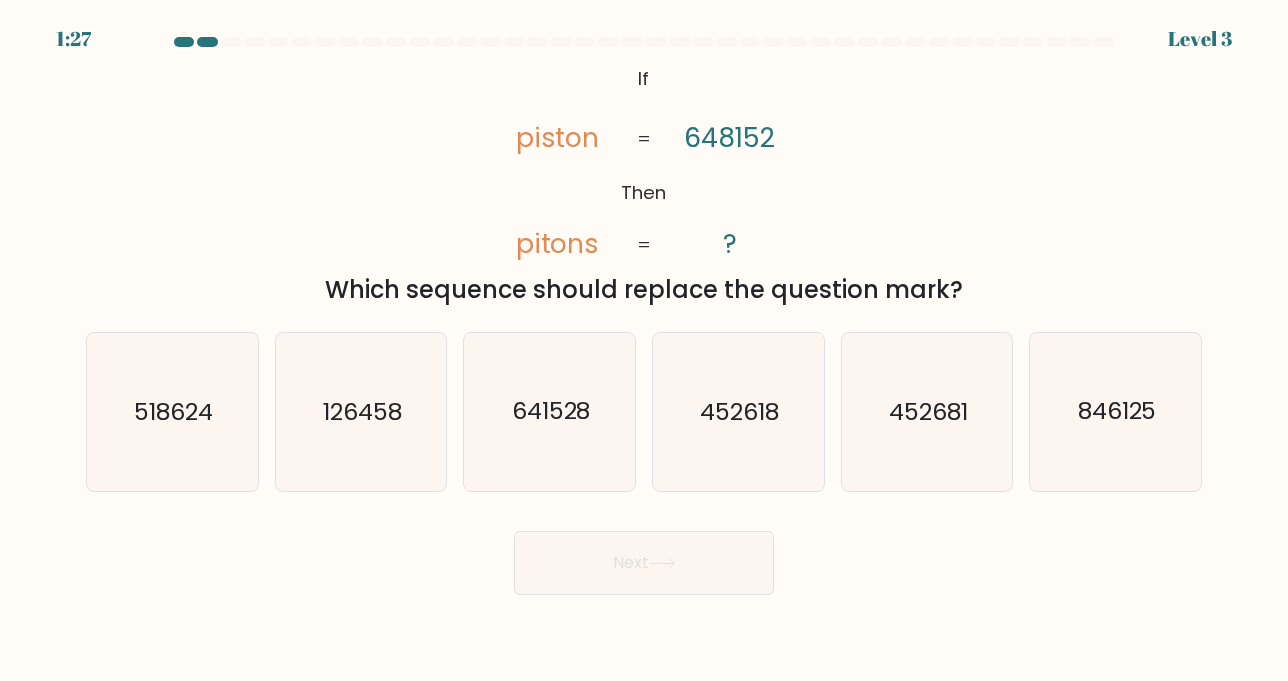 click on "@import url('https://fonts.googleapis.com/css?family=Abril+Fatface:400,100,100italic,300,300italic,400italic,500,500italic,700,700italic,900,900italic');           If       Then       piston       pitons       648152       ?       =       =" 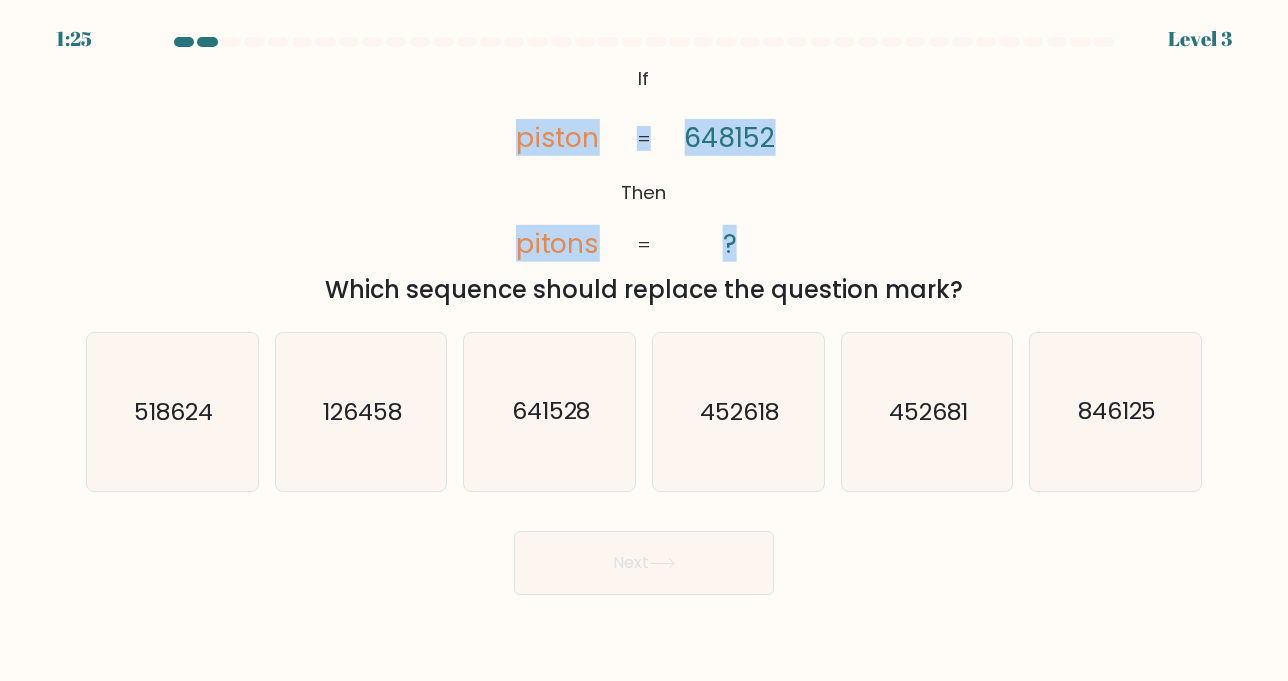 drag, startPoint x: 516, startPoint y: 131, endPoint x: 653, endPoint y: 133, distance: 137.0146 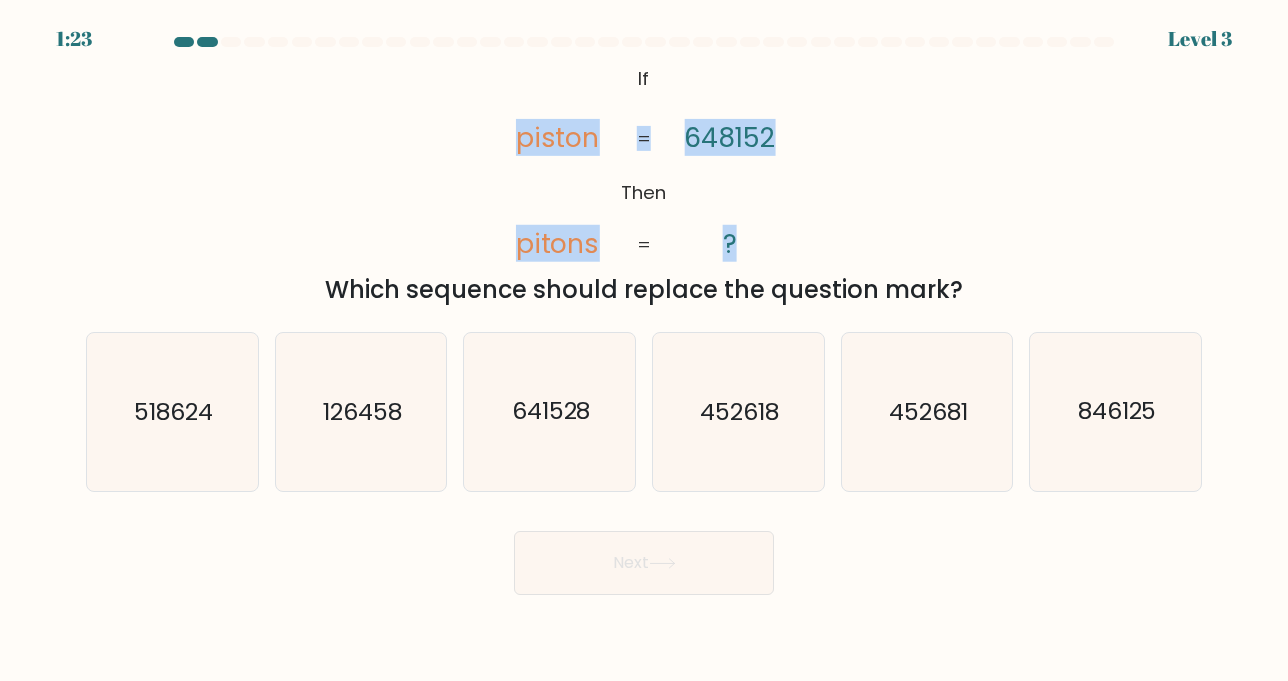 copy on "piston pitons [NUMBER] ? =" 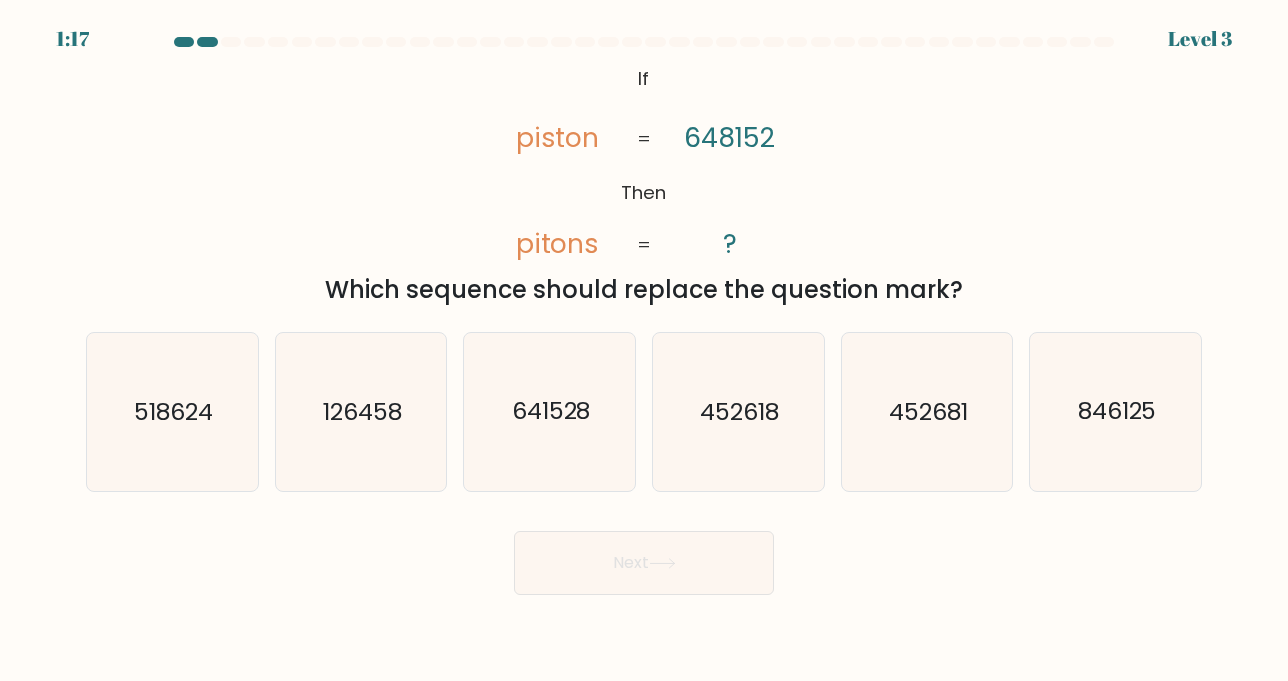 click on "1:17
Level 3
If" at bounding box center [644, 340] 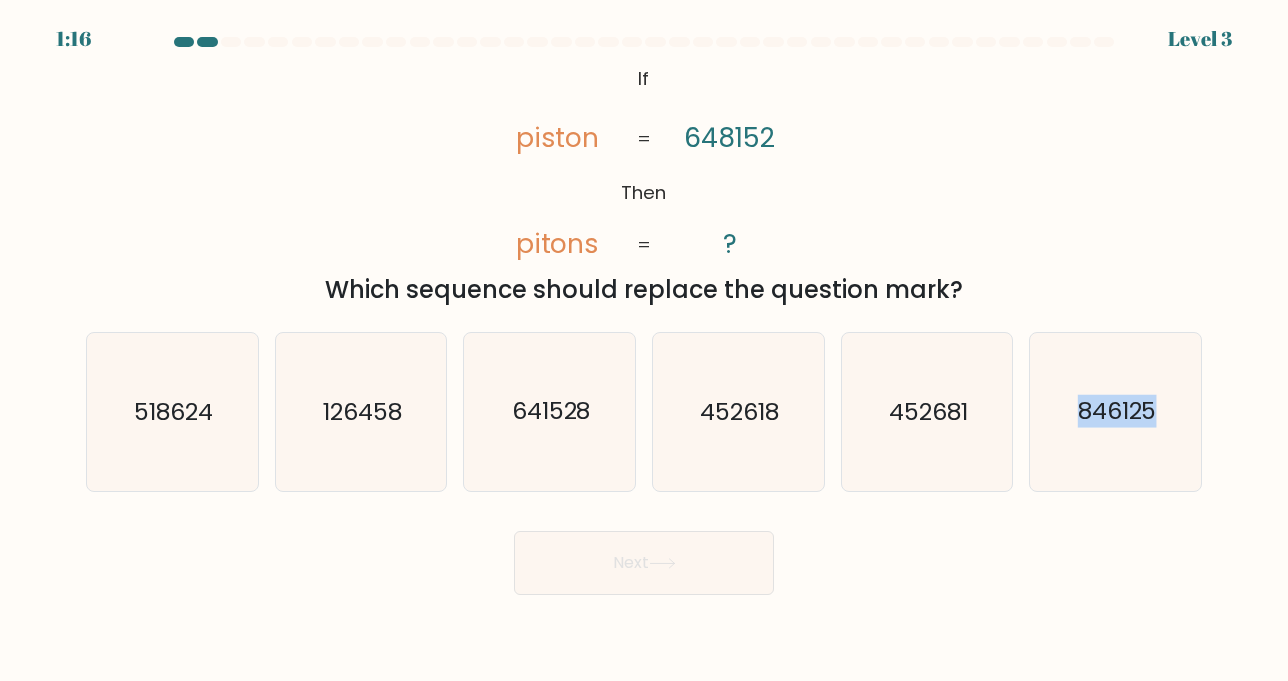 click on "1:16
Level 3
If" at bounding box center [644, 340] 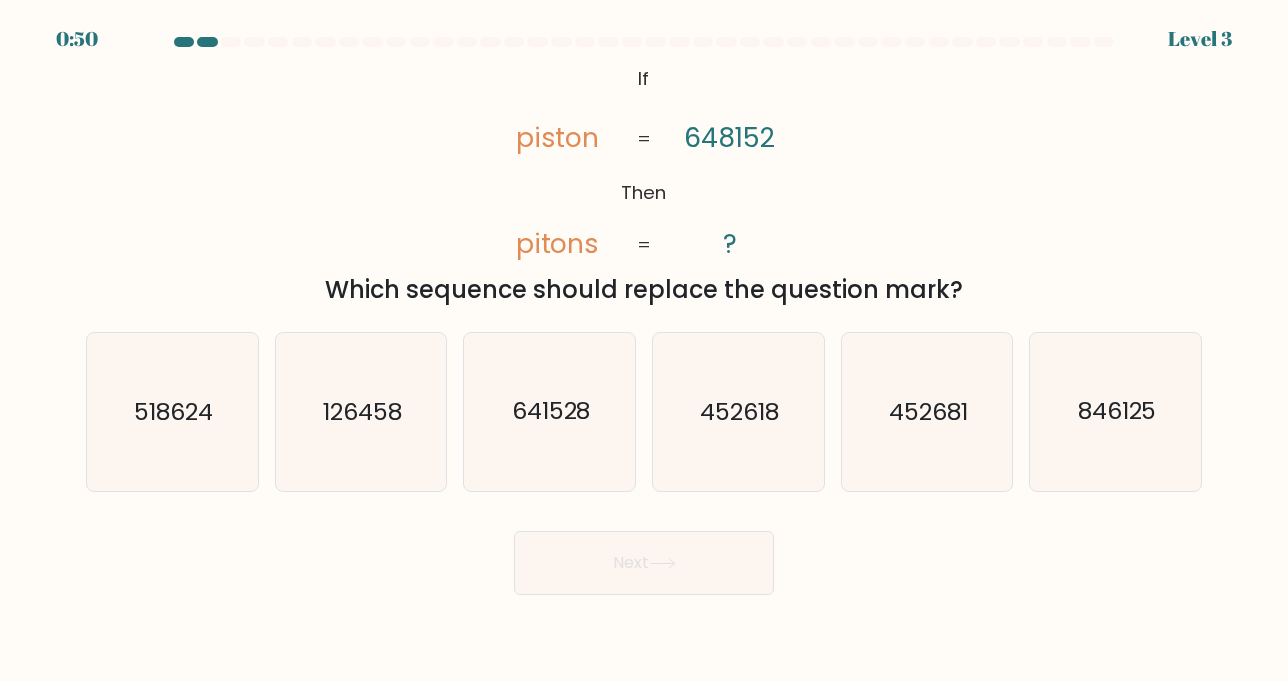 click on "piston" 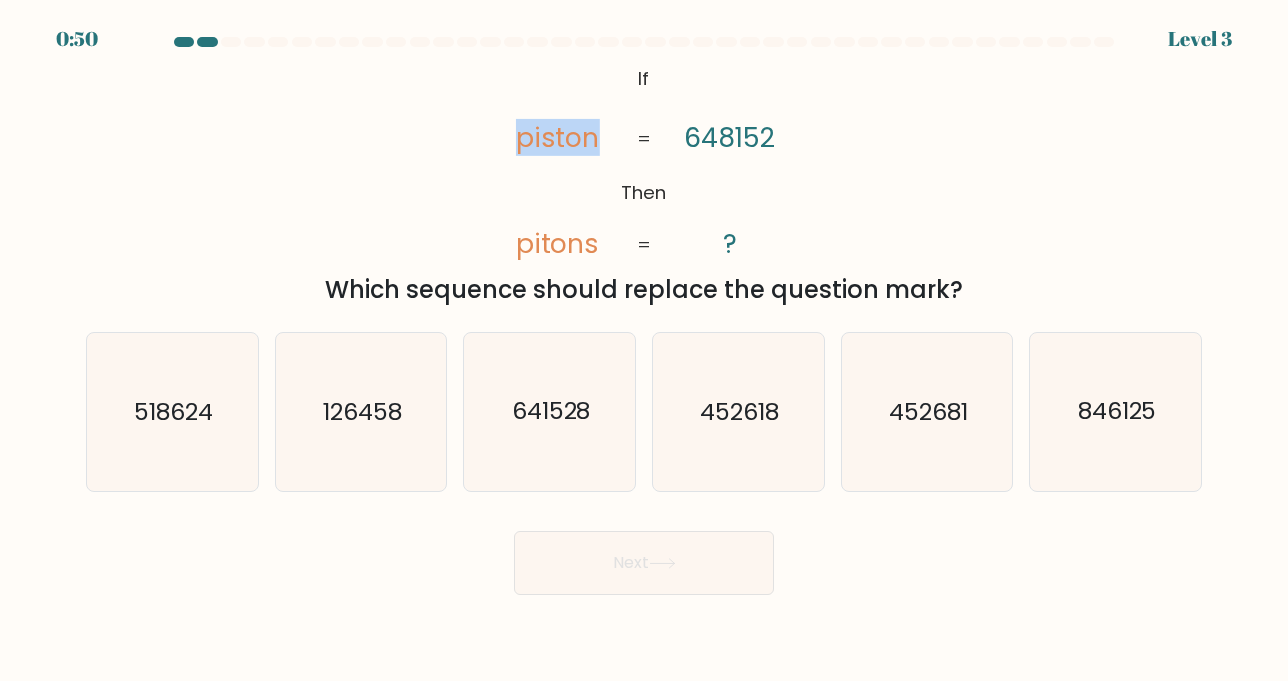 click on "piston" 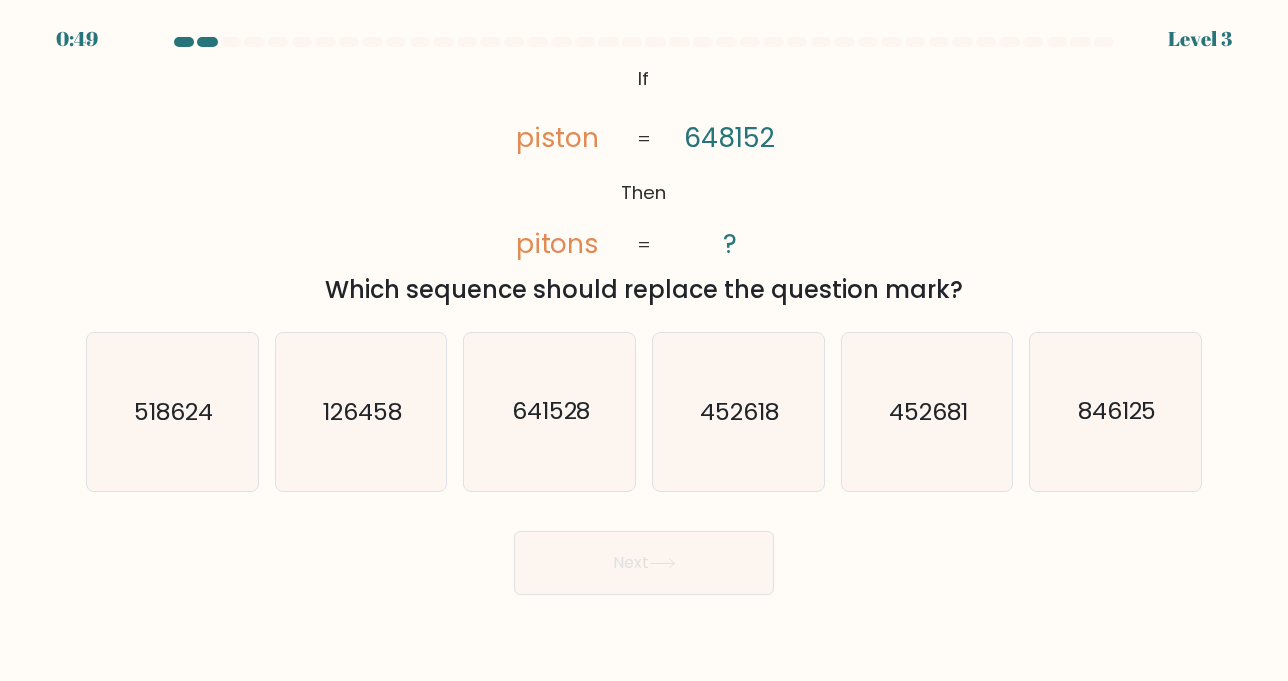 click on "@import url('https://fonts.googleapis.com/css?family=Abril+Fatface:400,100,100italic,300,300italic,400italic,500,500italic,700,700italic,900,900italic');           If       Then       piston       pitons       648152       ?       =       =" 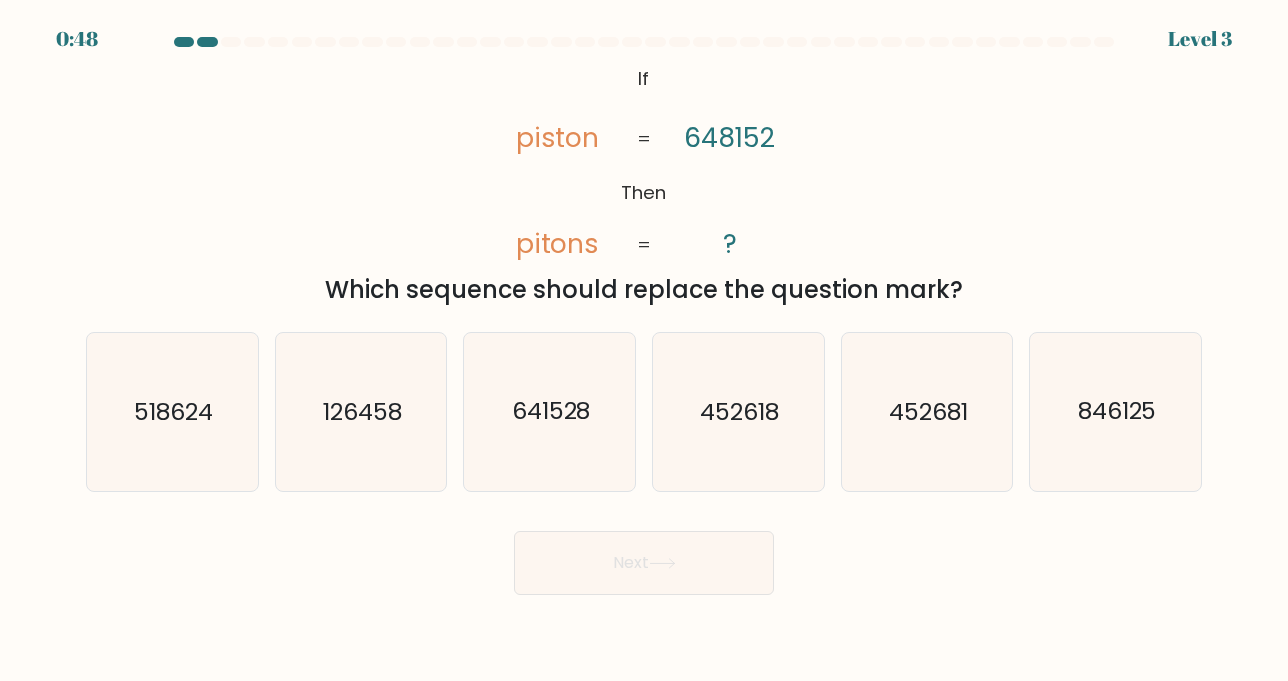 click on "@import url('https://fonts.googleapis.com/css?family=Abril+Fatface:400,100,100italic,300,300italic,400italic,500,500italic,700,700italic,900,900italic');           If       Then       piston       pitons       648152       ?       =       =" 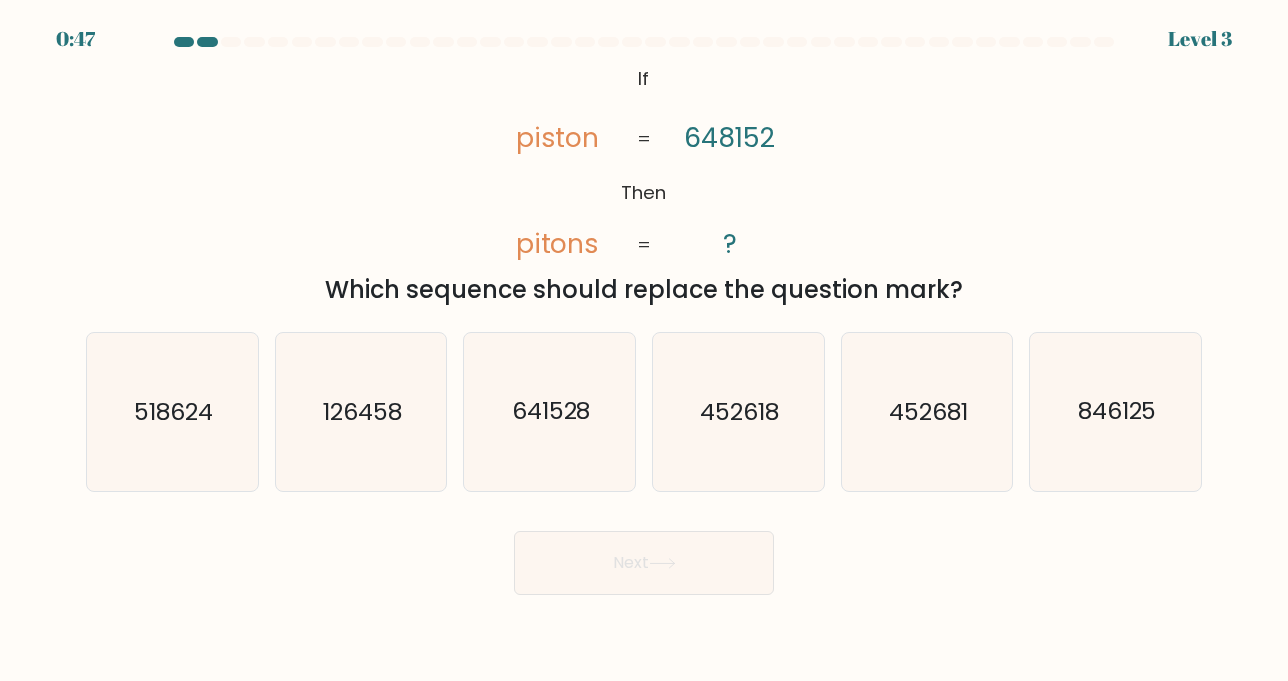 click on "piston" 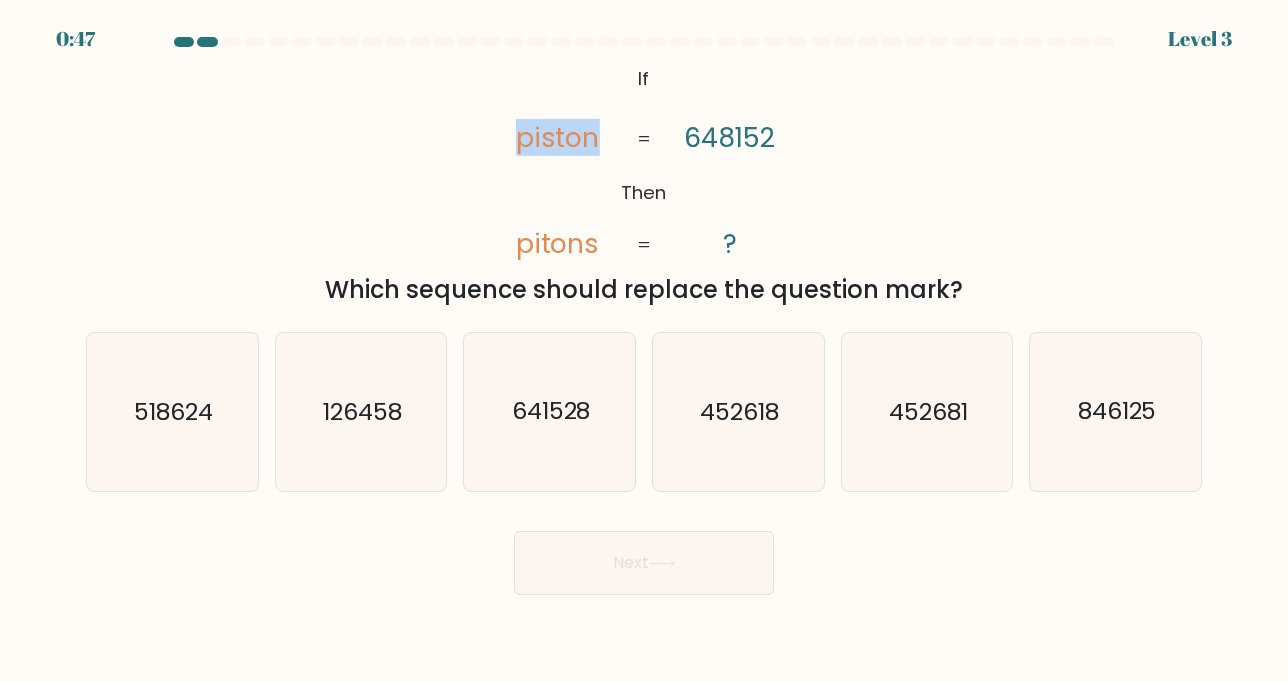 click on "piston" 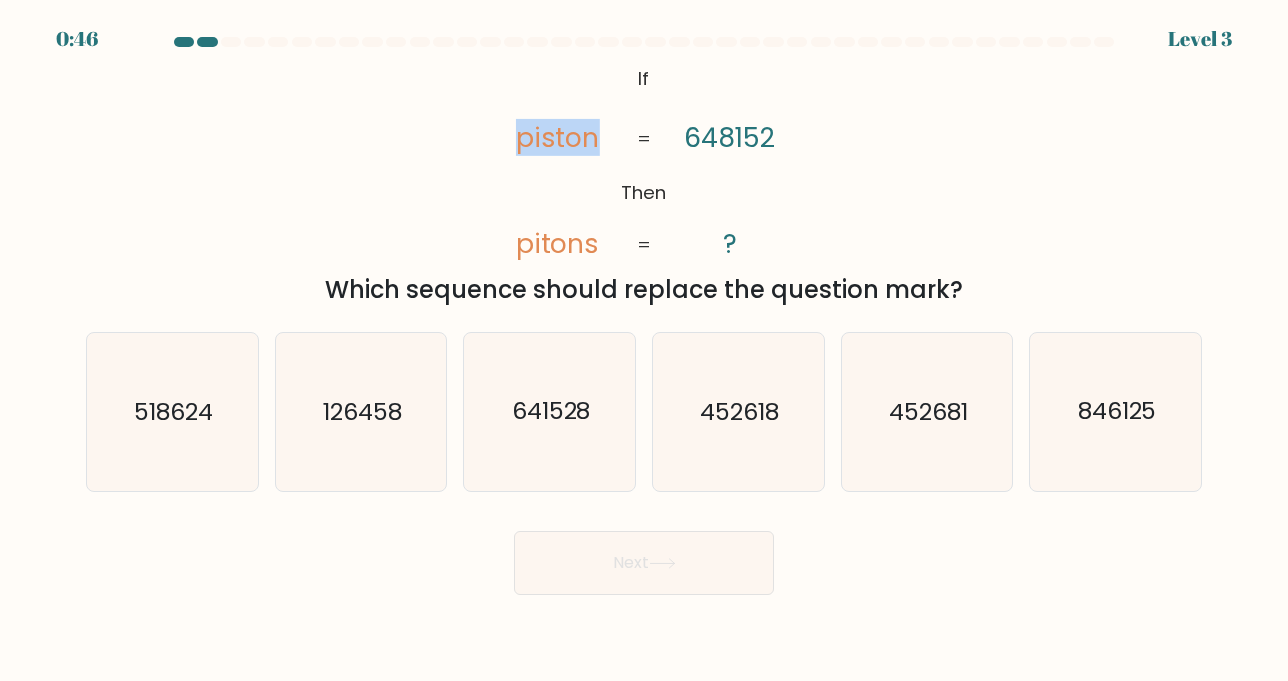 click on "@import url('https://fonts.googleapis.com/css?family=Abril+Fatface:400,100,100italic,300,300italic,400italic,500,500italic,700,700italic,900,900italic');           If       Then       piston       pitons       648152       ?       =       =" 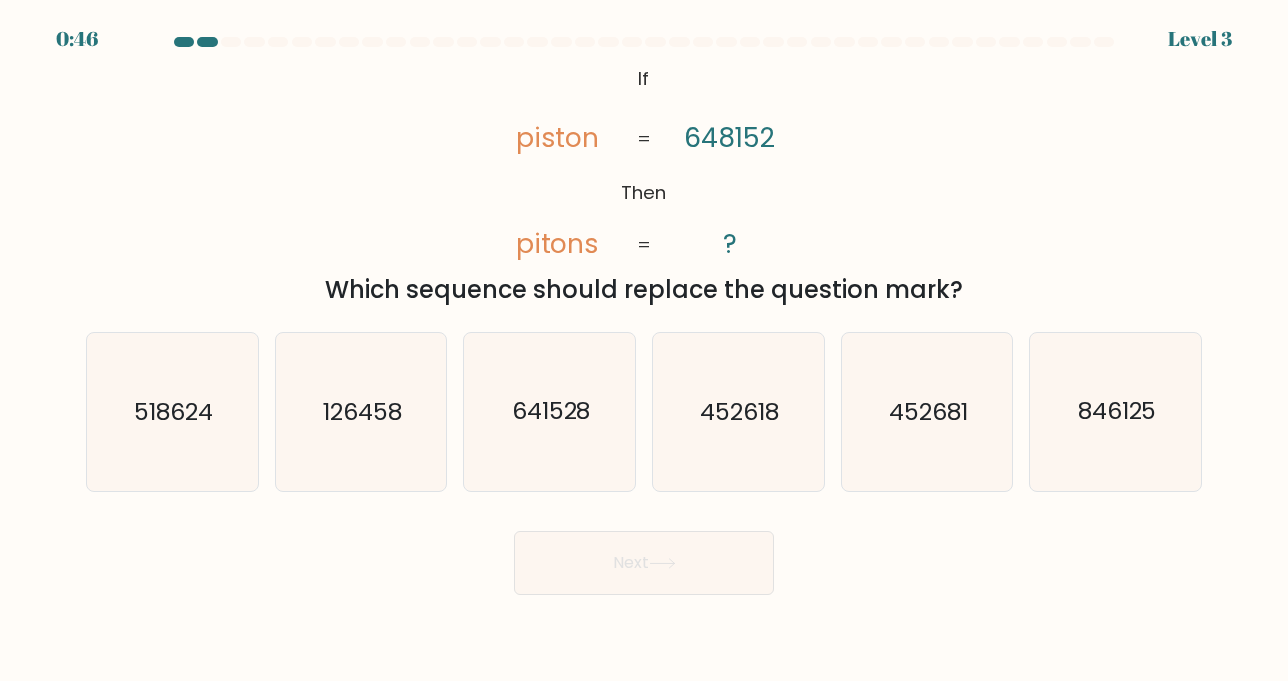 click on "@import url('https://fonts.googleapis.com/css?family=Abril+Fatface:400,100,100italic,300,300italic,400italic,500,500italic,700,700italic,900,900italic');           If       Then       piston       pitons       648152       ?       =       =" 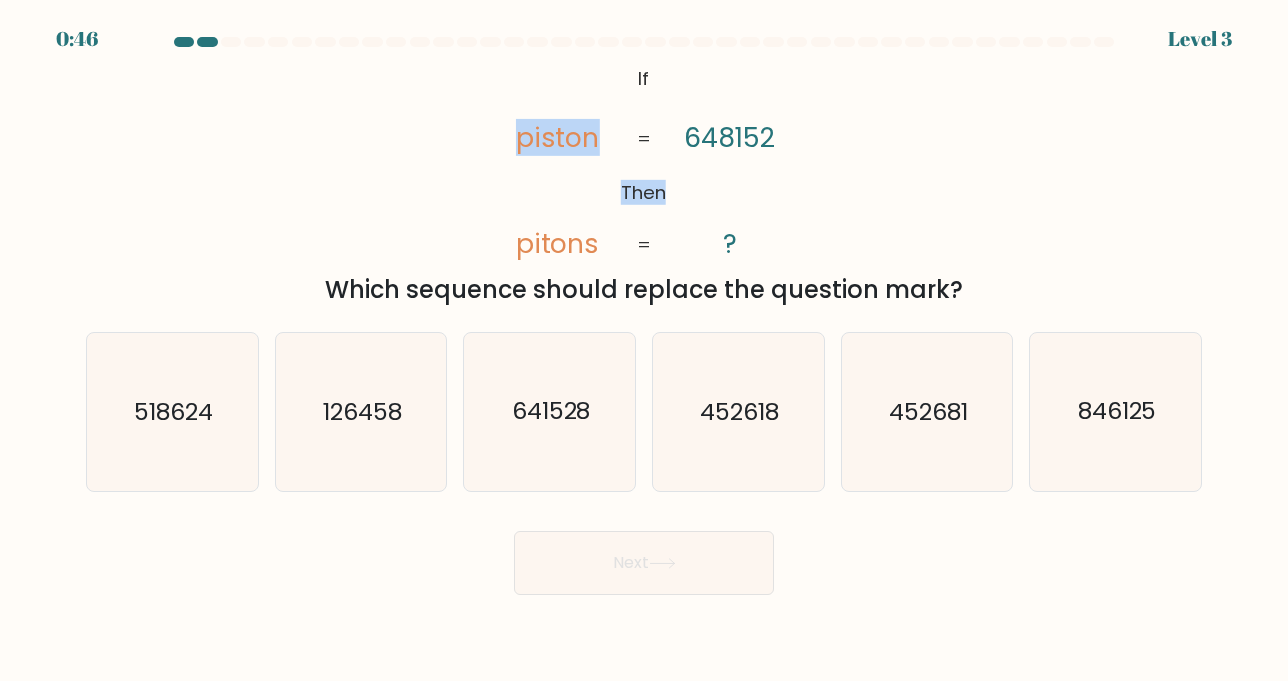 drag, startPoint x: 605, startPoint y: 143, endPoint x: 661, endPoint y: 199, distance: 79.19596 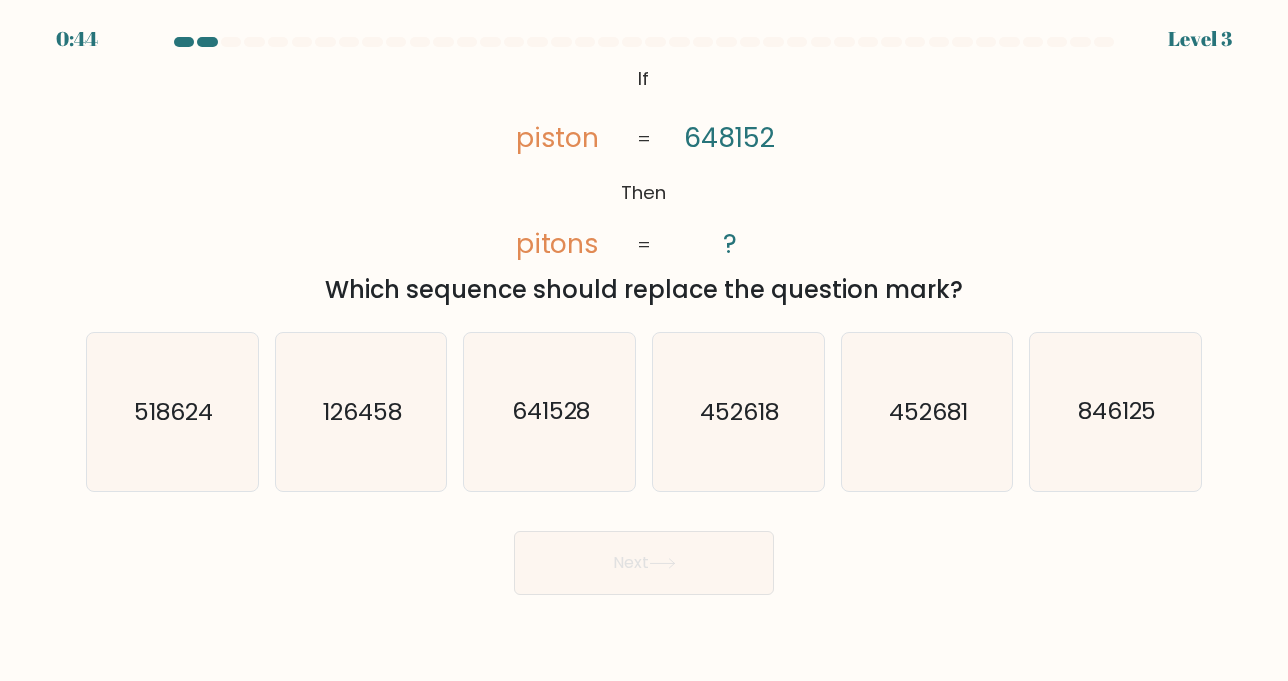 click on "648152" 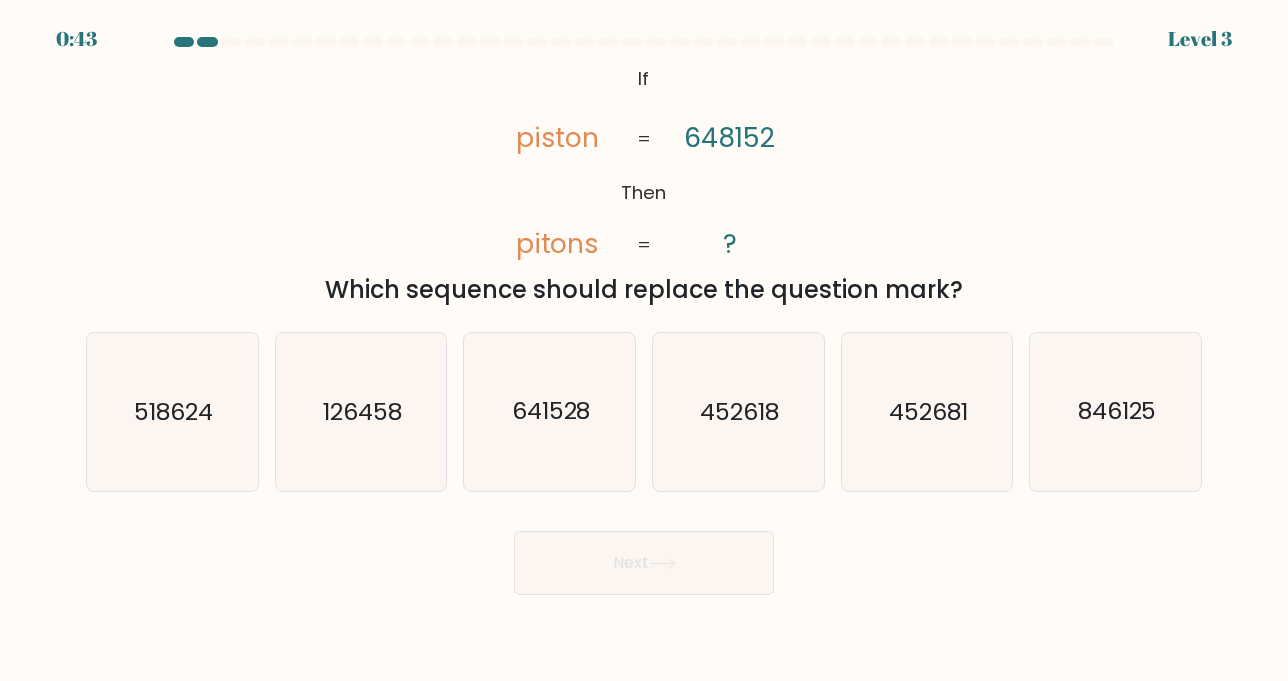 drag, startPoint x: 723, startPoint y: 121, endPoint x: 706, endPoint y: 185, distance: 66.21933 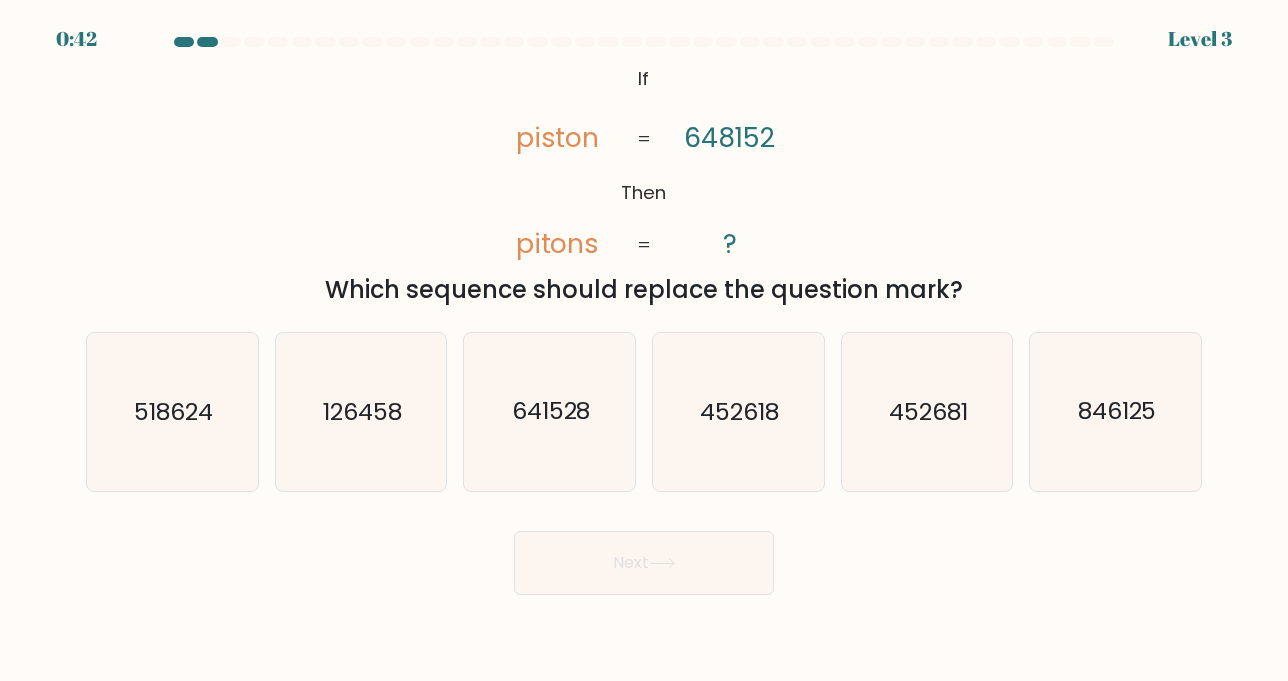 click on "@import url('https://fonts.googleapis.com/css?family=Abril+Fatface:400,100,100italic,300,300italic,400italic,500,500italic,700,700italic,900,900italic');           If       Then       piston       pitons       648152       ?       =       =" 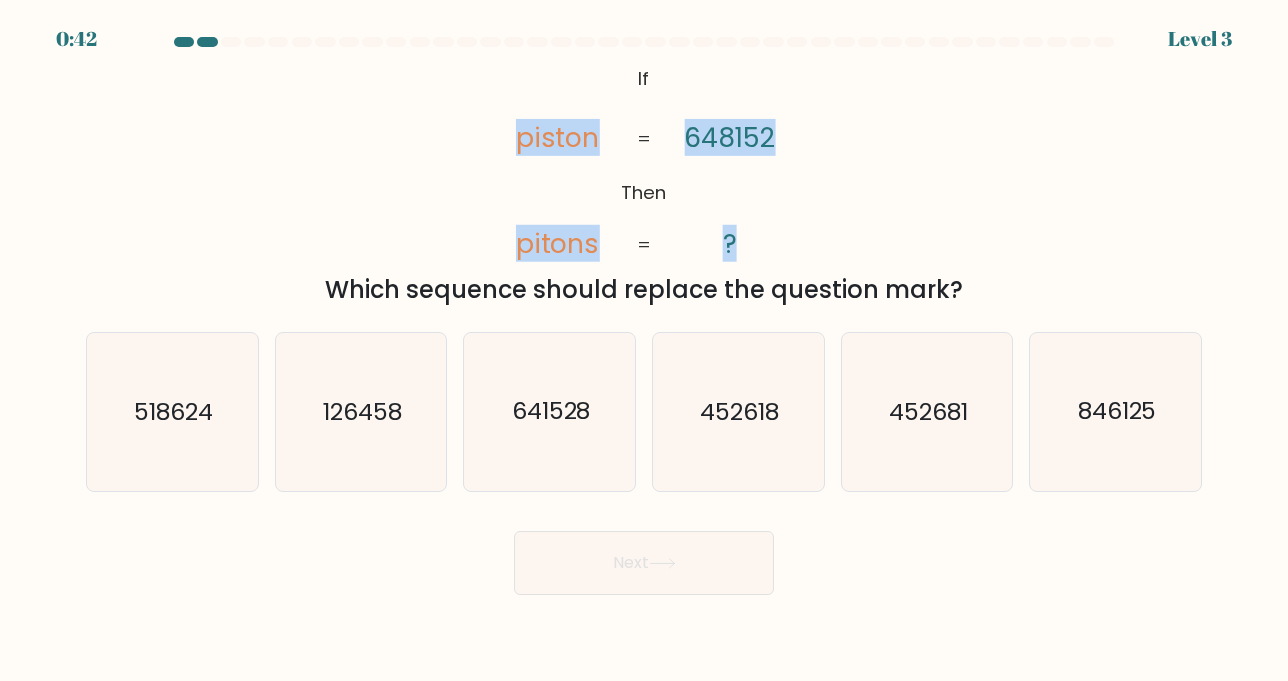 drag, startPoint x: 674, startPoint y: 226, endPoint x: 736, endPoint y: 224, distance: 62.03225 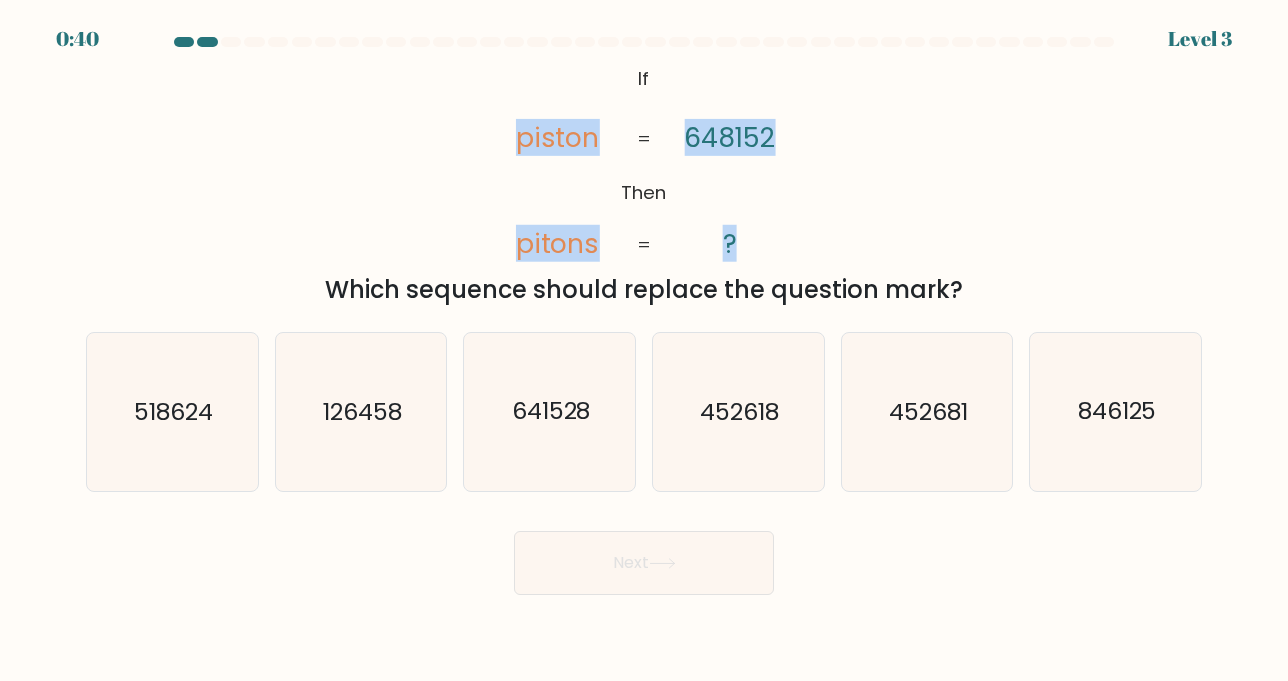 copy on "piston       pitons       648152       ?" 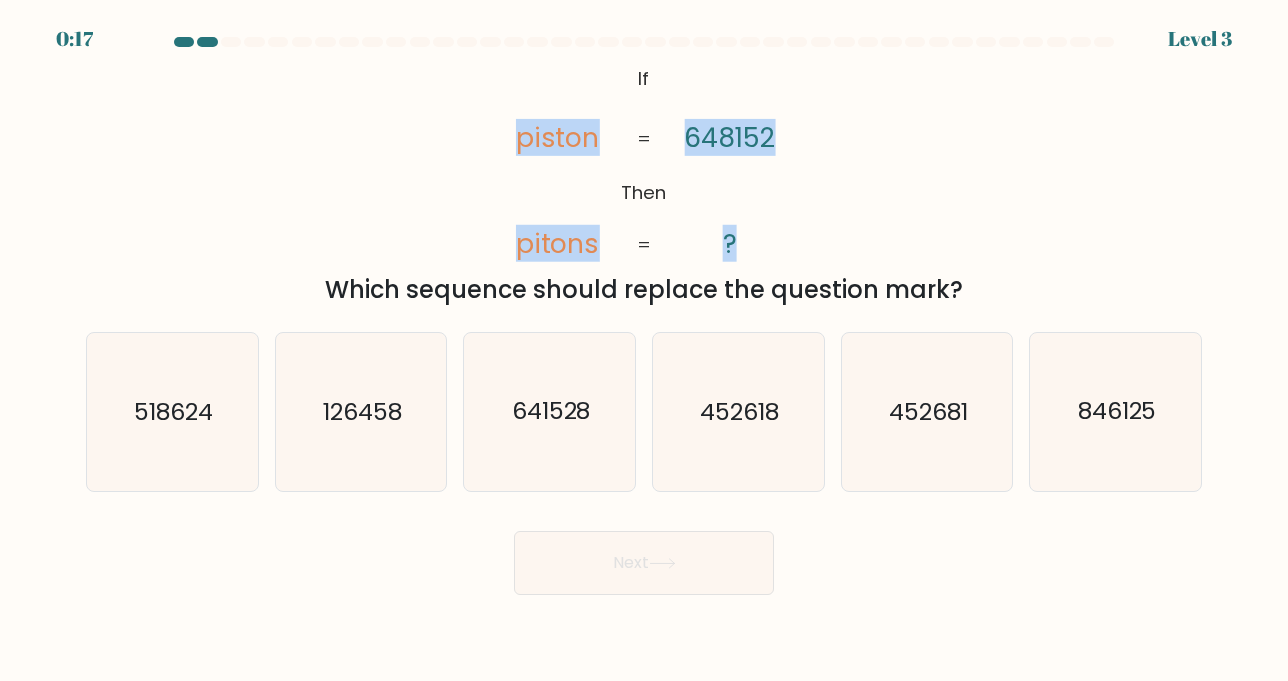 click on "@import url('https://fonts.googleapis.com/css?family=Abril+Fatface:400,100,100italic,300,300italic,400italic,500,500italic,700,700italic,900,900italic');           If       Then       piston       pitons       648152       ?       =       =
Which sequence should replace the question mark?" at bounding box center (644, 184) 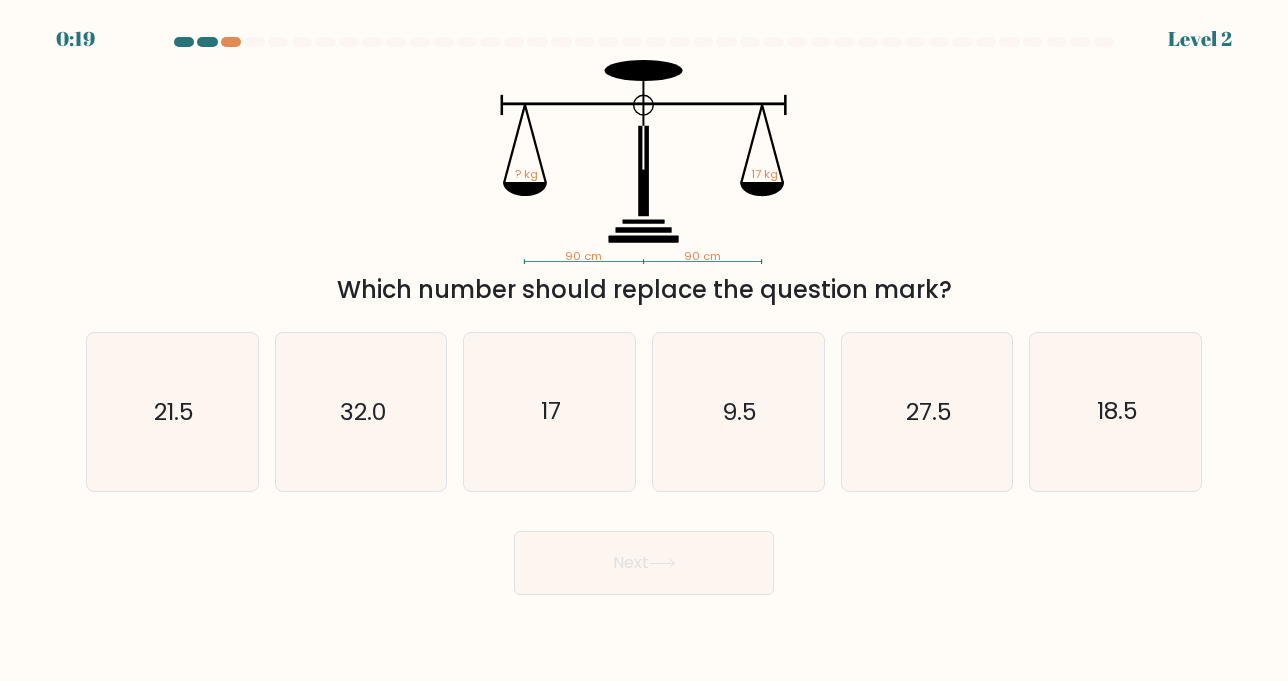 scroll, scrollTop: 0, scrollLeft: 0, axis: both 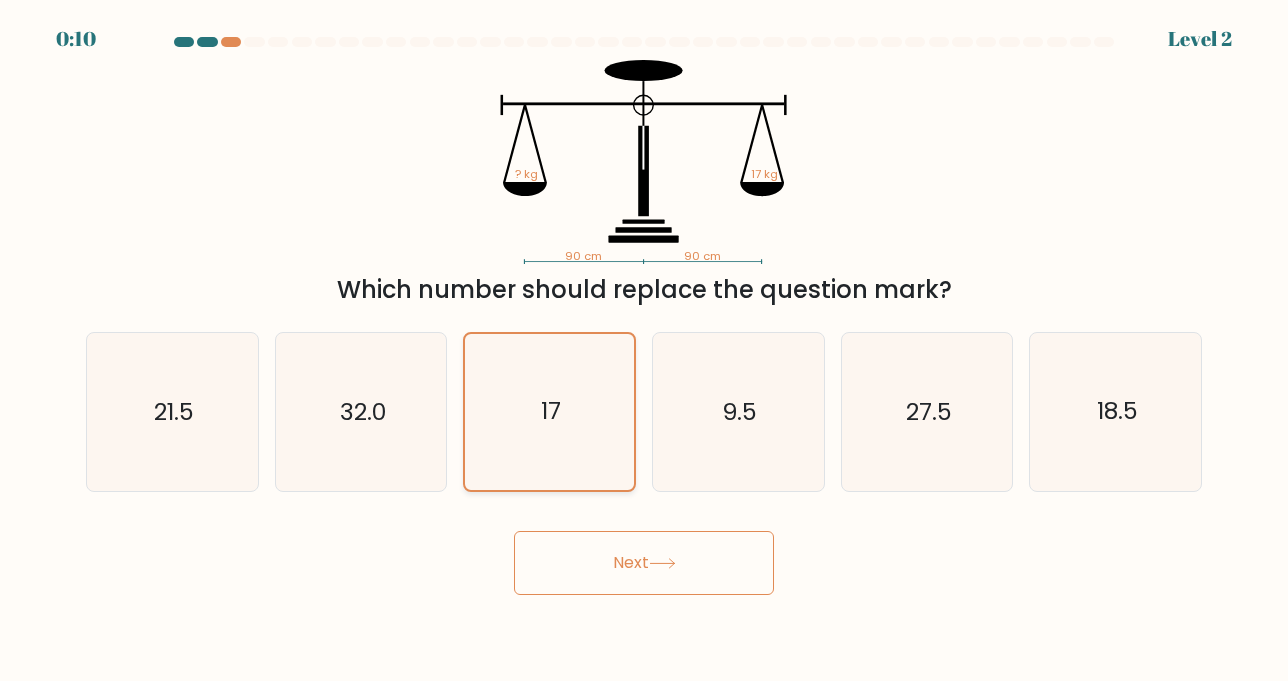 click on "17" 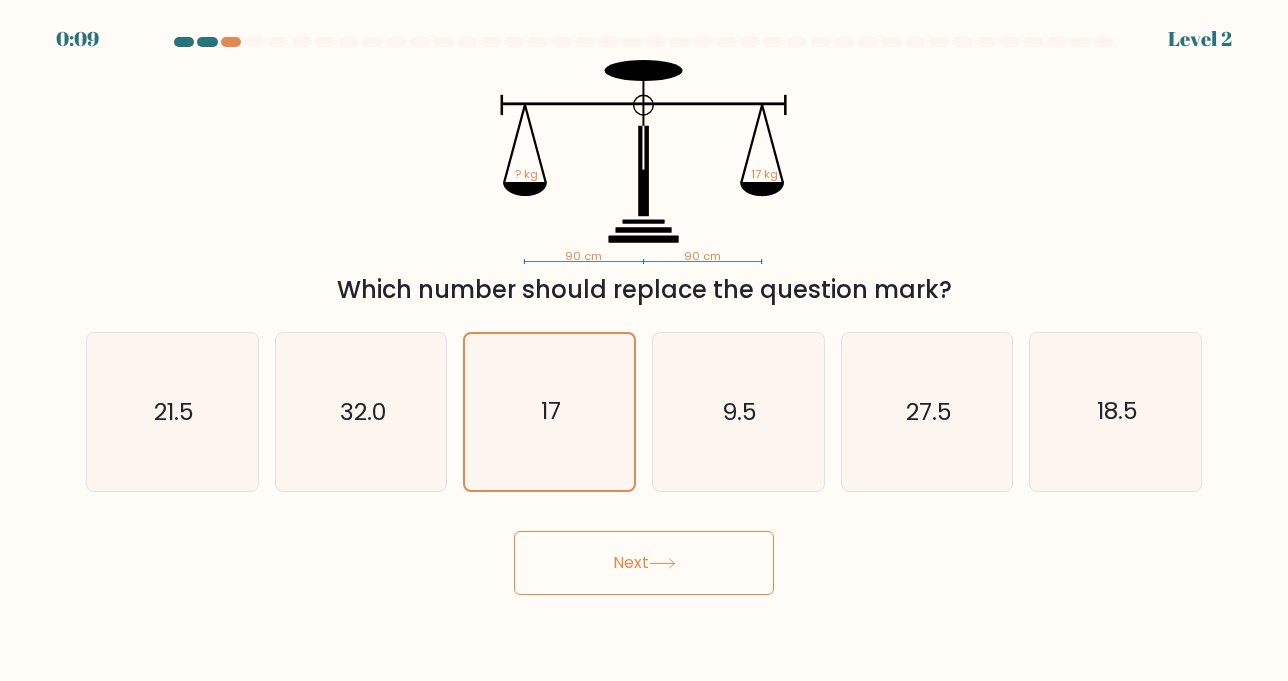 click on "Next" at bounding box center (644, 563) 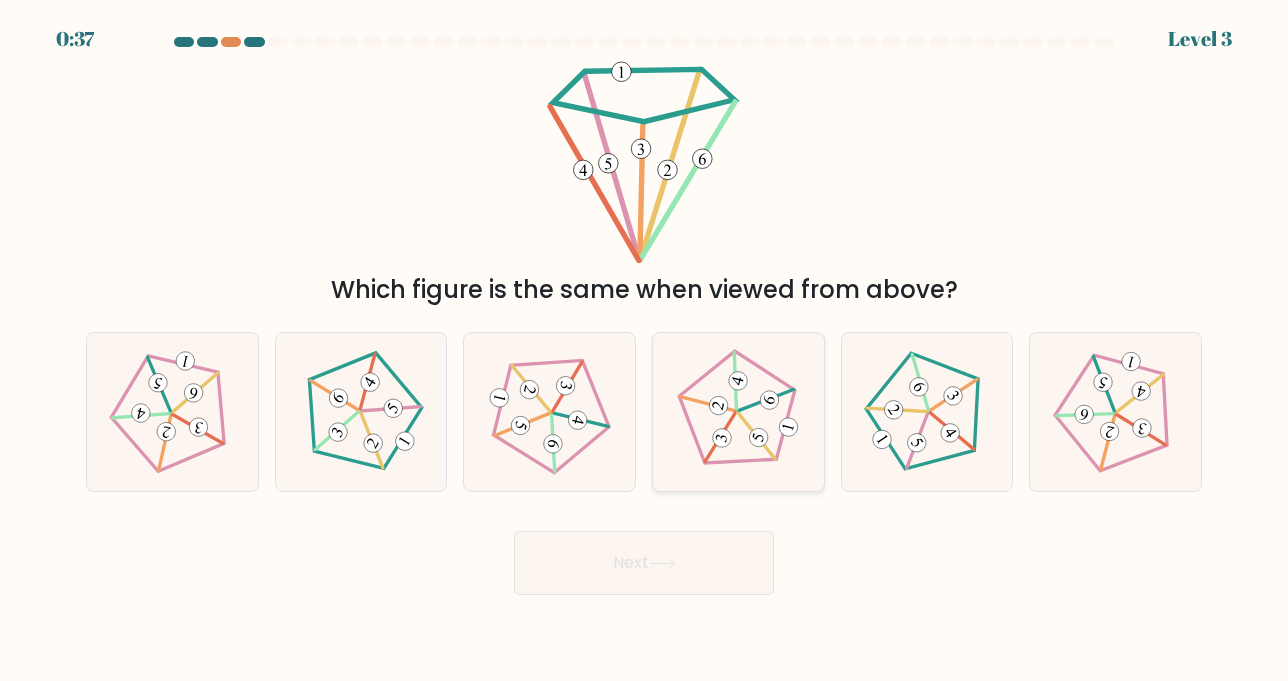 click 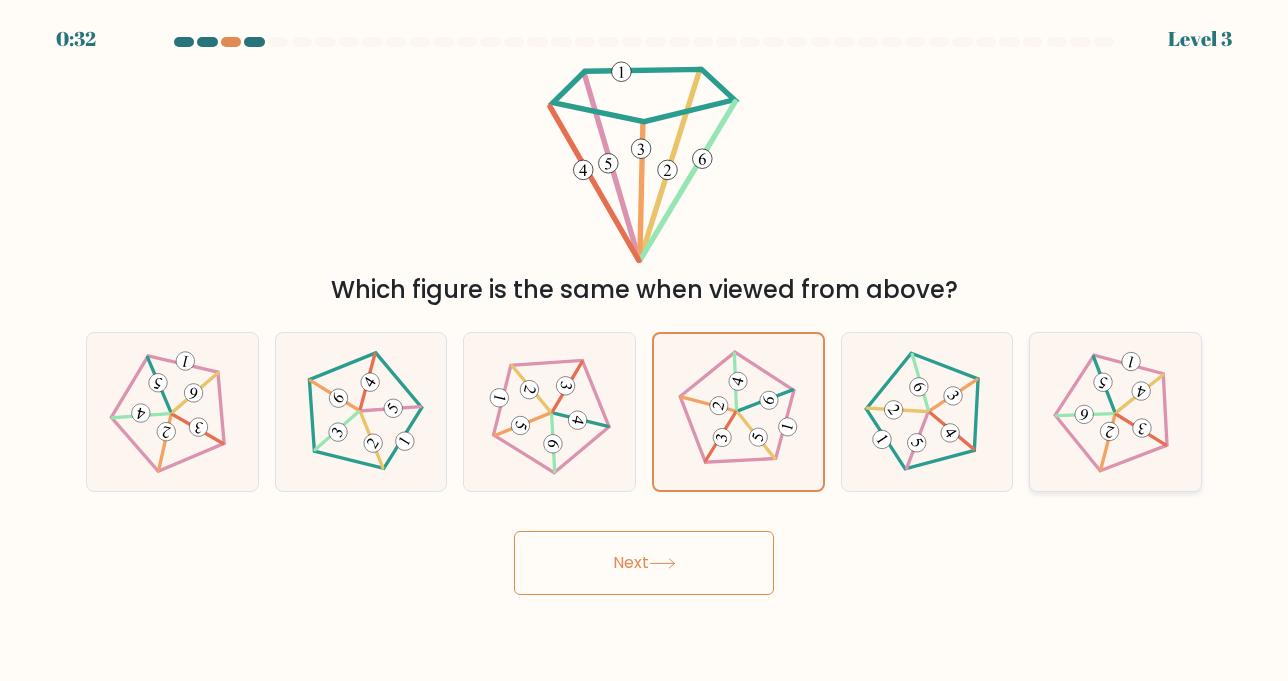click 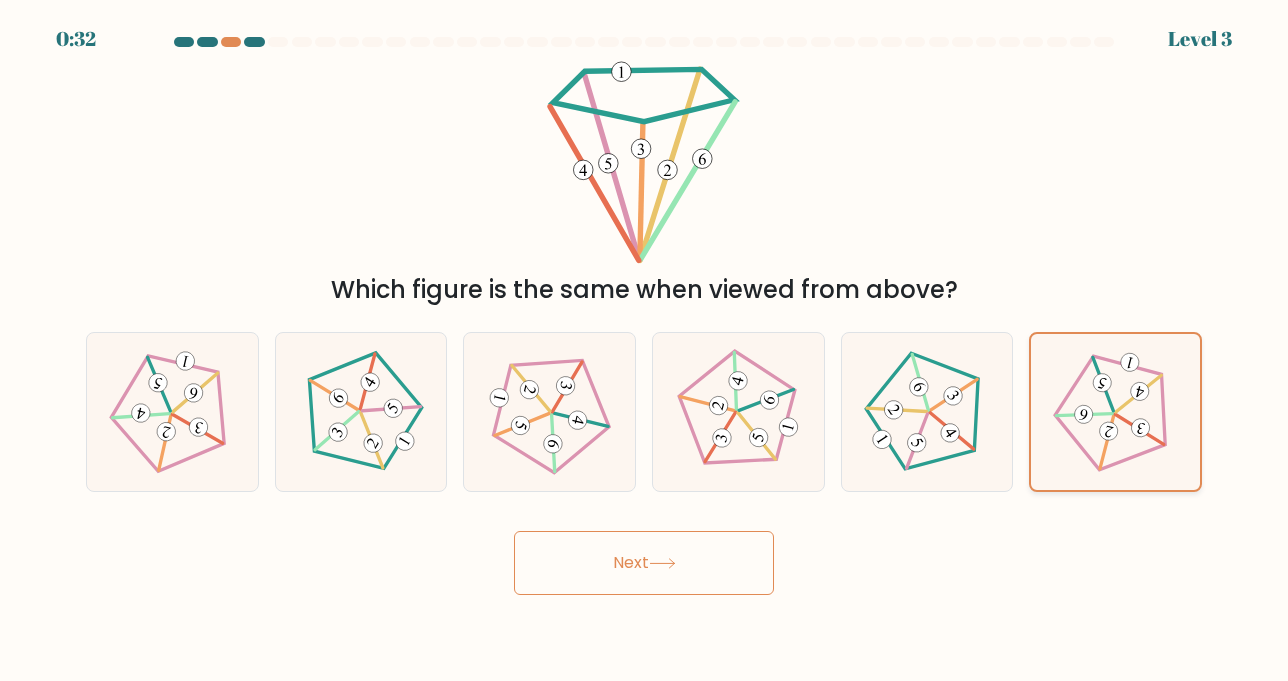 click 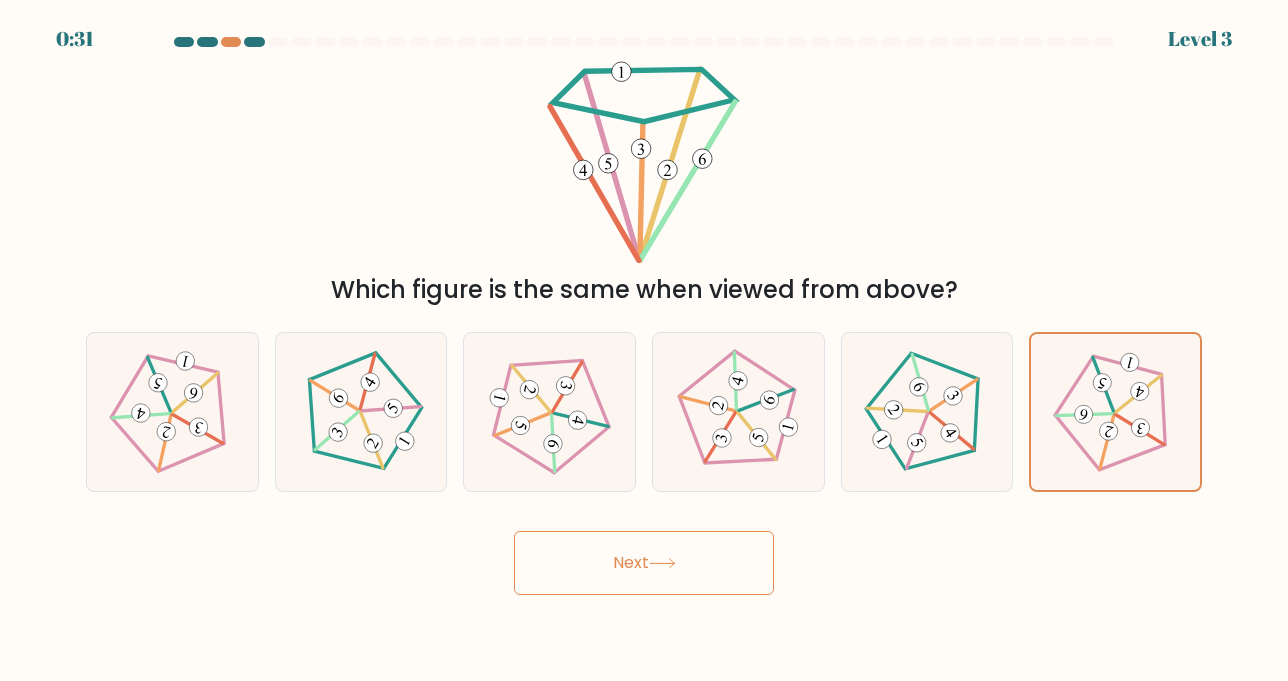 click on "Next" at bounding box center [644, 563] 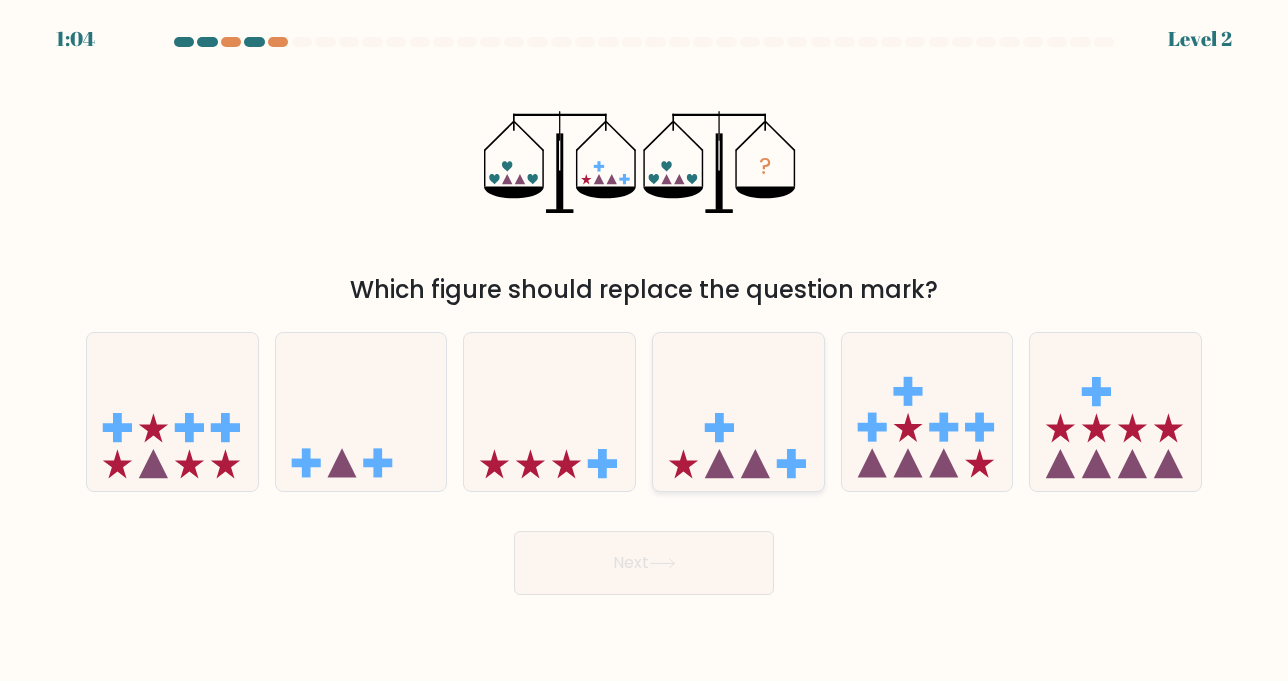 click 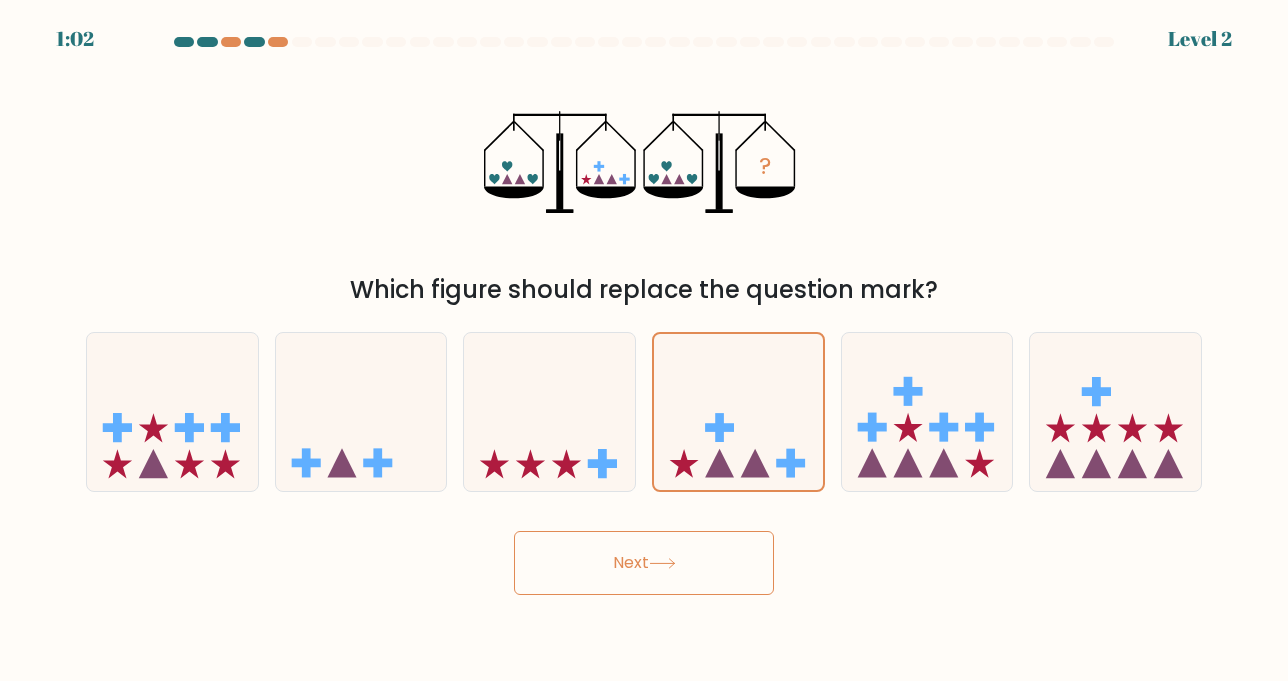 click on "Next" at bounding box center (644, 563) 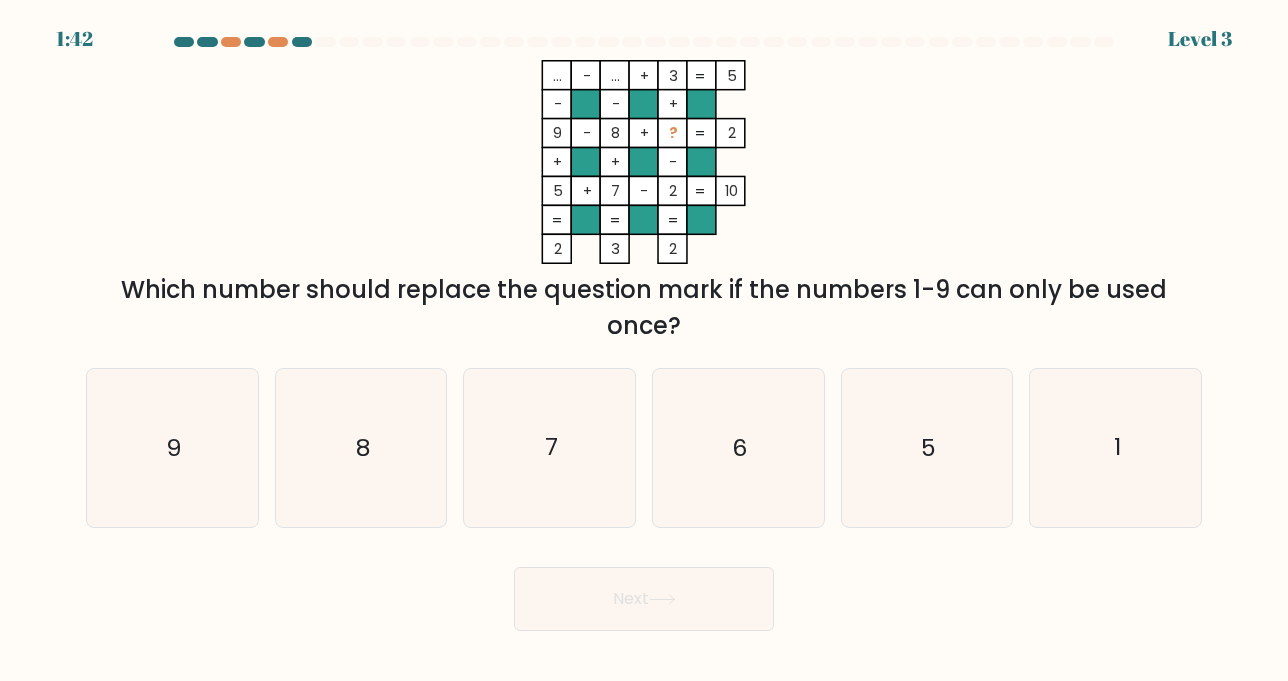 click on "Next" at bounding box center (644, 591) 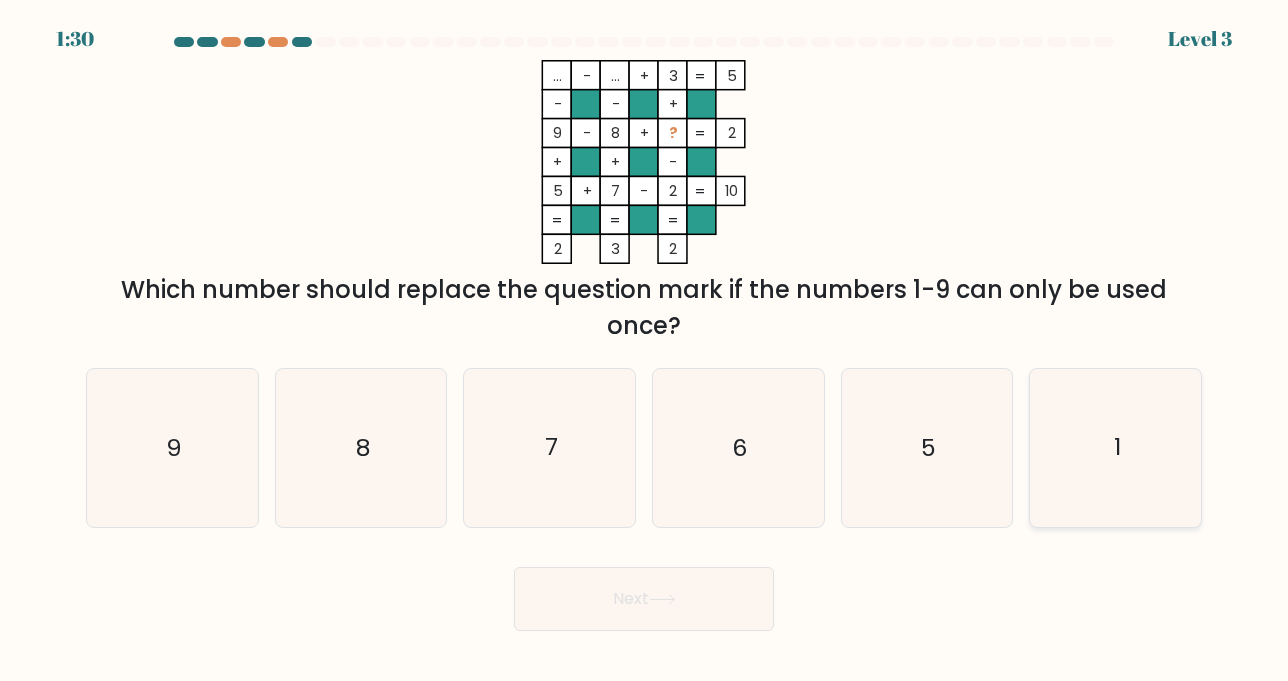 click on "1" 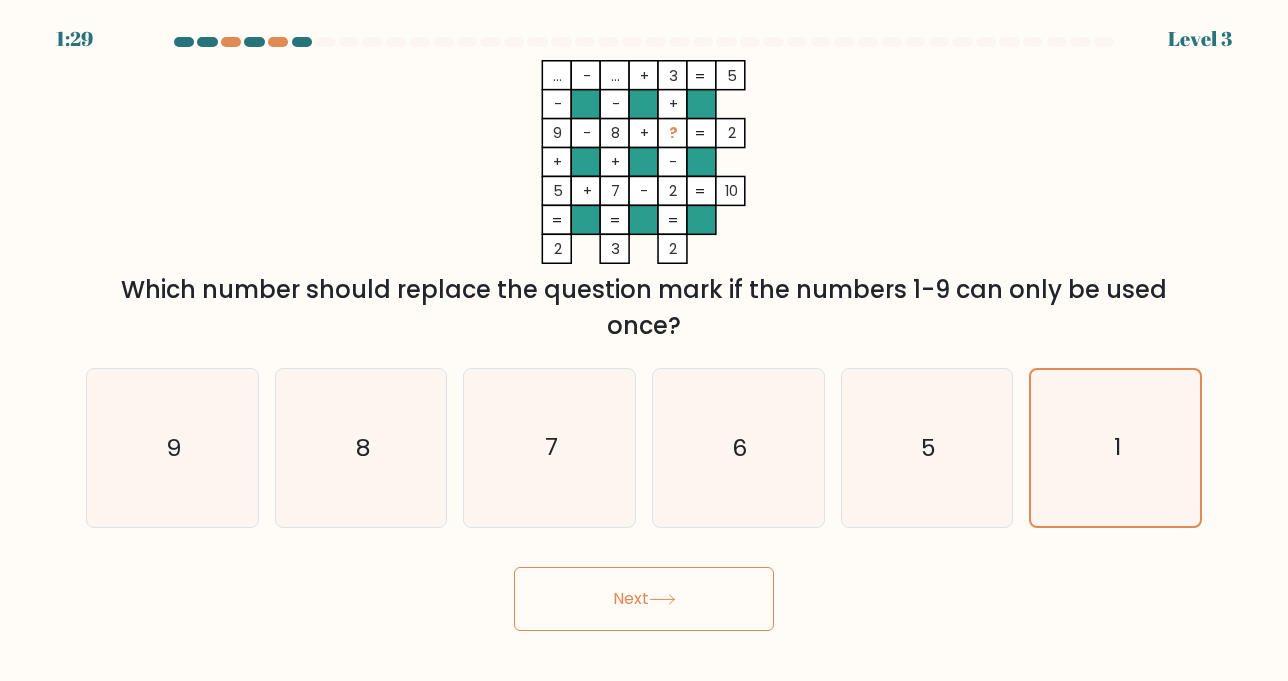 click on "Next" at bounding box center [644, 599] 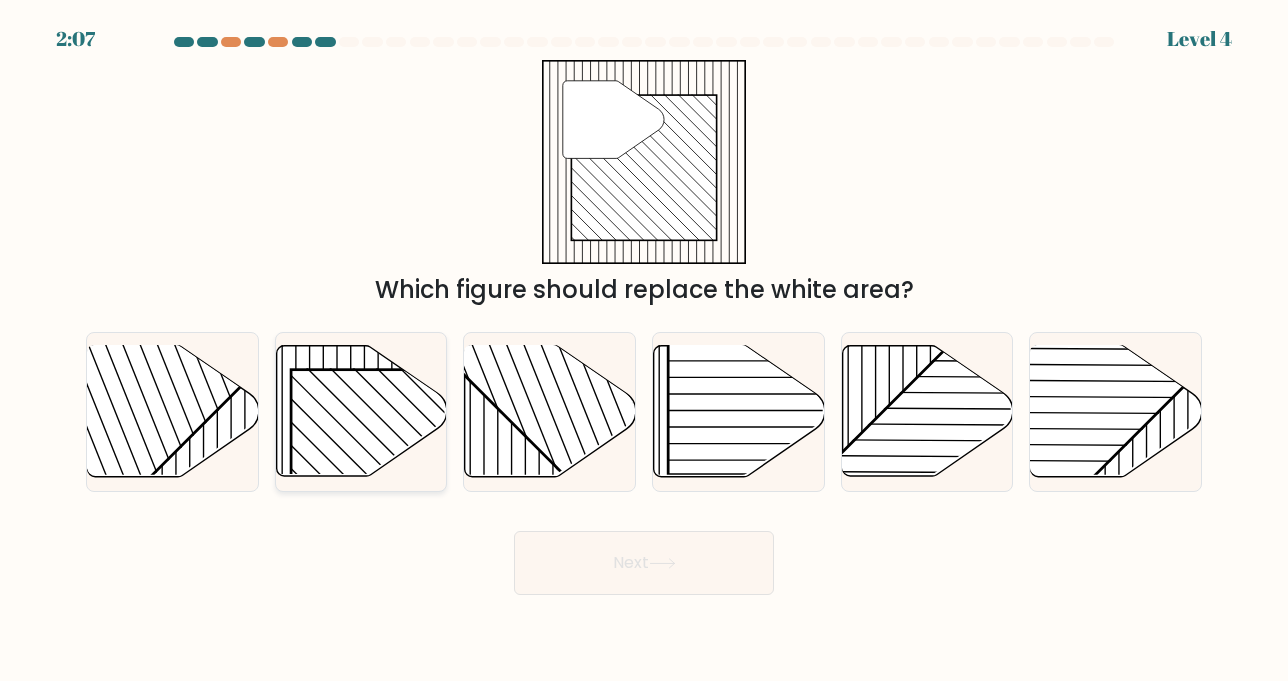 click 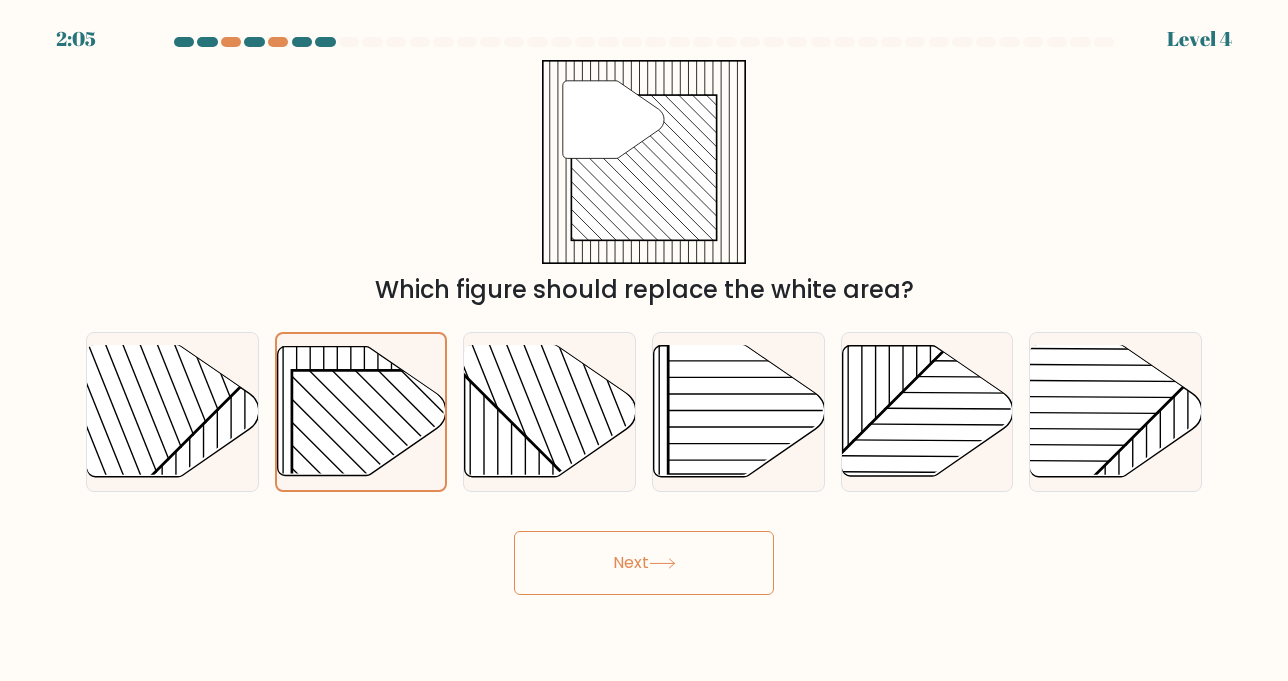 click on "Next" at bounding box center (644, 563) 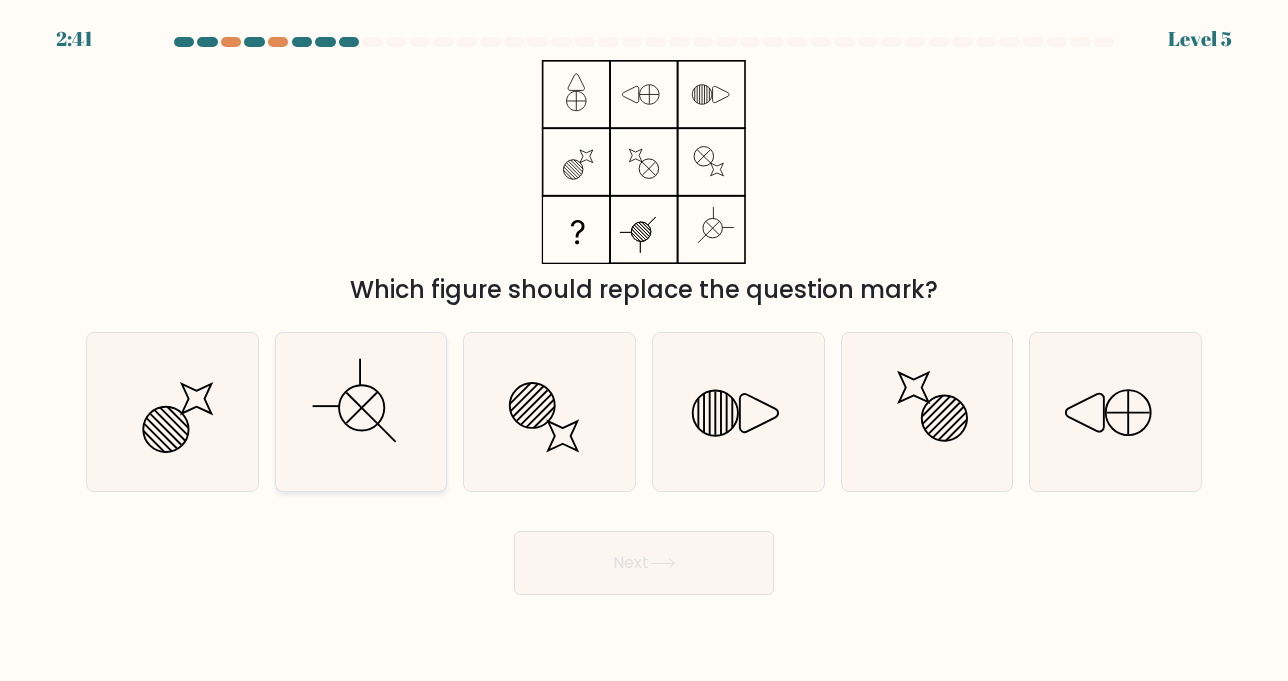 click 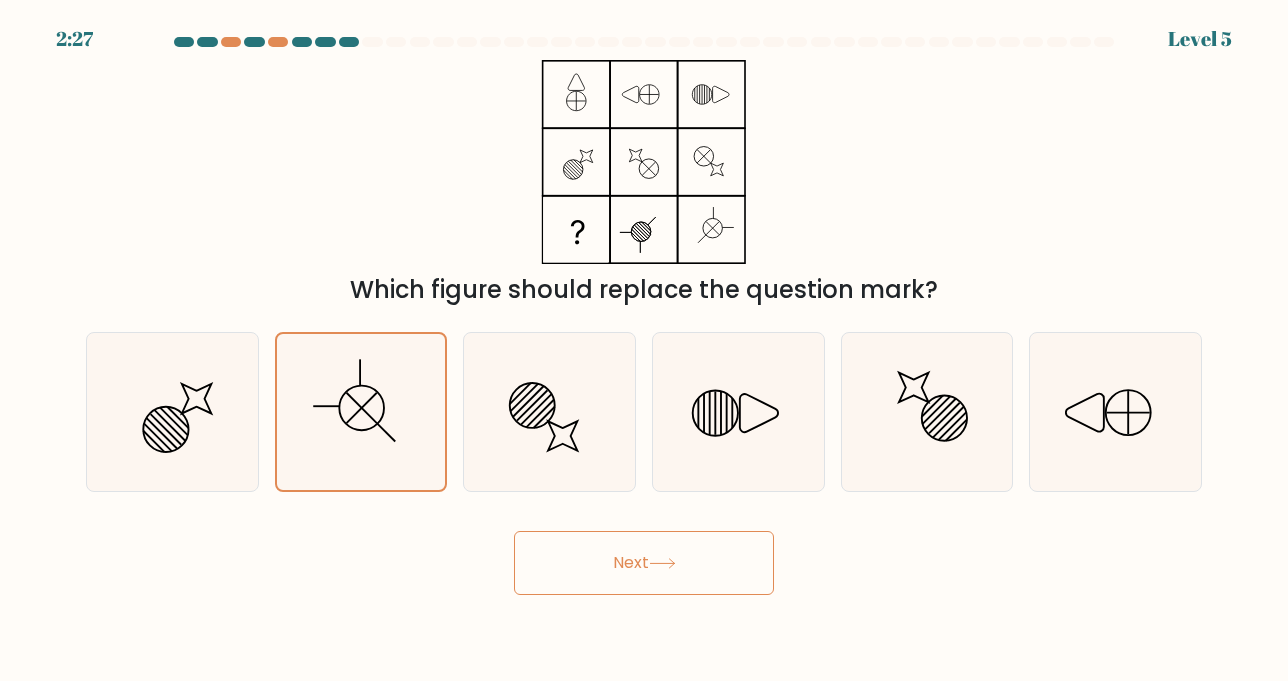 drag, startPoint x: 911, startPoint y: 402, endPoint x: 640, endPoint y: 572, distance: 319.9078 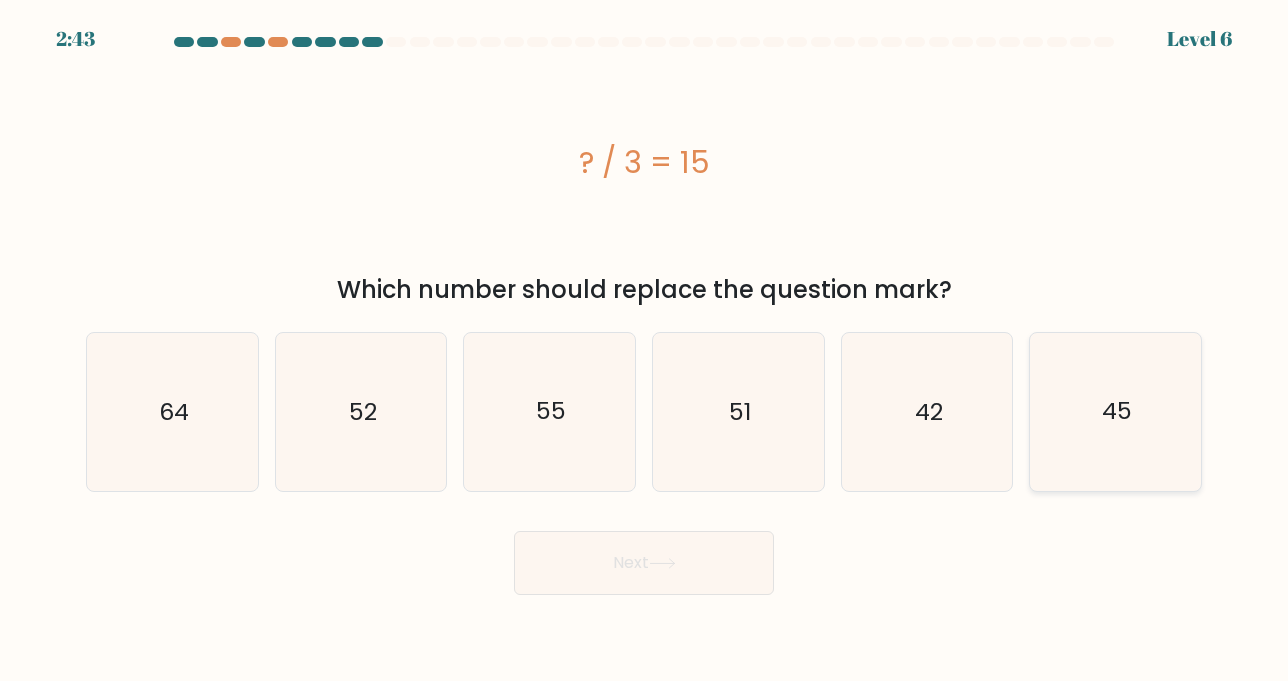 click on "45" 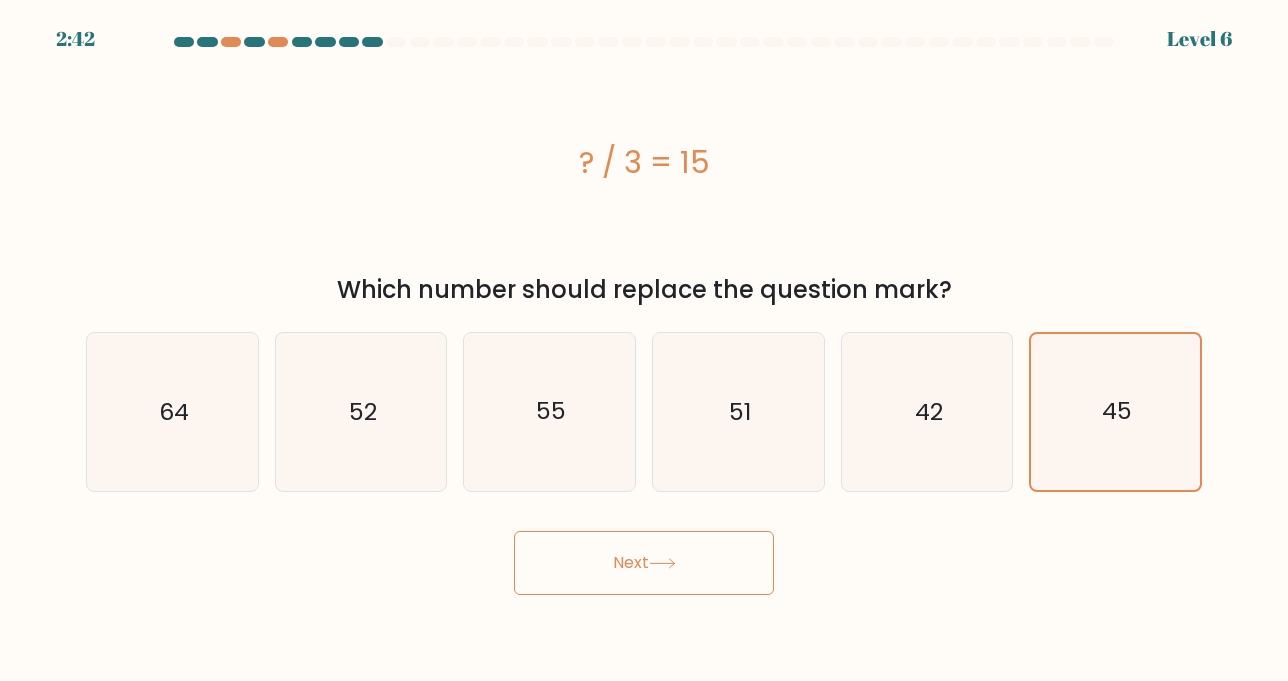 click on "Next" at bounding box center [644, 563] 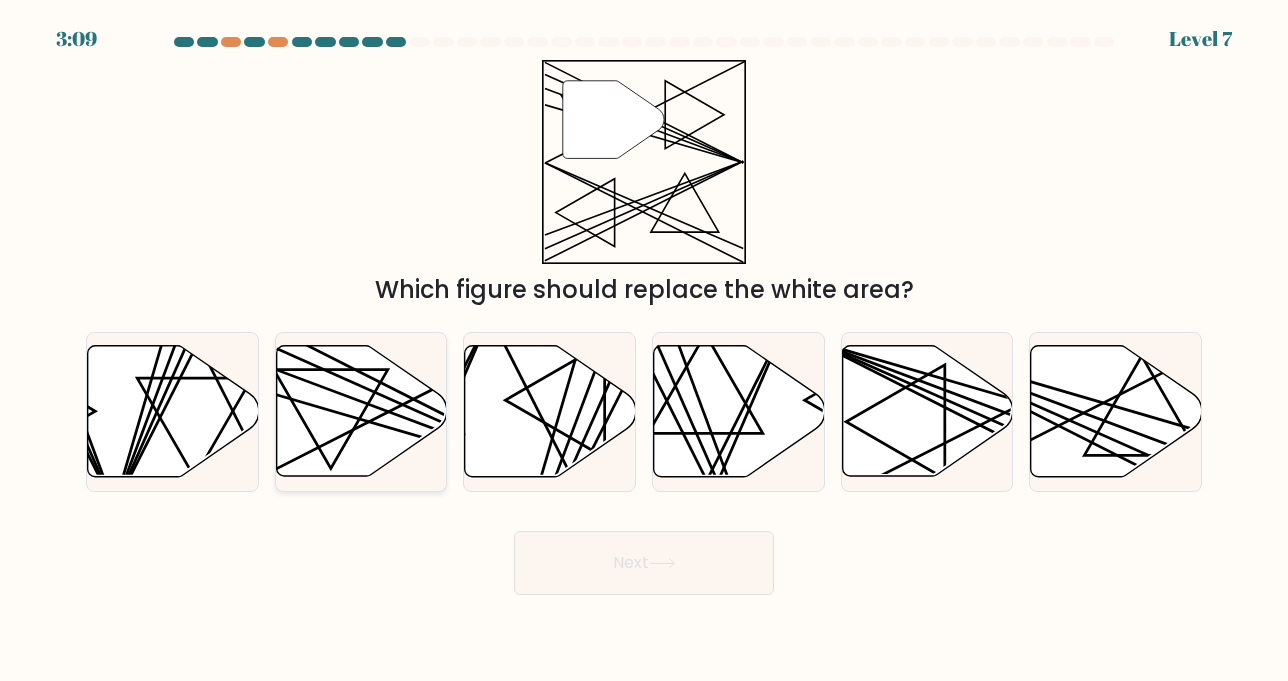 click 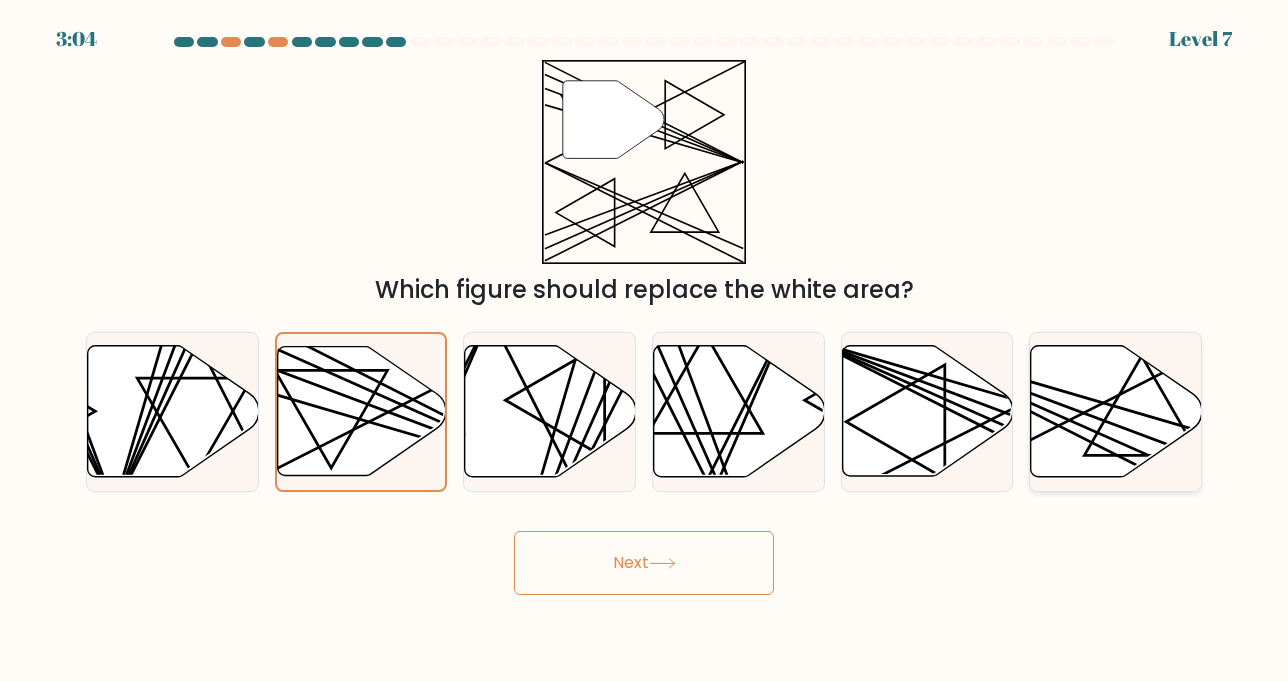 click 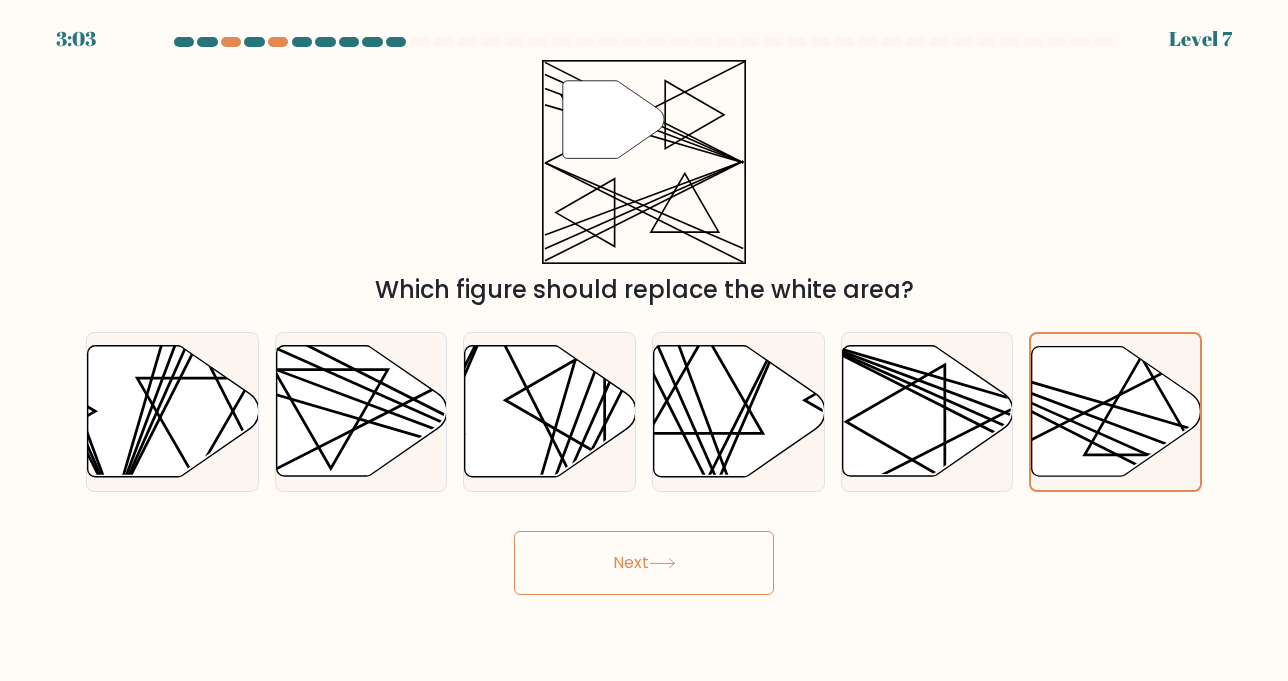 click on "Next" at bounding box center (644, 563) 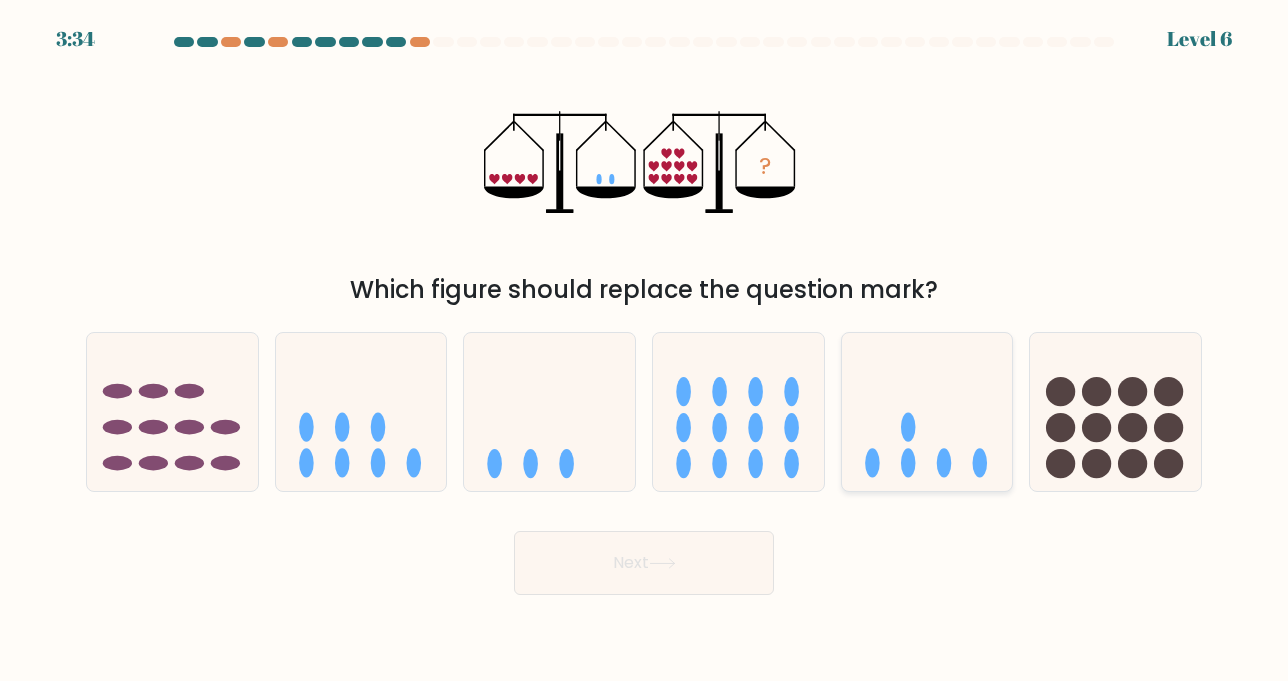 click 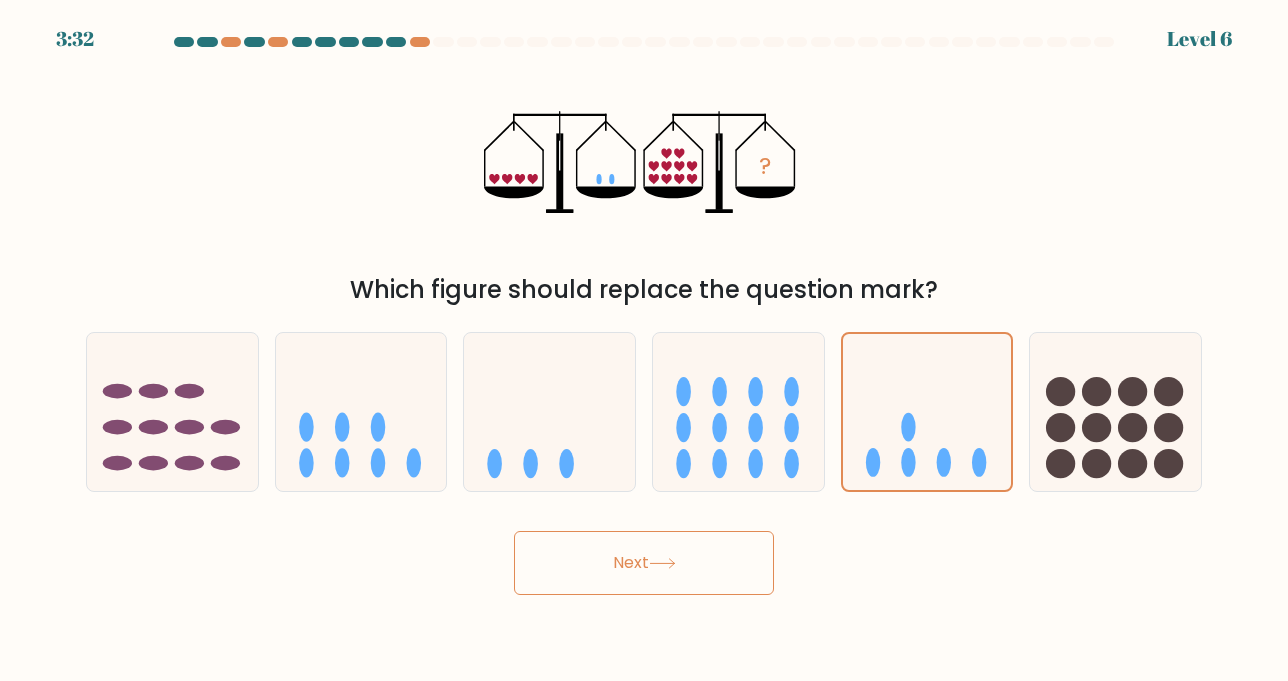 click on "3:32
Level 6" at bounding box center (644, 340) 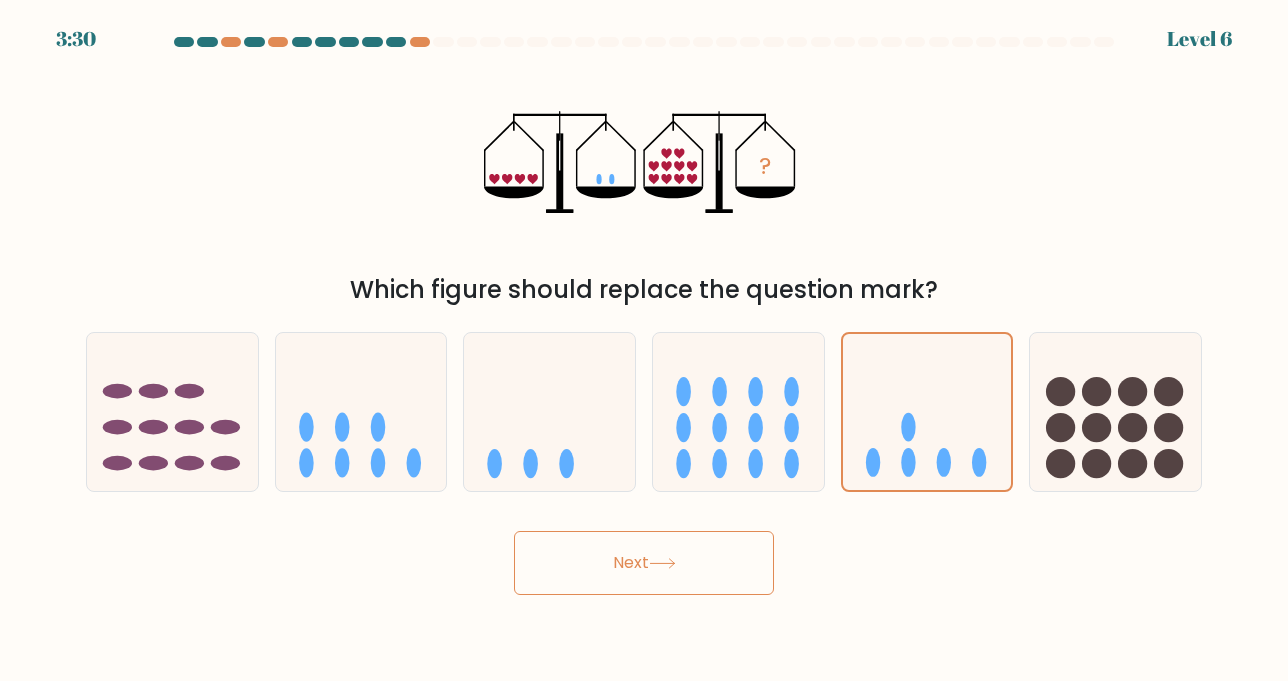 drag, startPoint x: 698, startPoint y: 596, endPoint x: 626, endPoint y: 550, distance: 85.44004 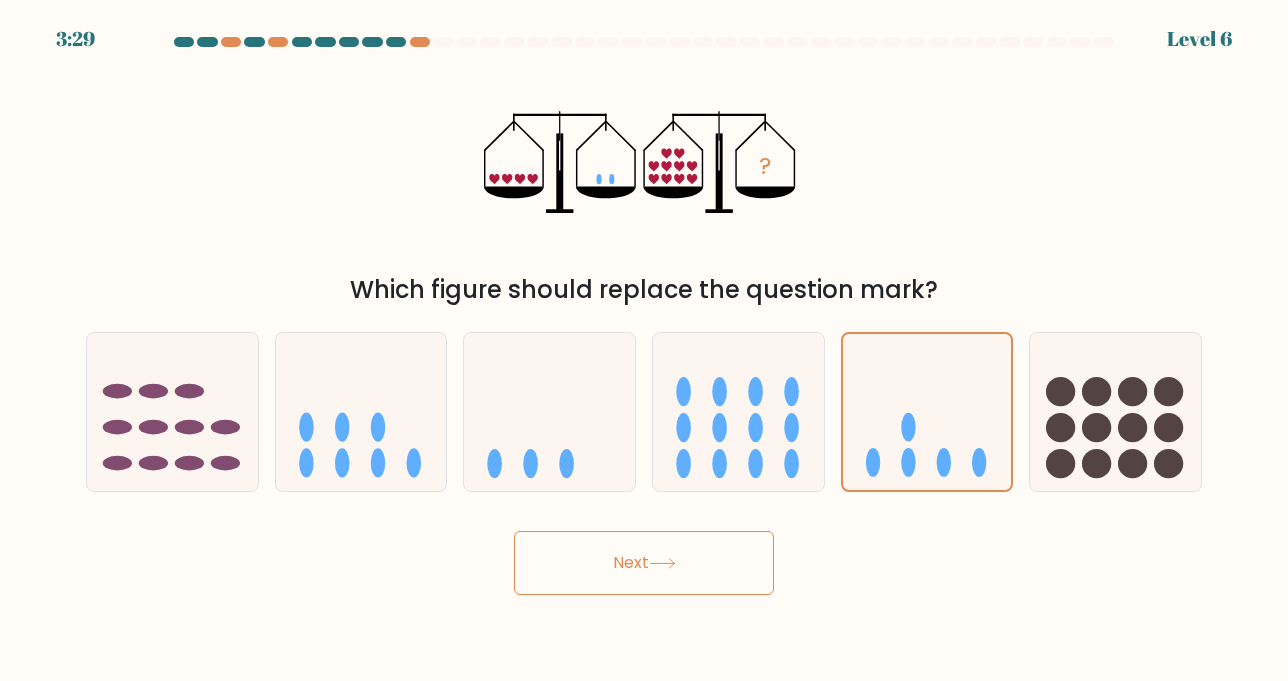 click on "Next" at bounding box center (644, 563) 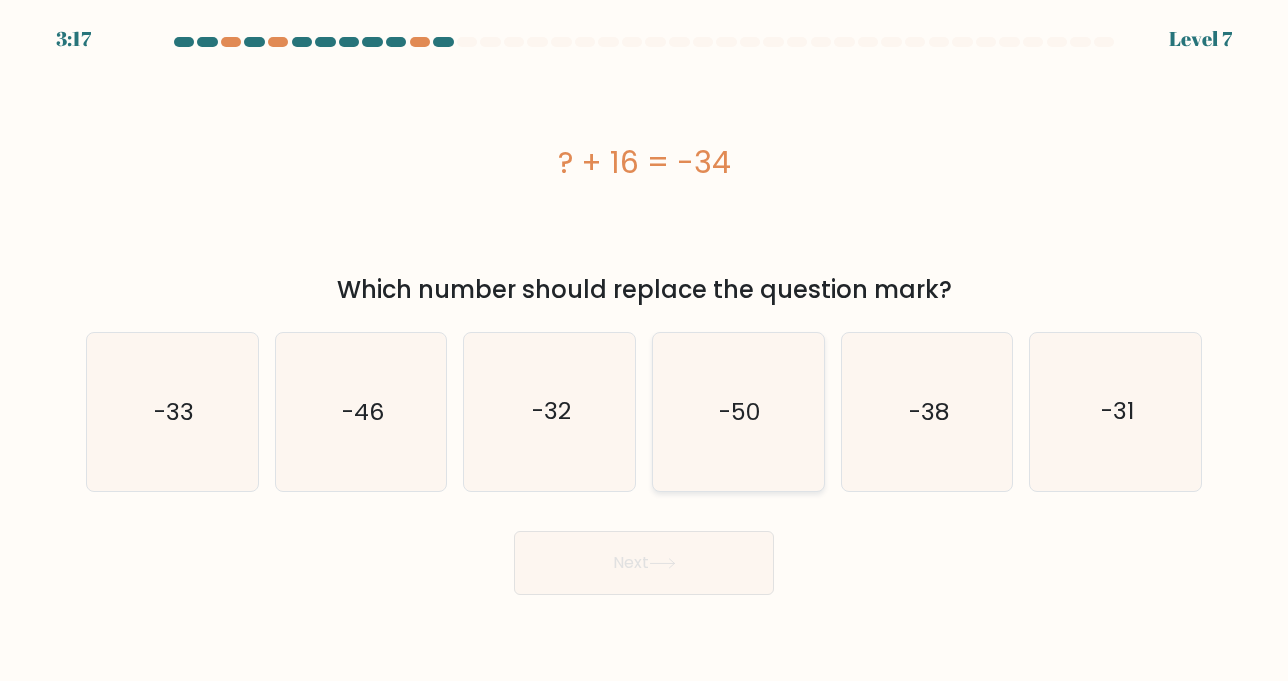 click on "-50" 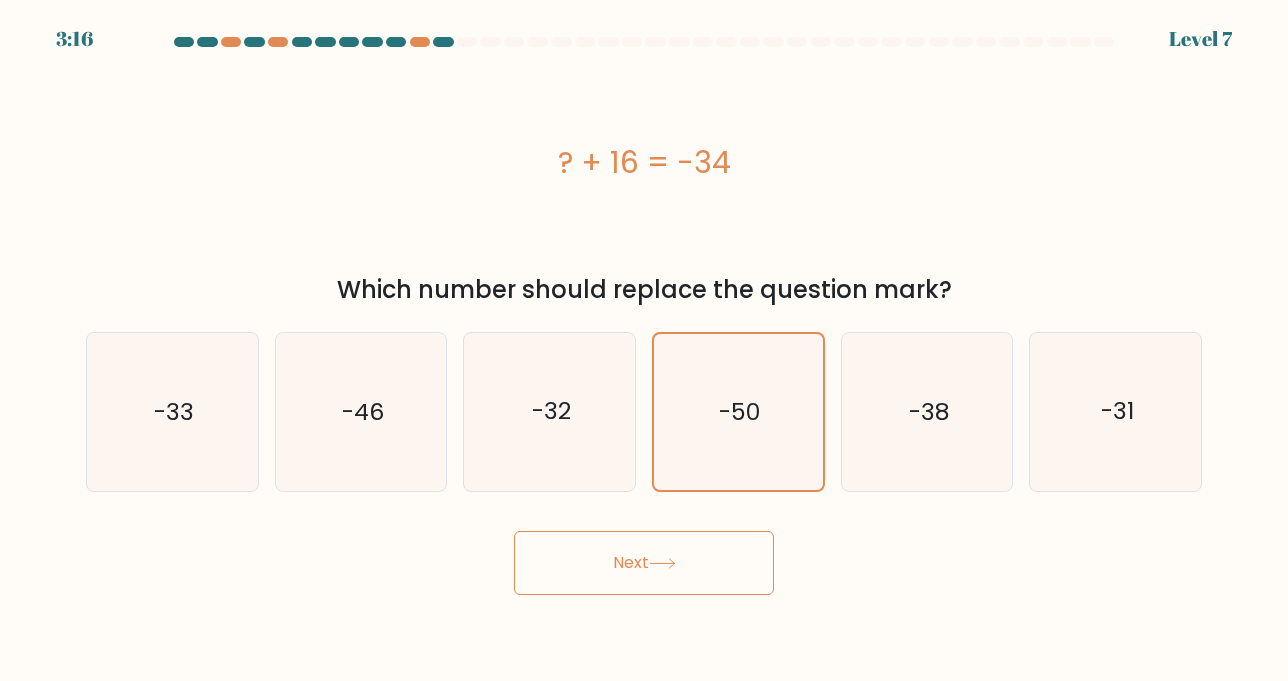 click on "Next" at bounding box center [644, 563] 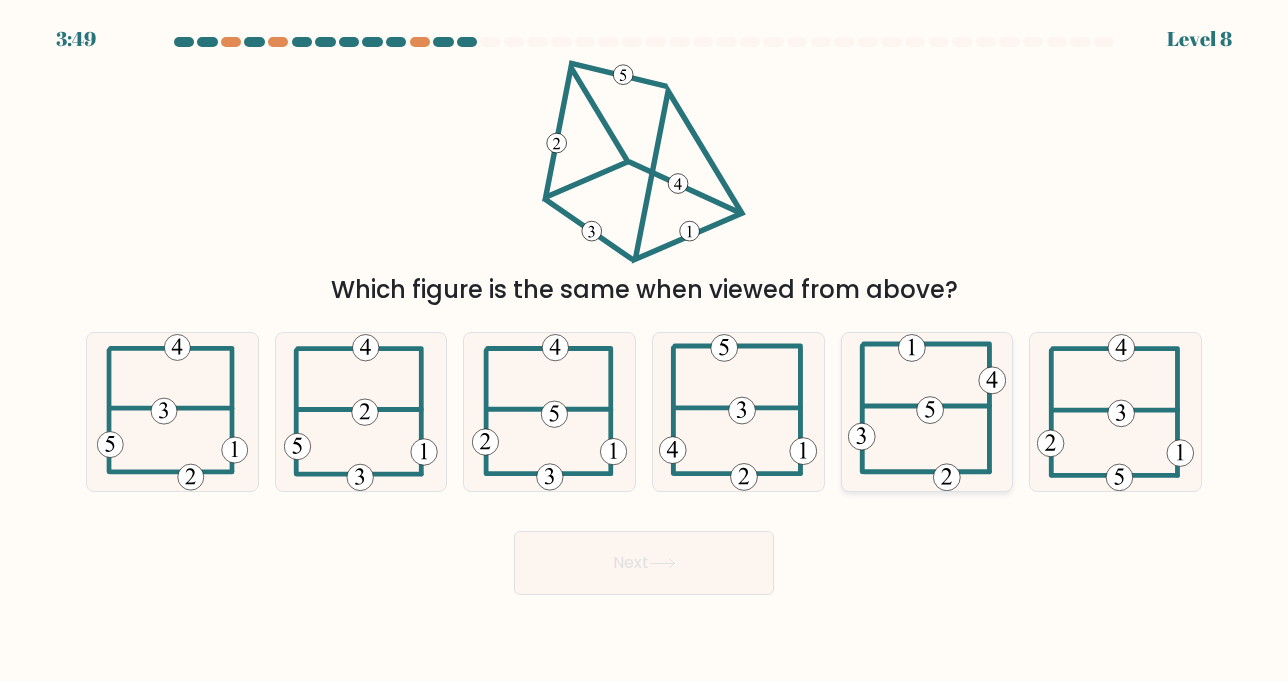 drag, startPoint x: 886, startPoint y: 413, endPoint x: 889, endPoint y: 448, distance: 35.128338 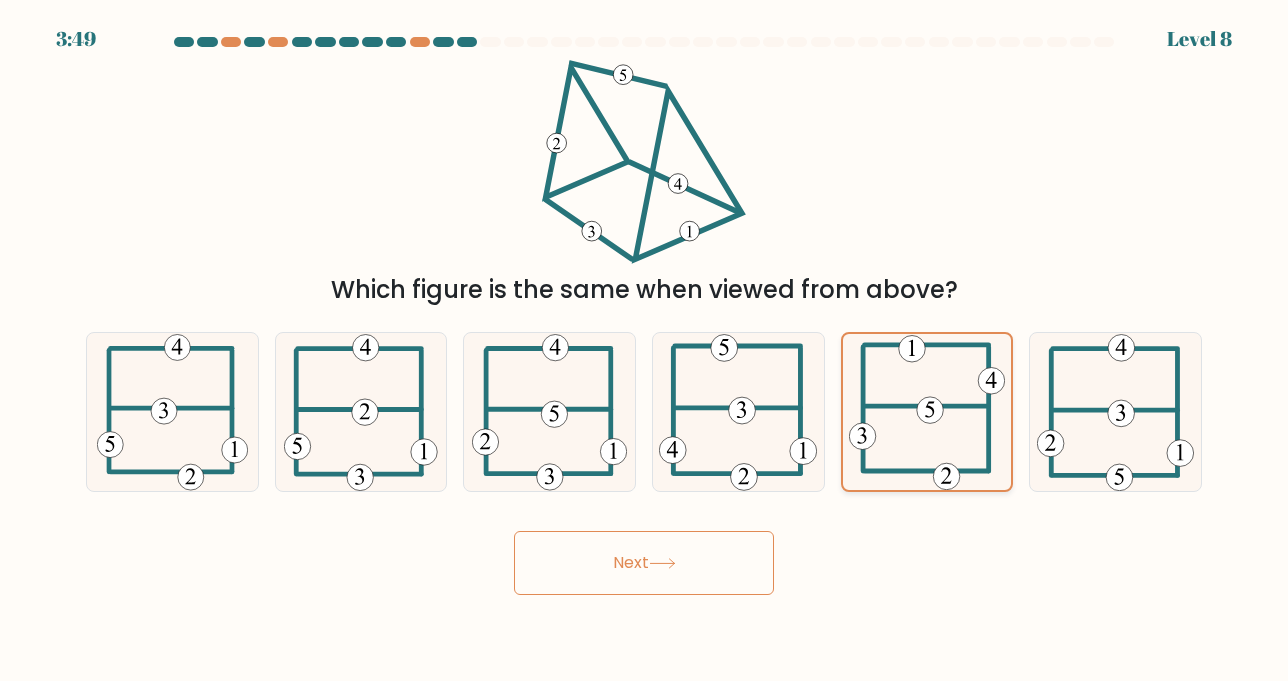 click 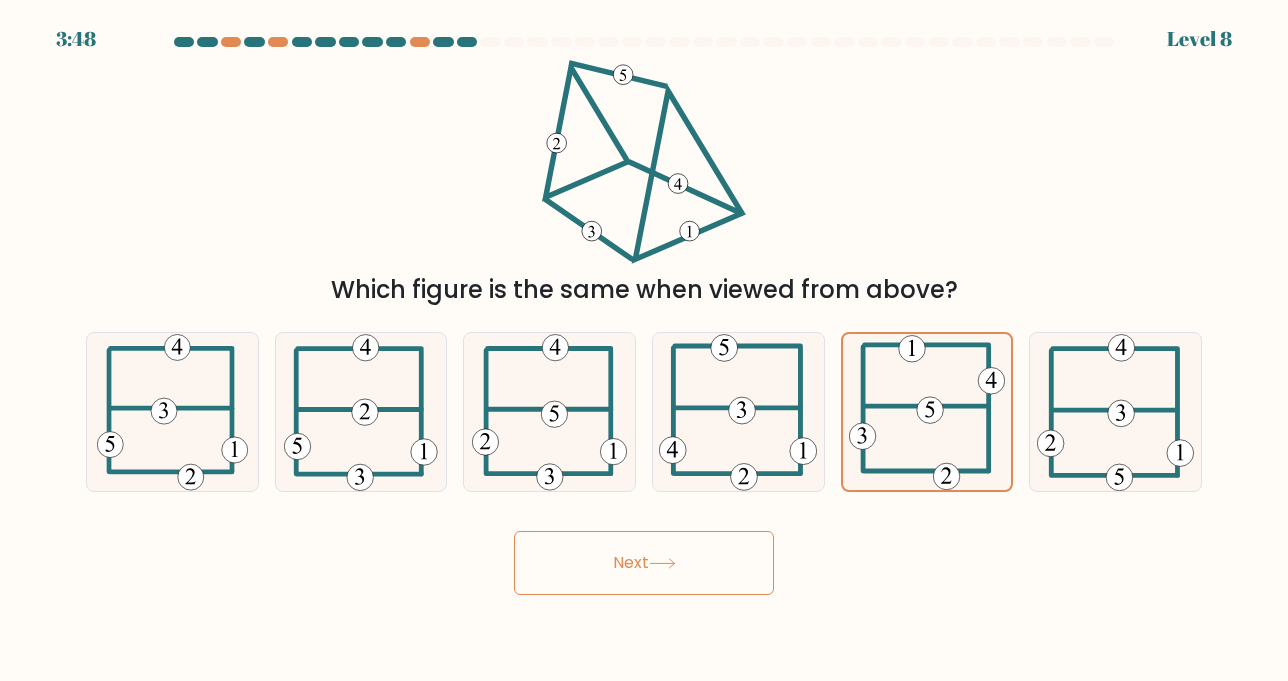 click on "Next" at bounding box center [644, 563] 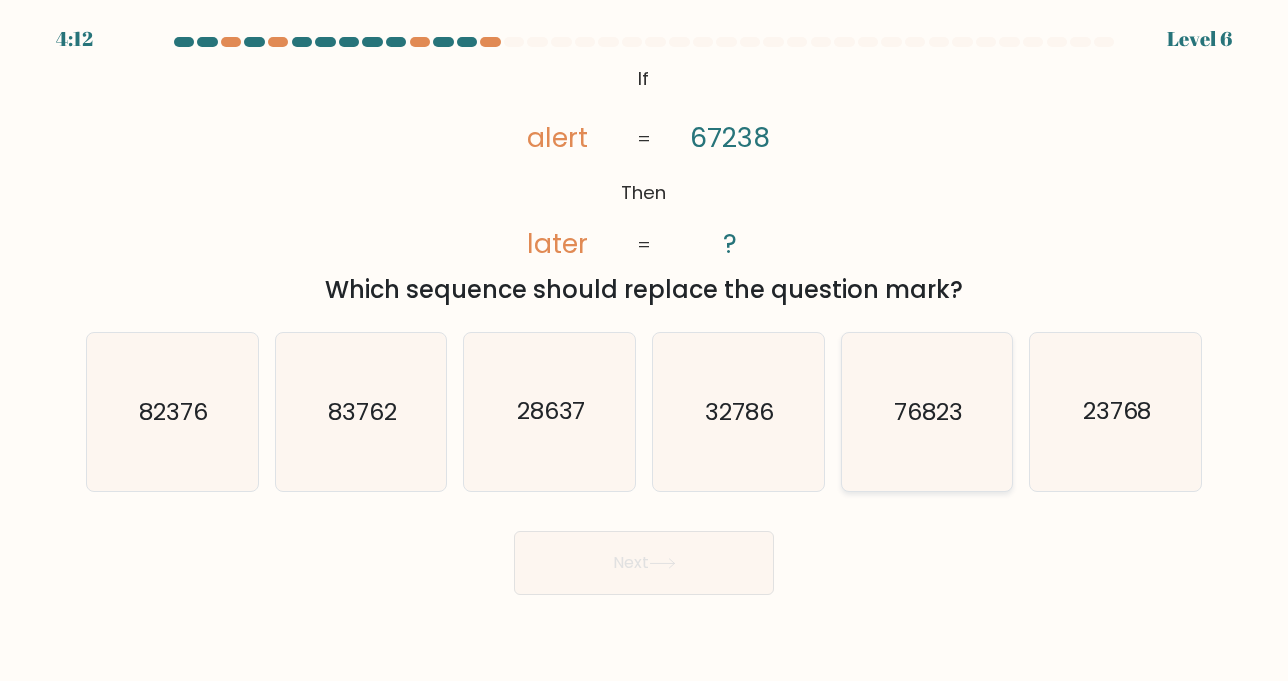click on "76823" 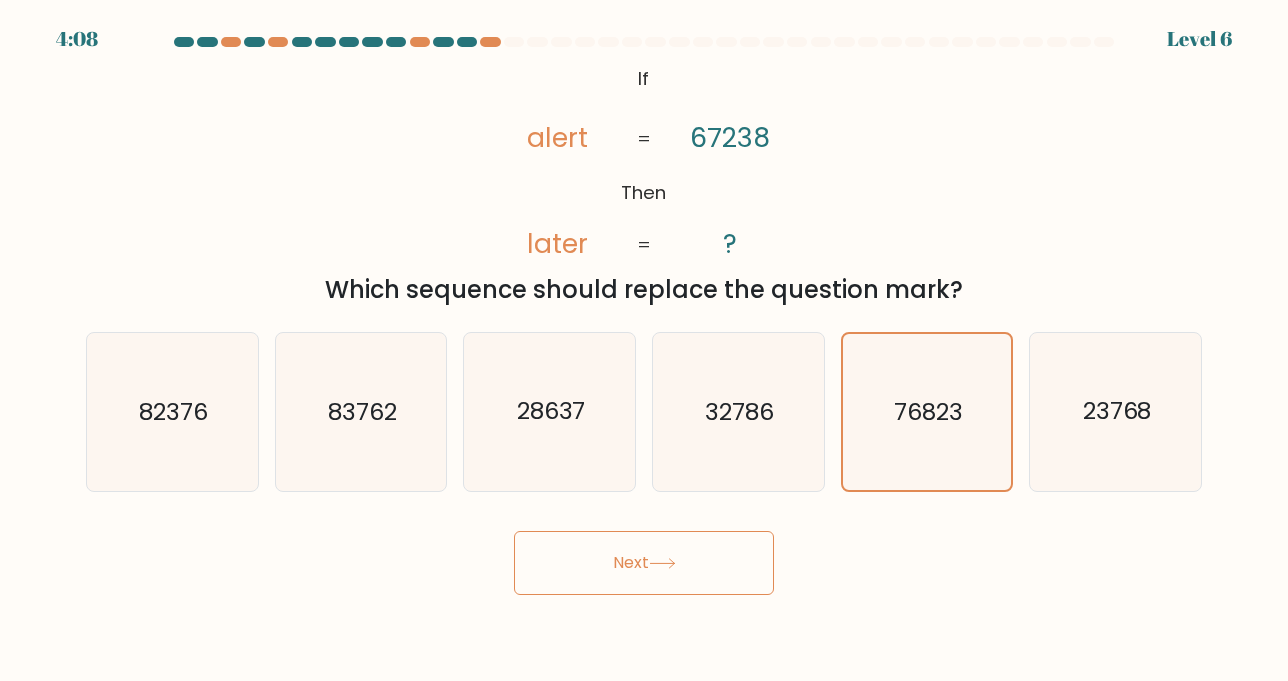 click on "Next" at bounding box center [644, 563] 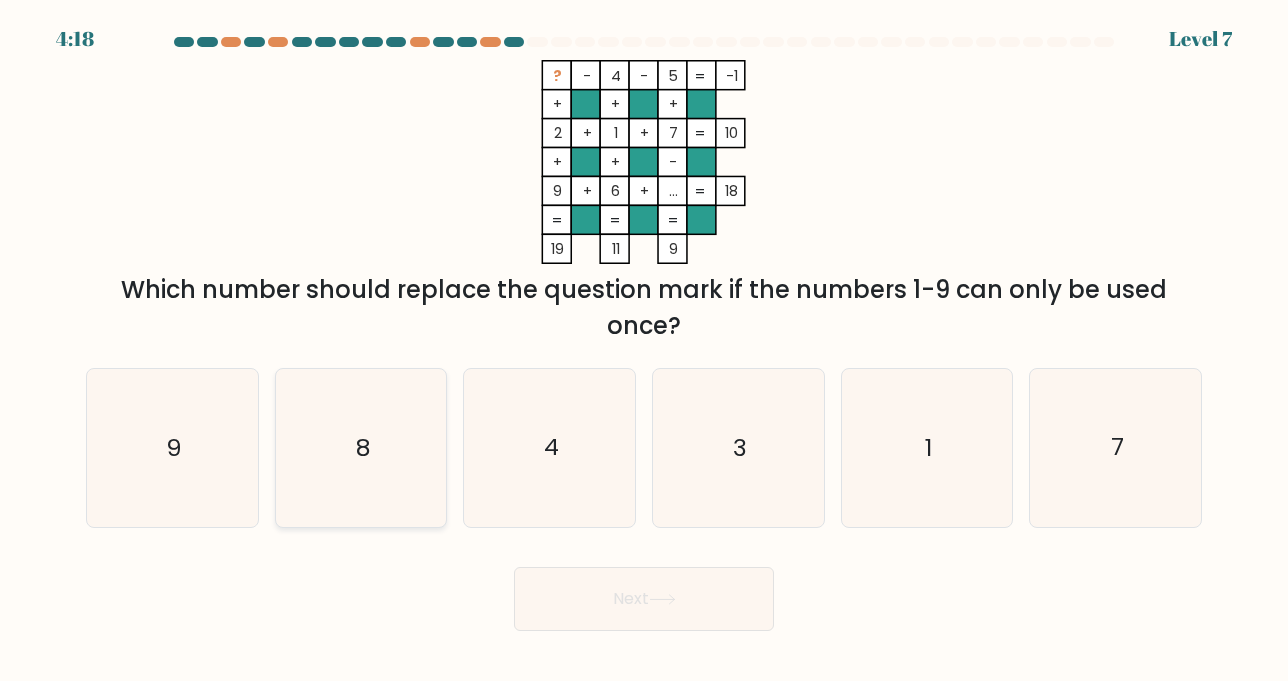 click on "8" 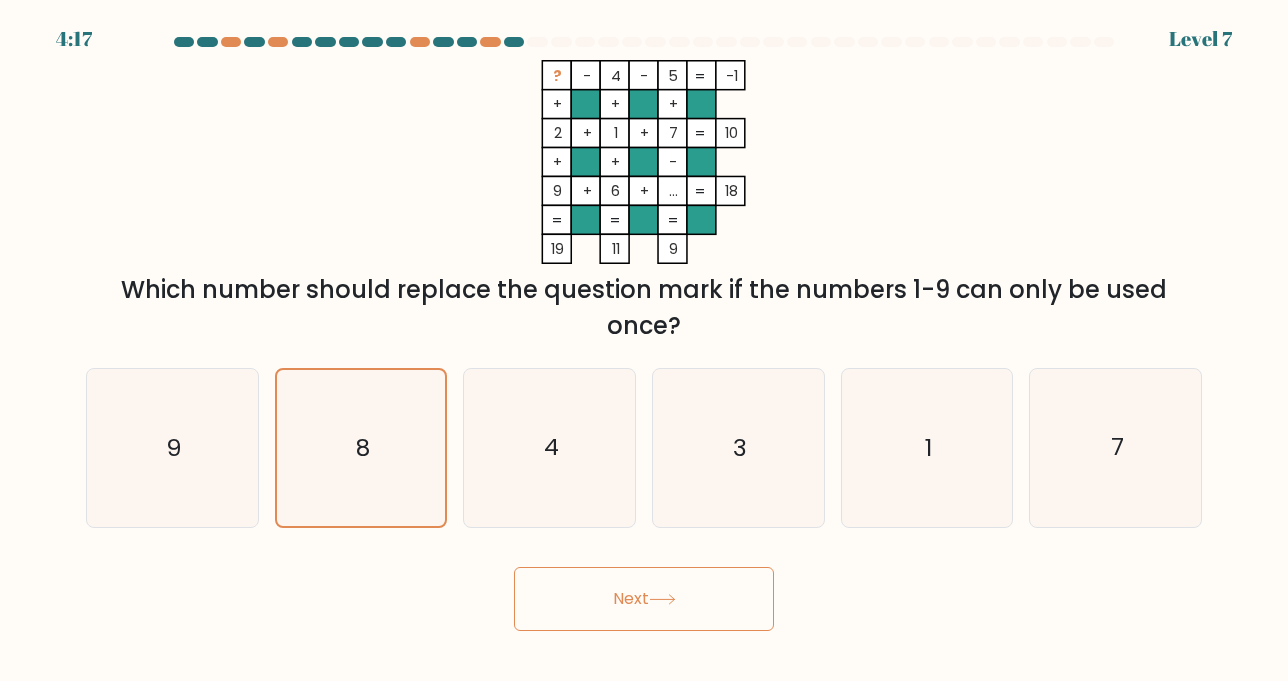click on "Next" at bounding box center (644, 599) 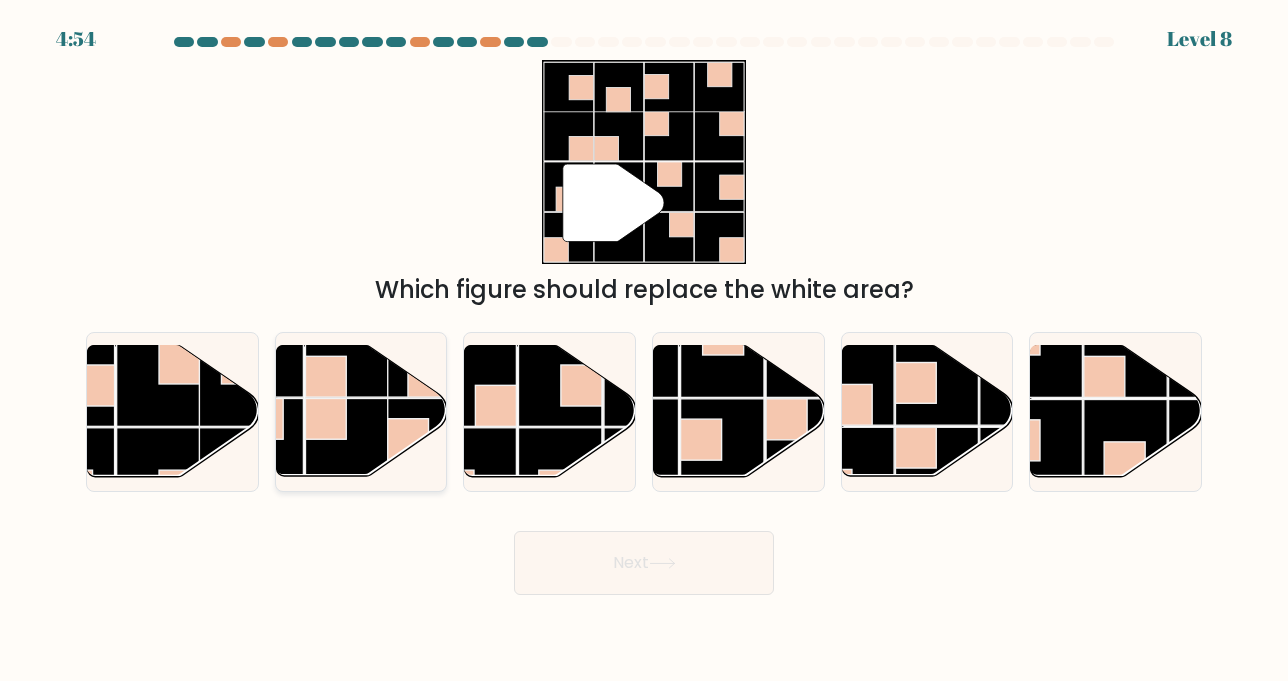 click 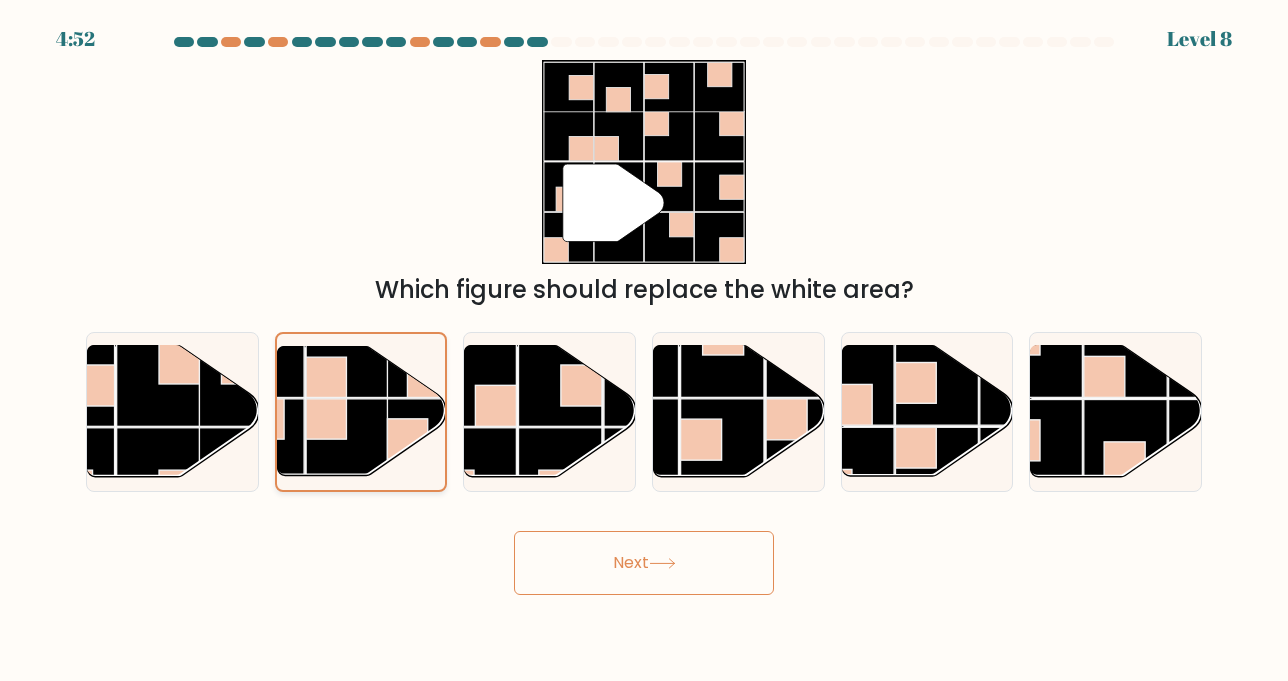 click 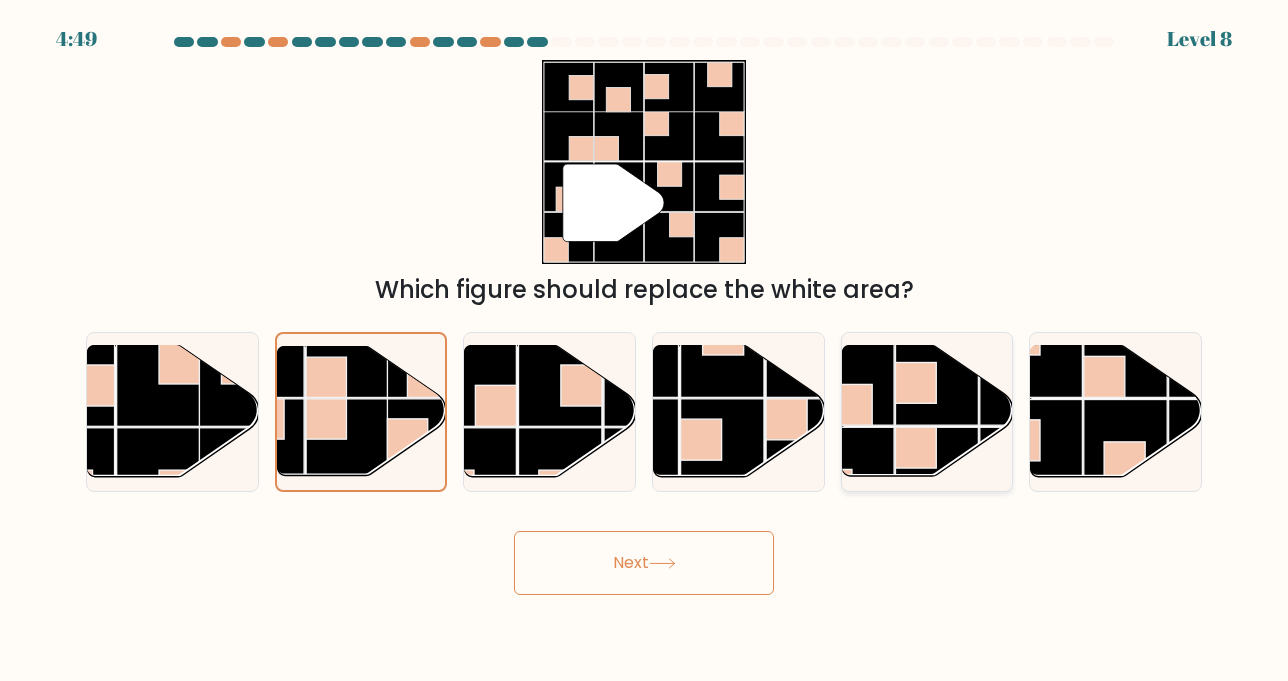 click 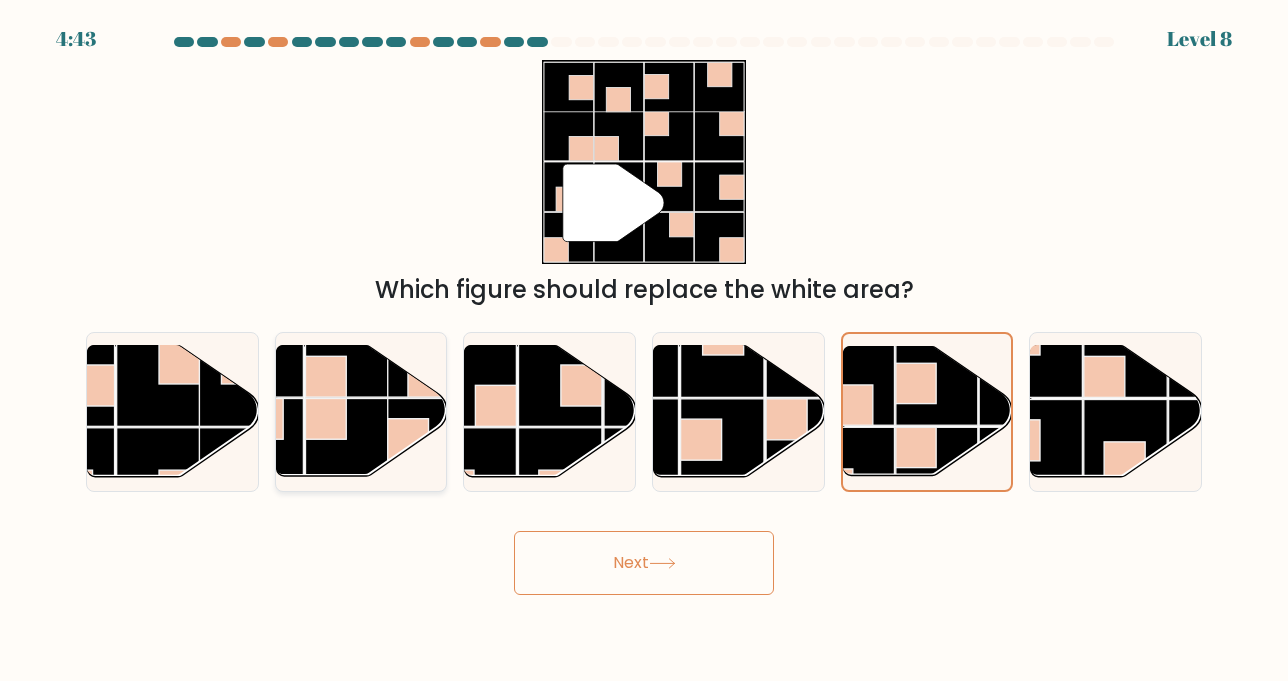 click 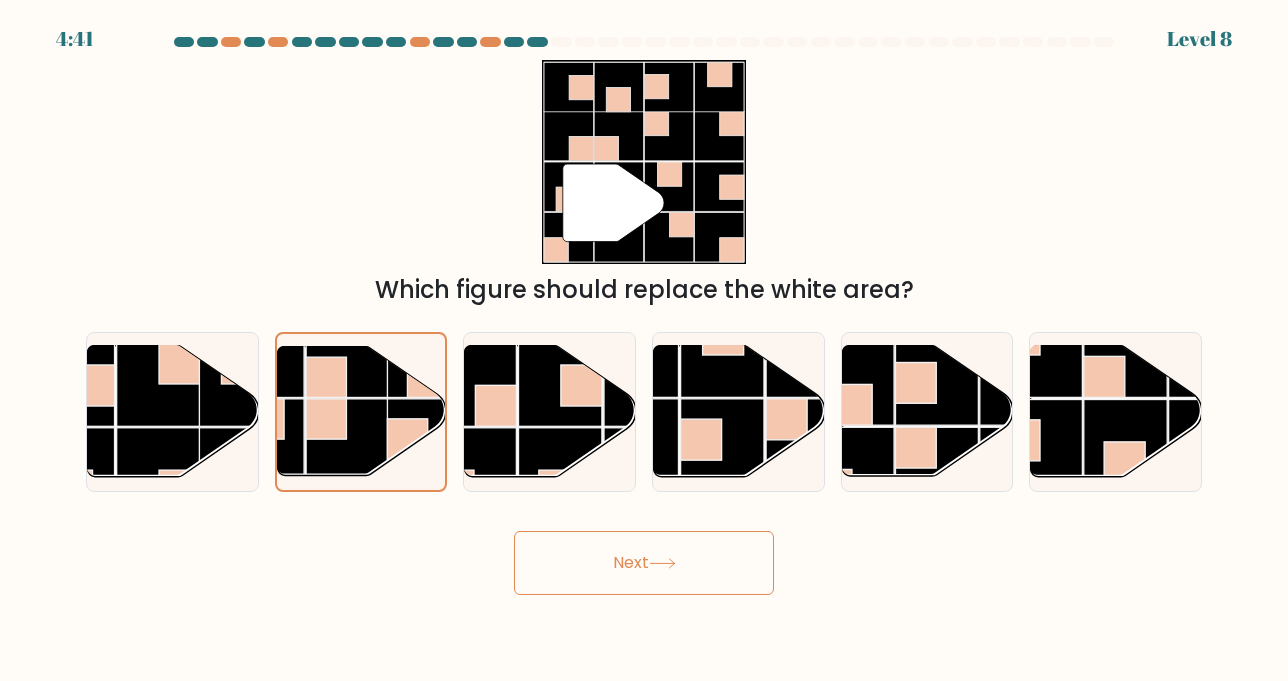 click on "Next" at bounding box center (644, 563) 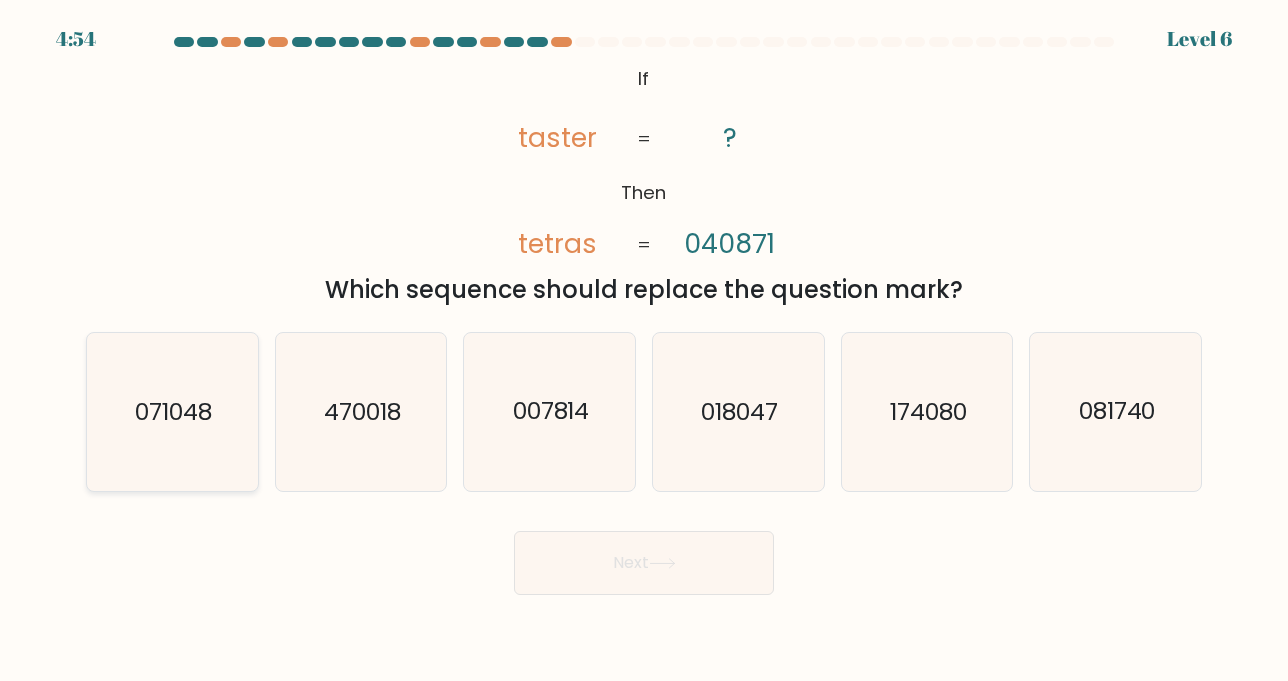 click on "071048" 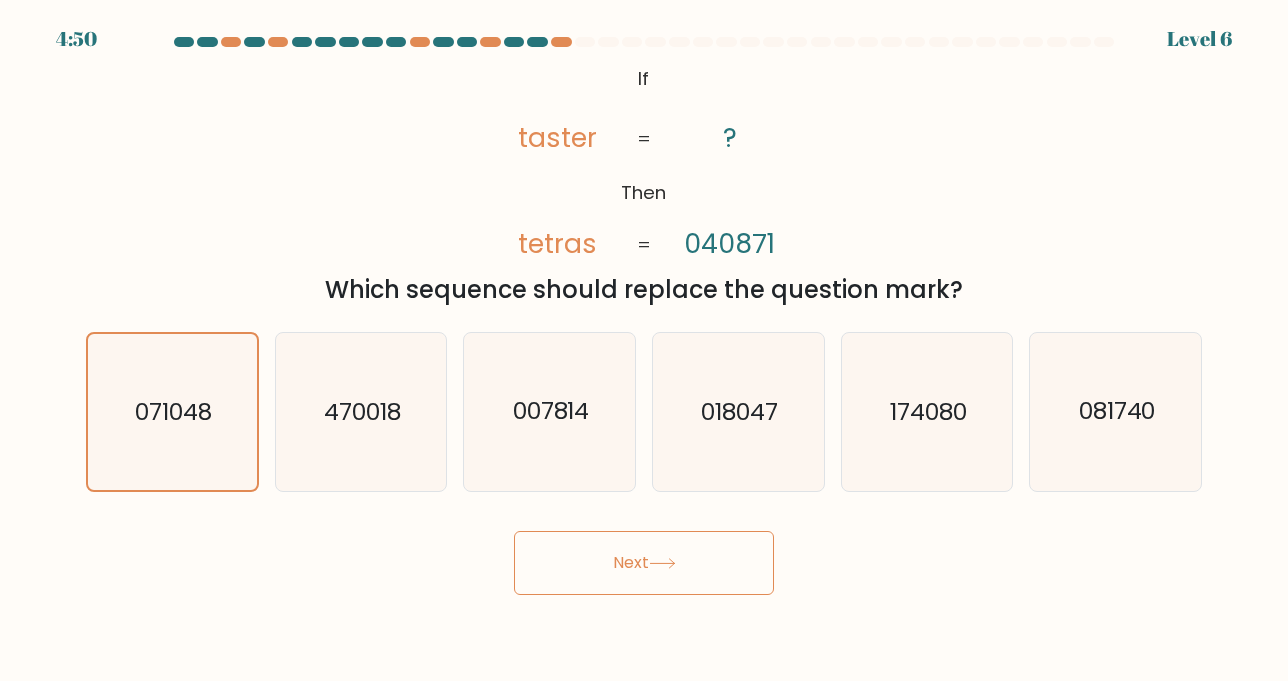 click on "Next" at bounding box center (644, 563) 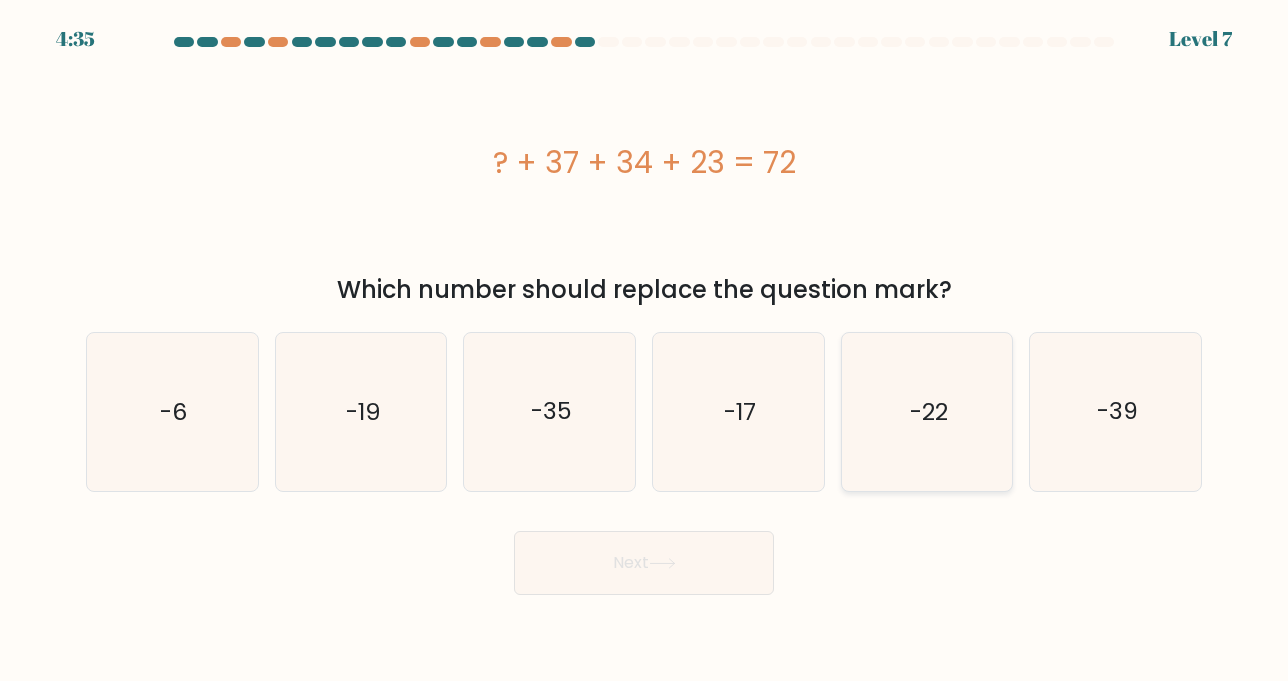 click on "-22" 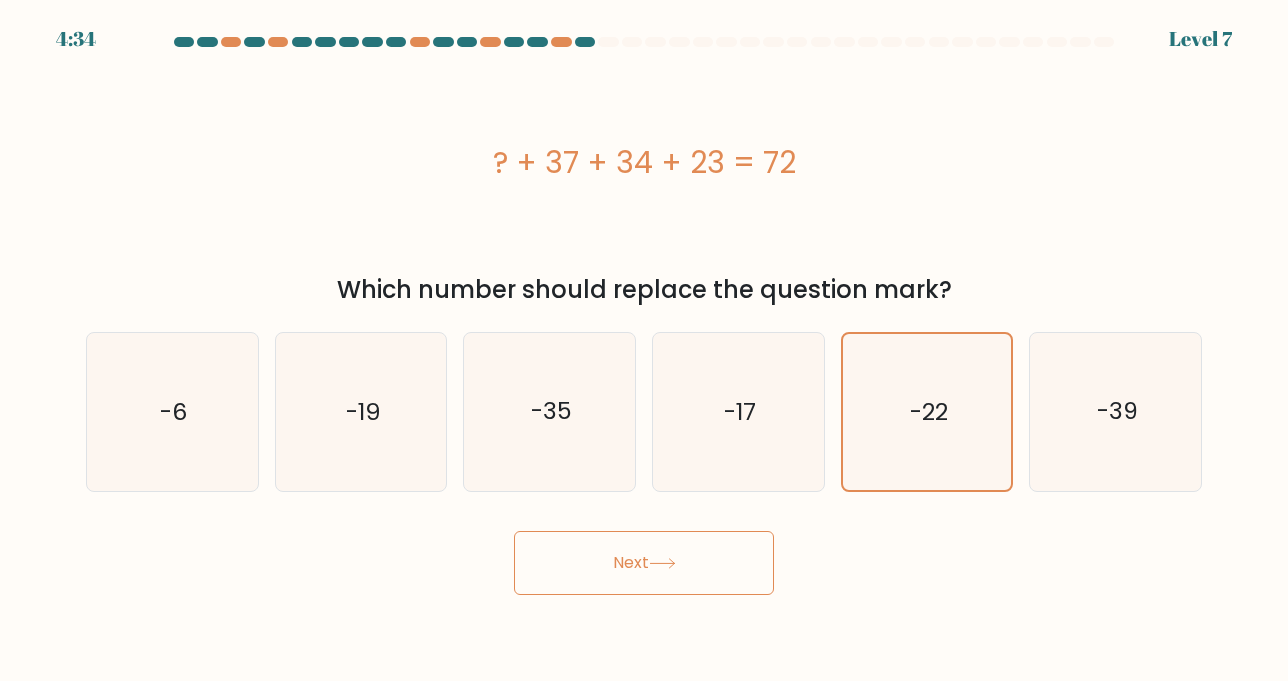 click on "Next" at bounding box center (644, 563) 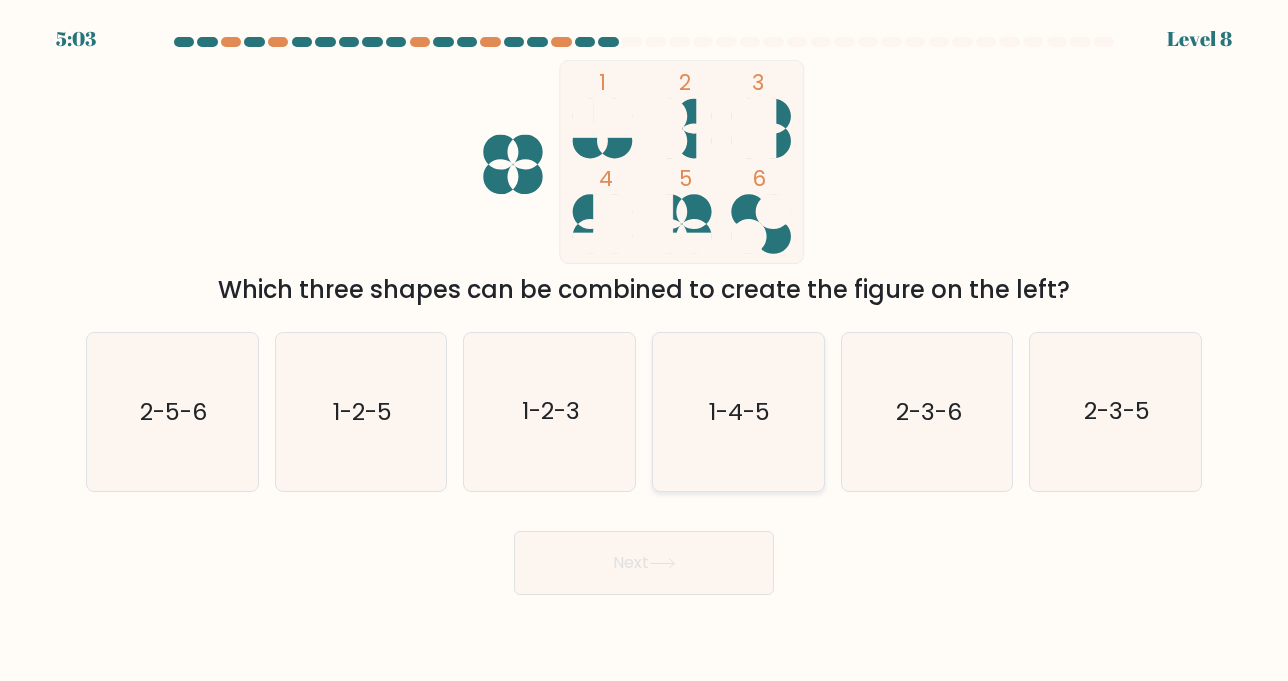 click on "1-4-5" 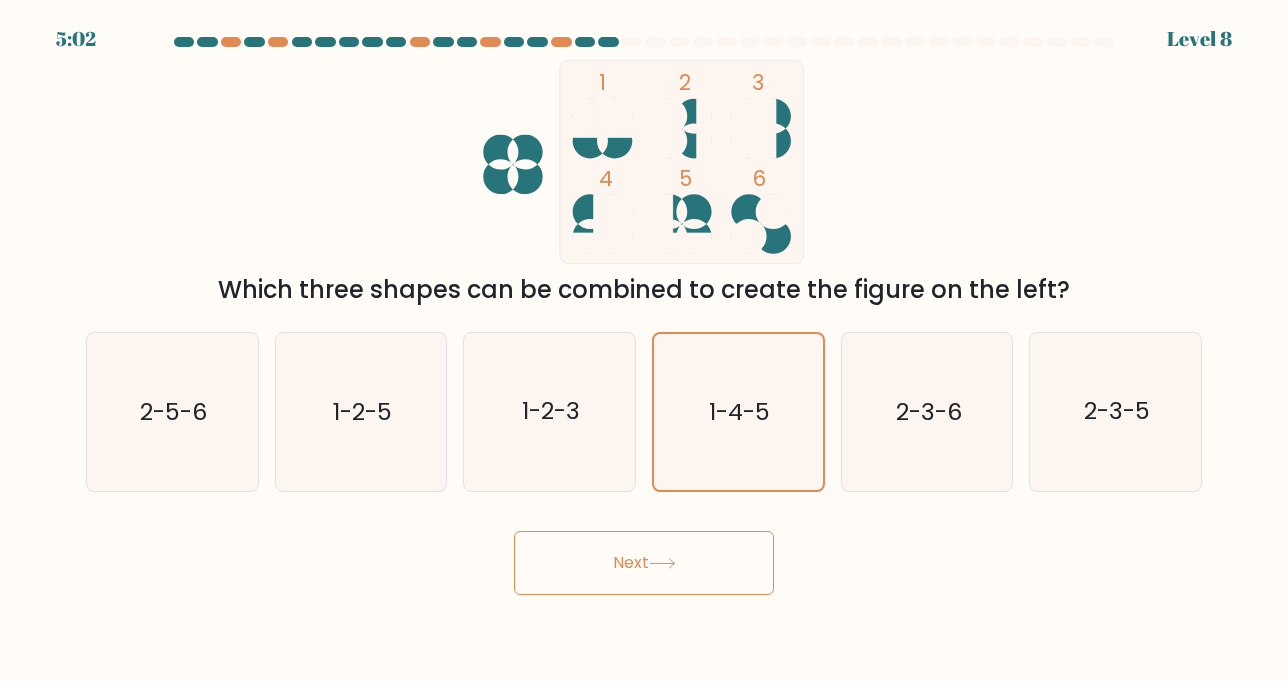click on "Next" at bounding box center (644, 563) 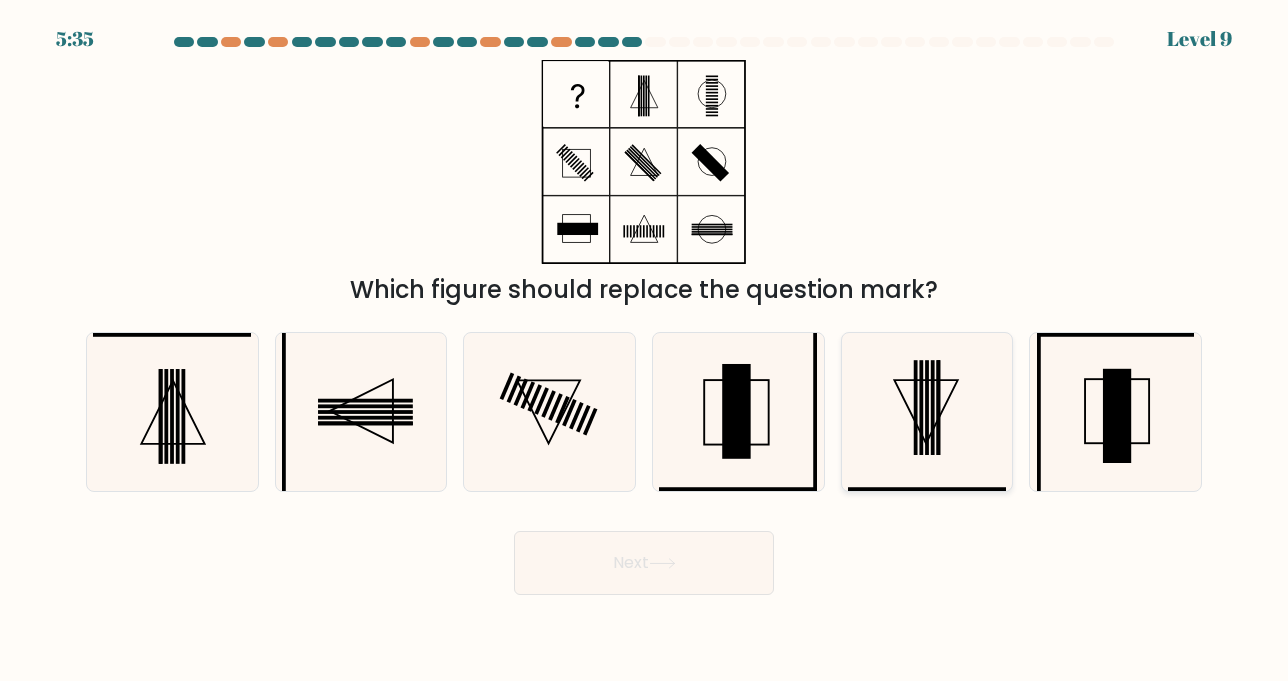 click 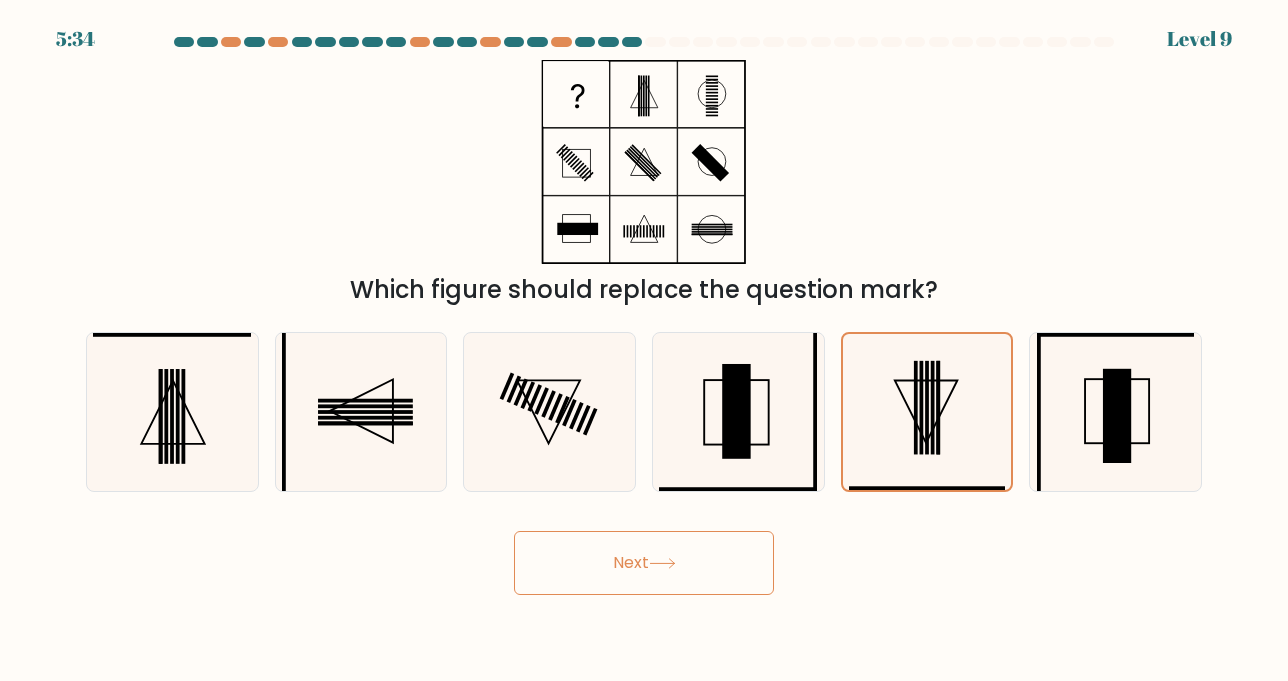 click on "Next" at bounding box center (644, 563) 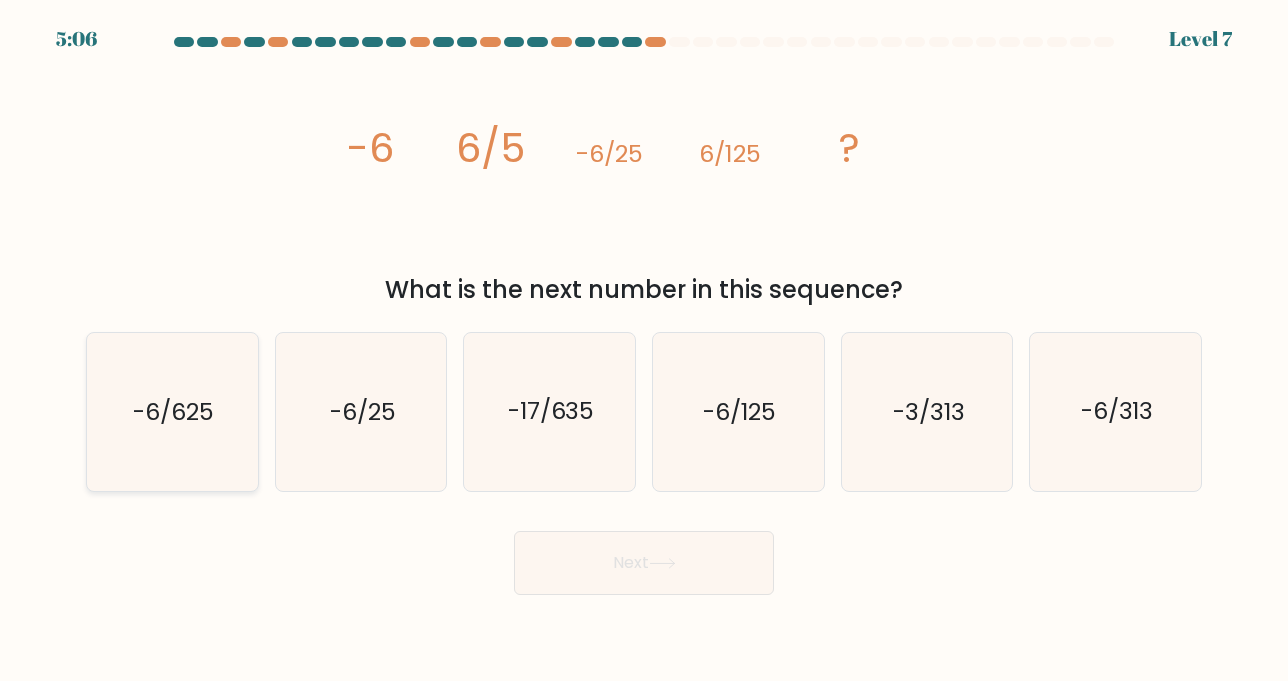 click on "-6/625" 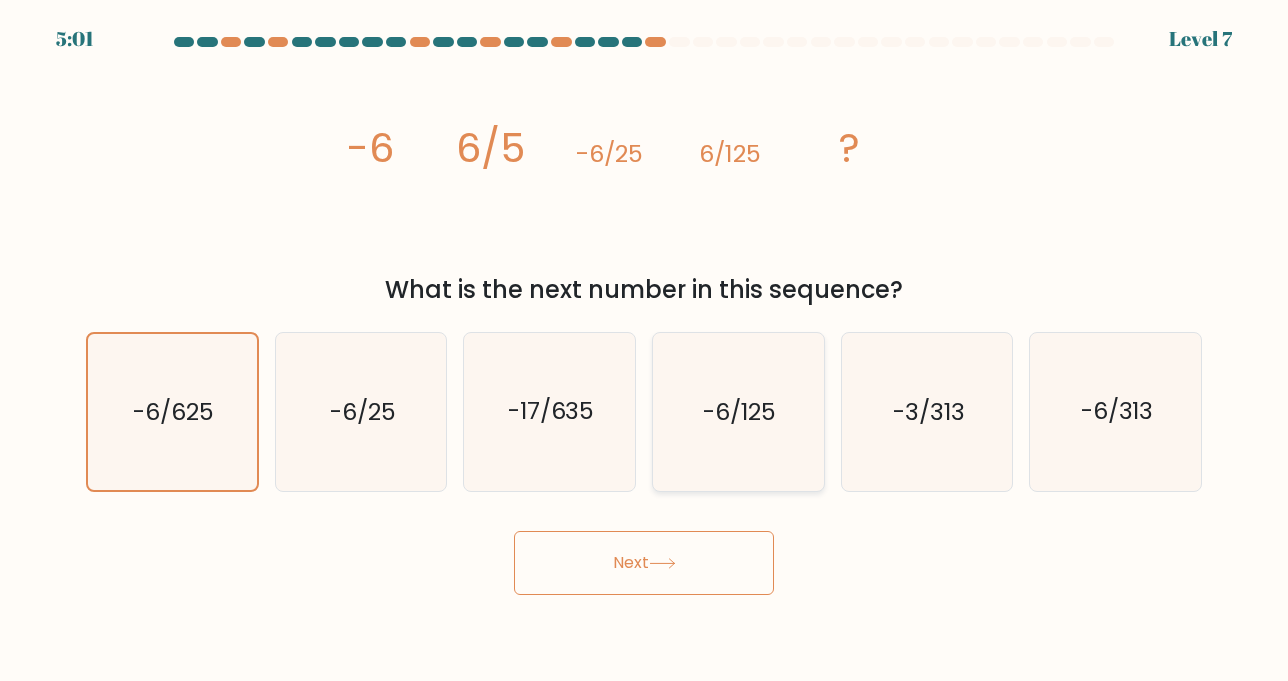 click on "-6/125" 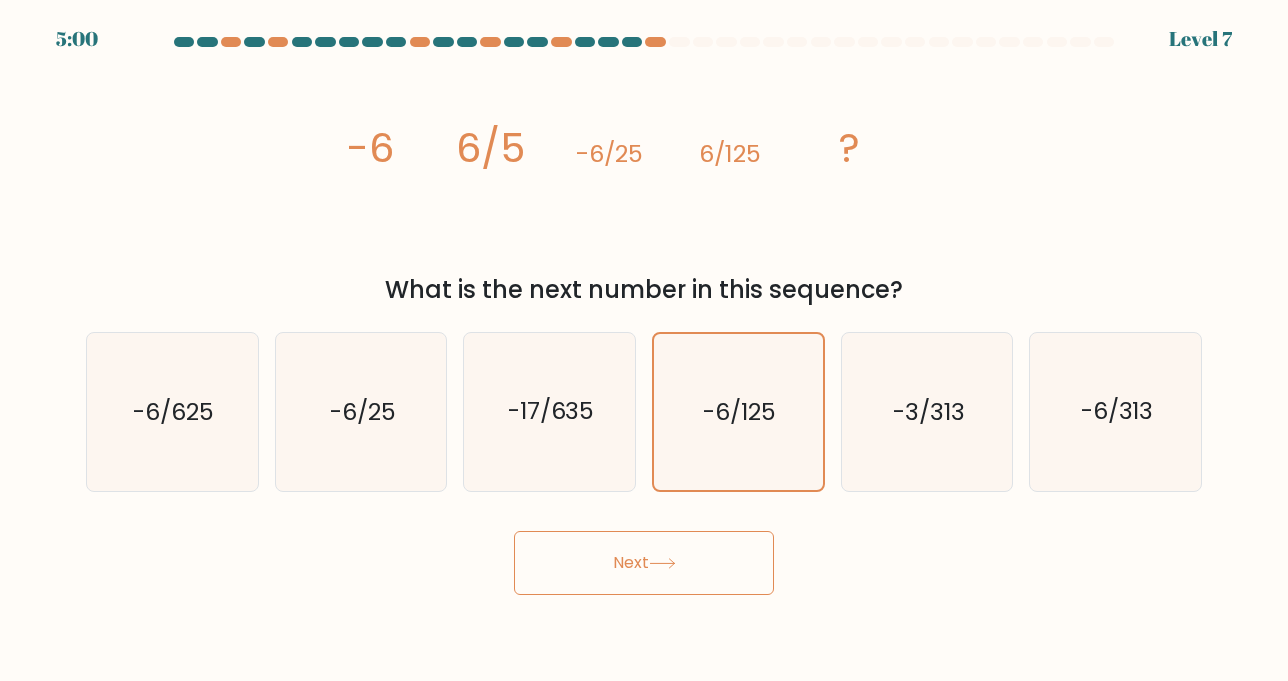click on "Next" at bounding box center (644, 563) 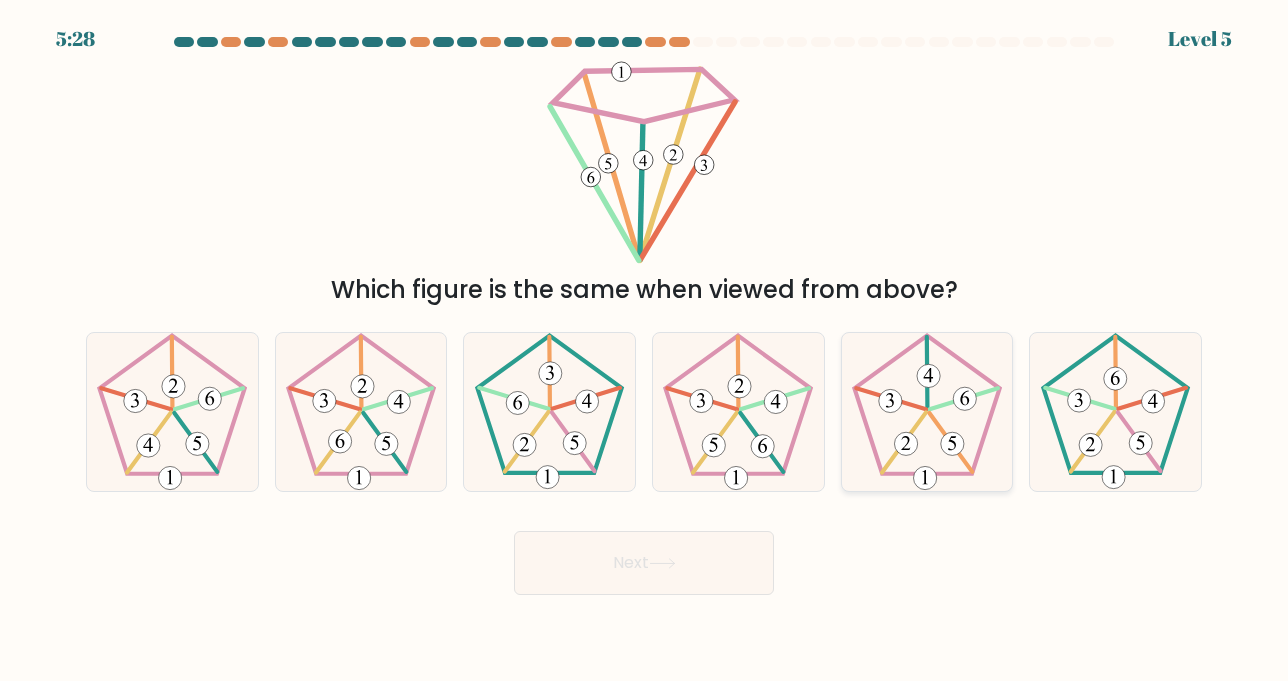 click 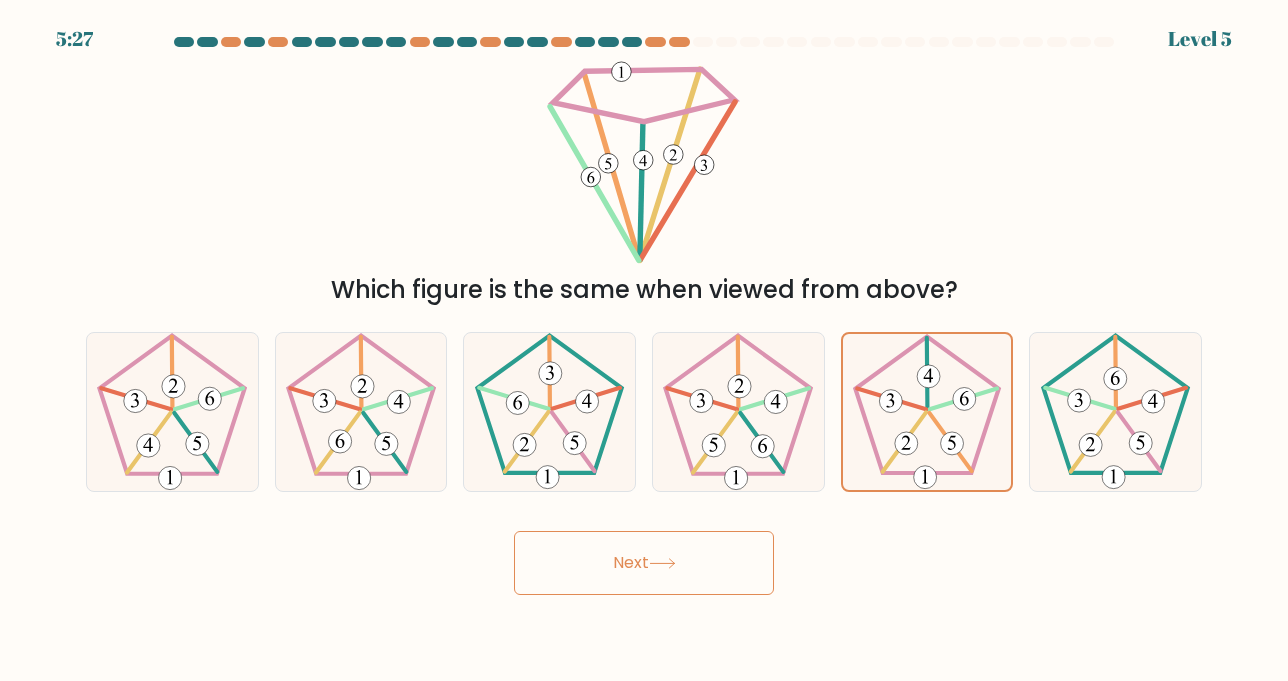 click on "Next" at bounding box center [644, 563] 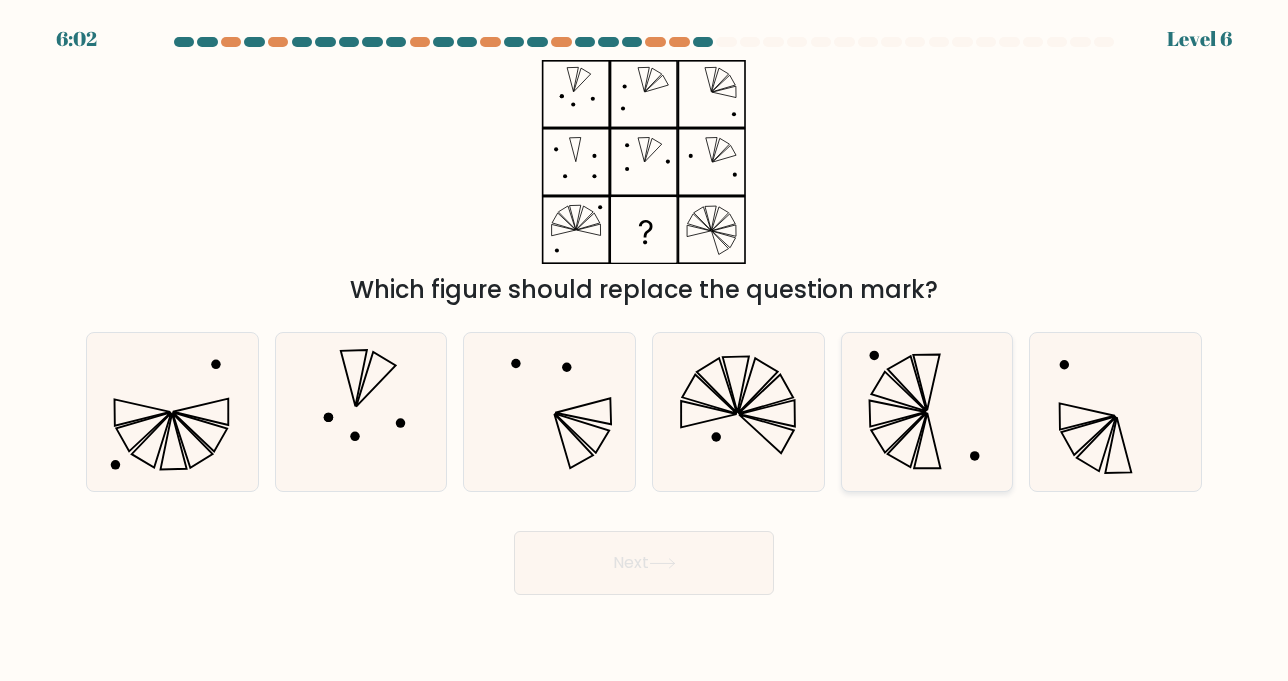 click 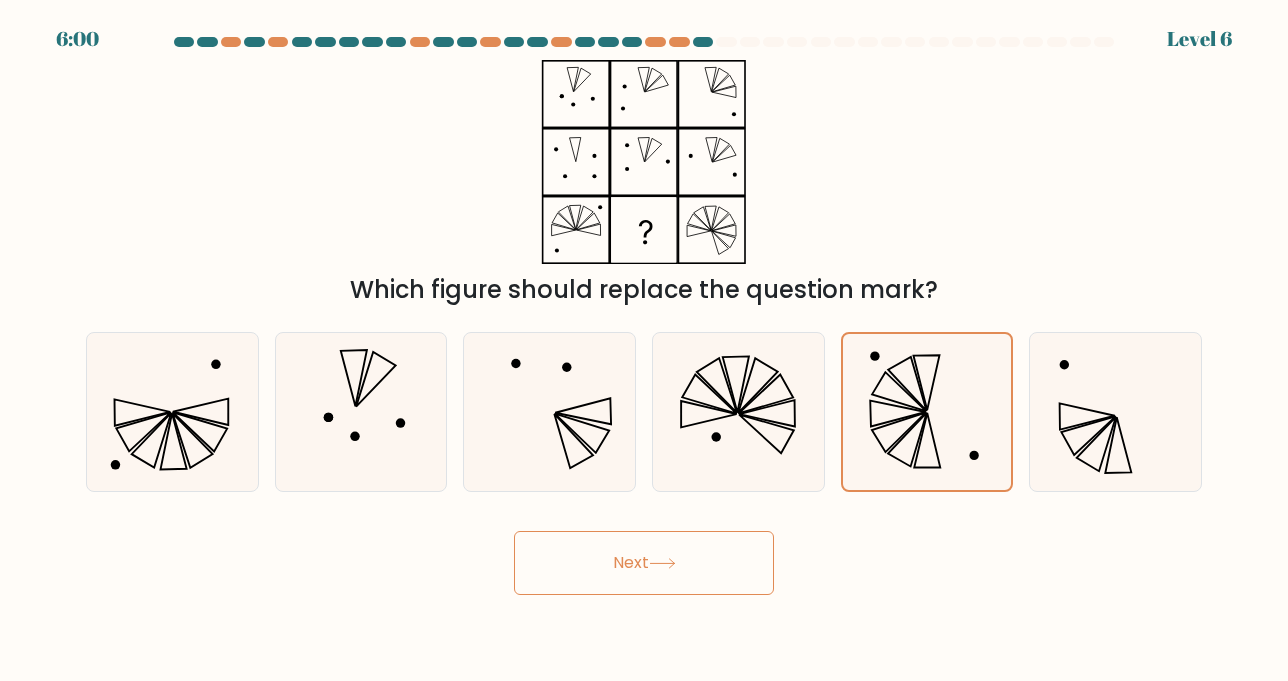 click 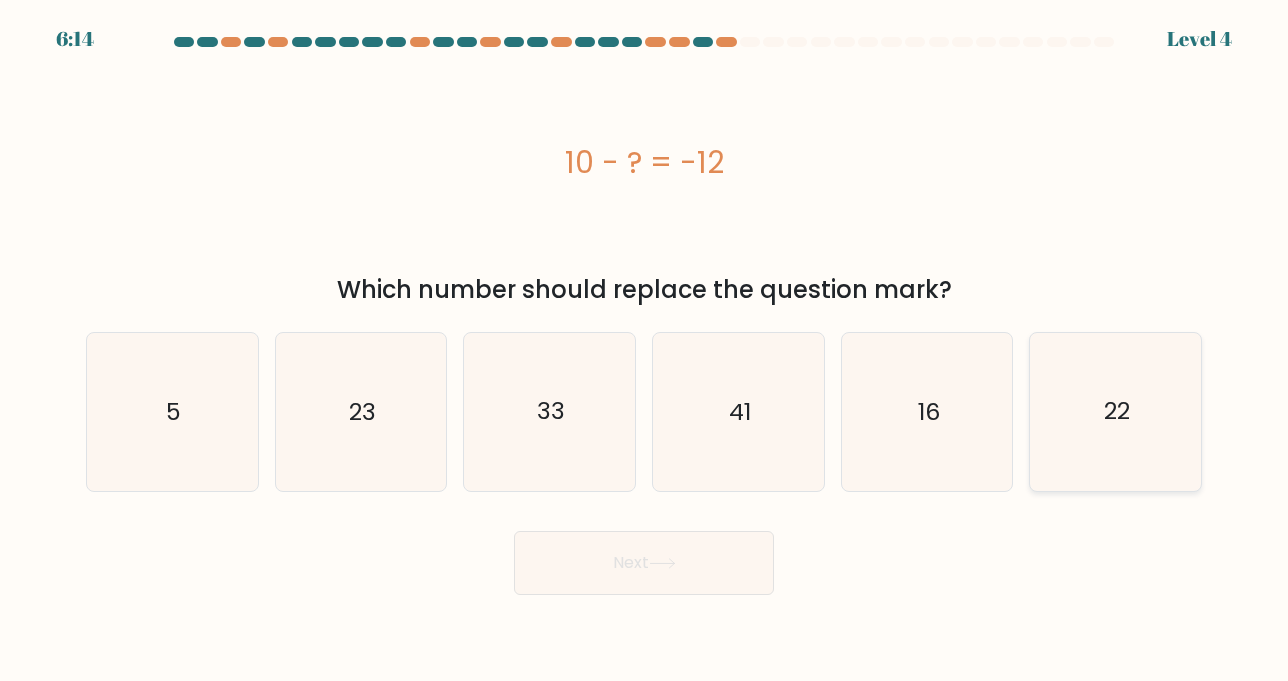 click on "22" 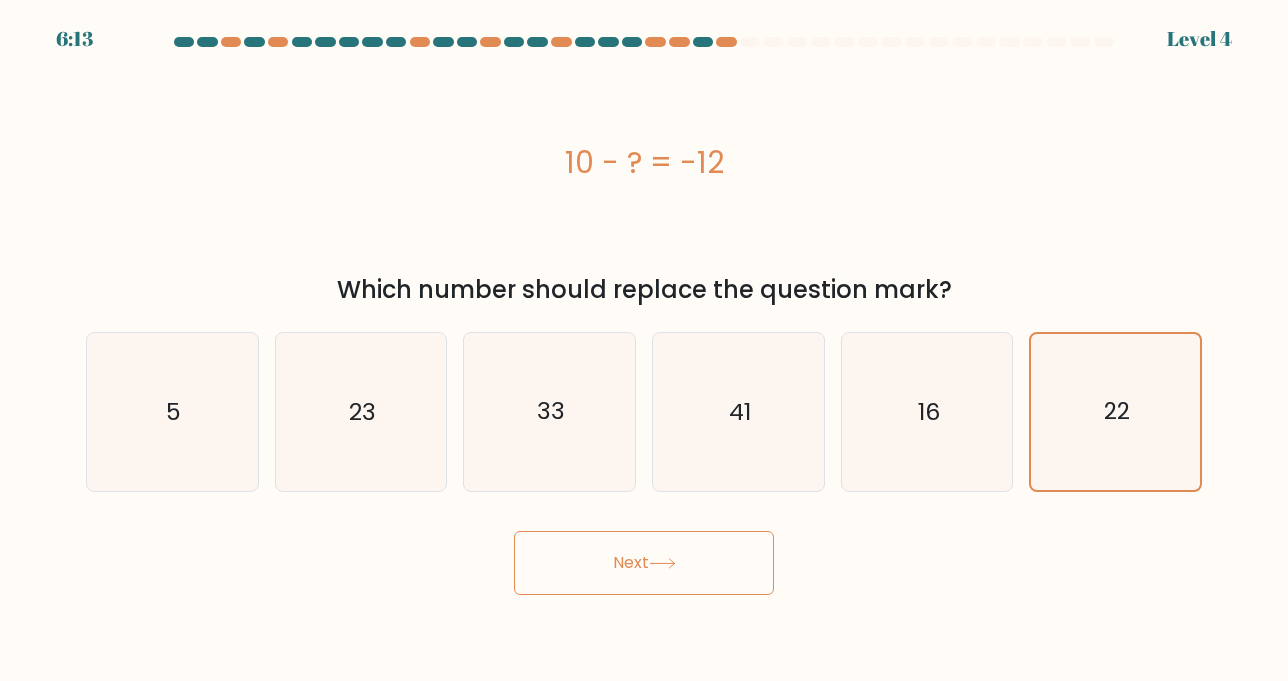 click on "Next" at bounding box center [644, 563] 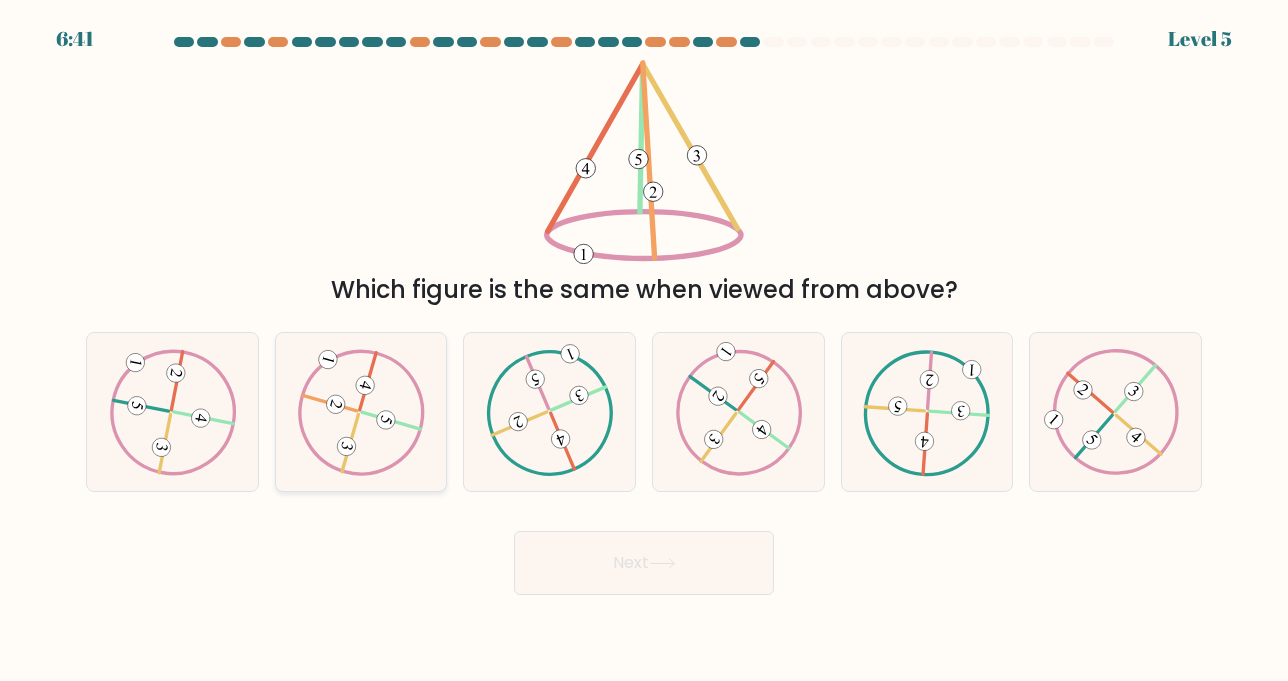 click 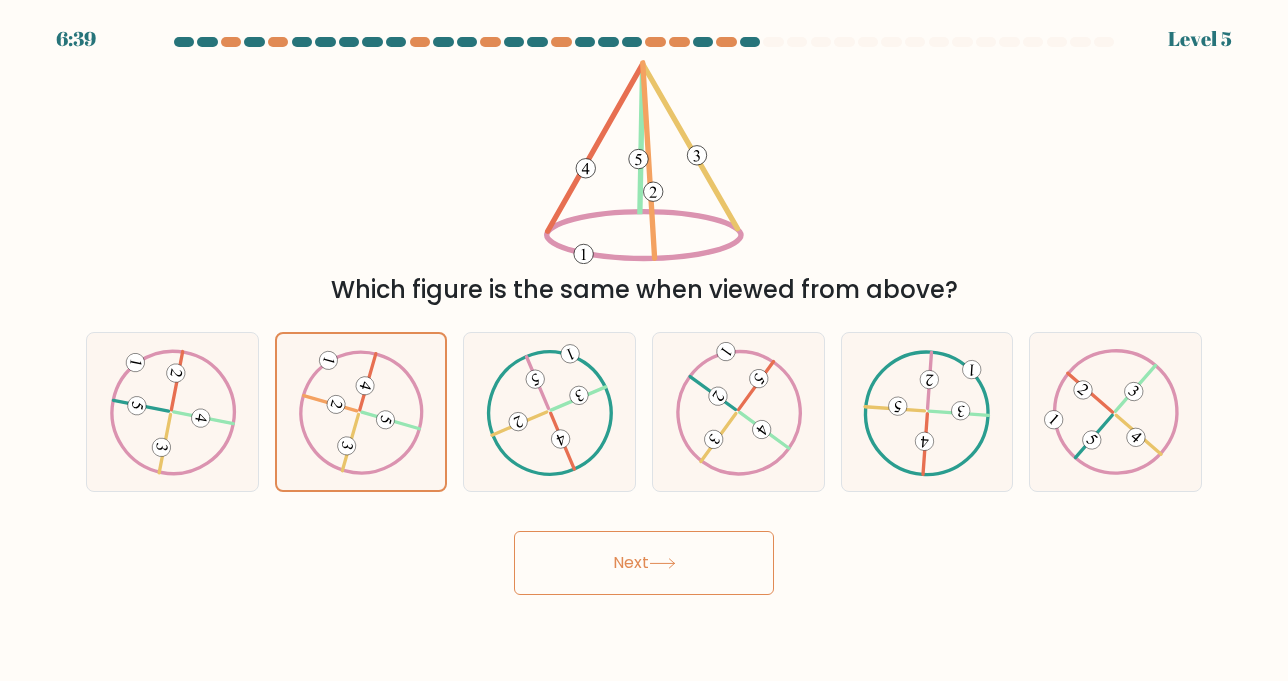 click on "Next" at bounding box center (644, 563) 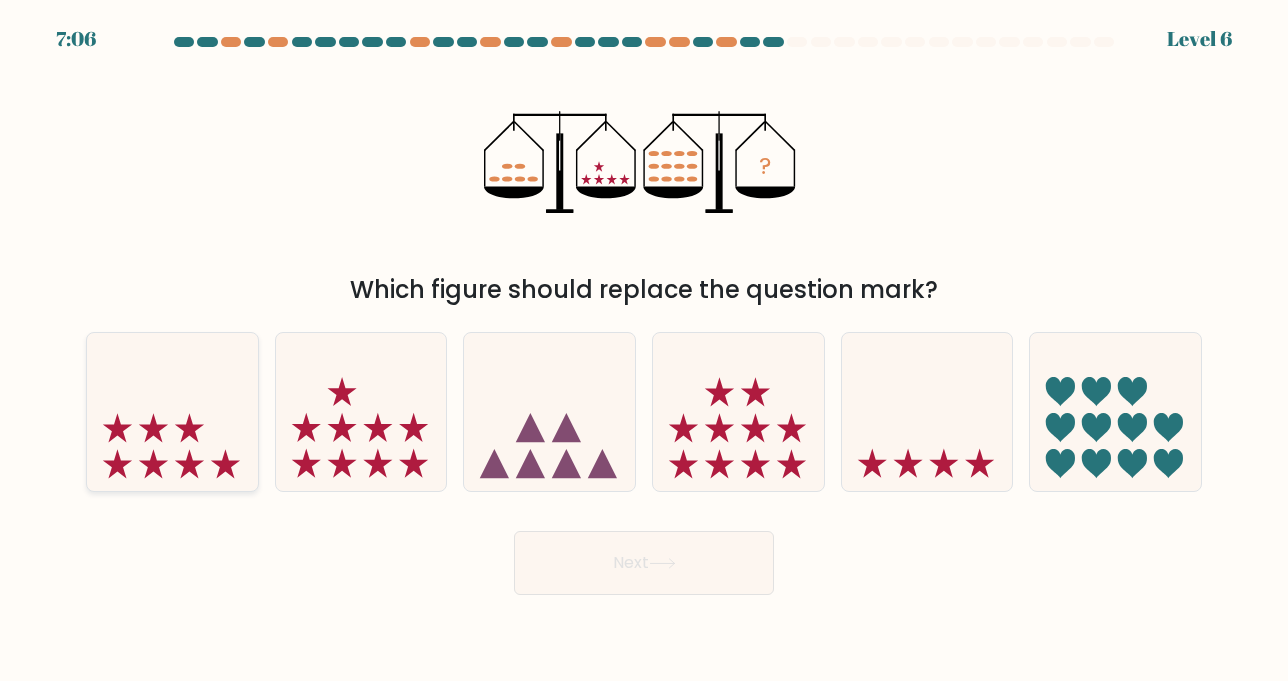 drag, startPoint x: 160, startPoint y: 395, endPoint x: 176, endPoint y: 406, distance: 19.416489 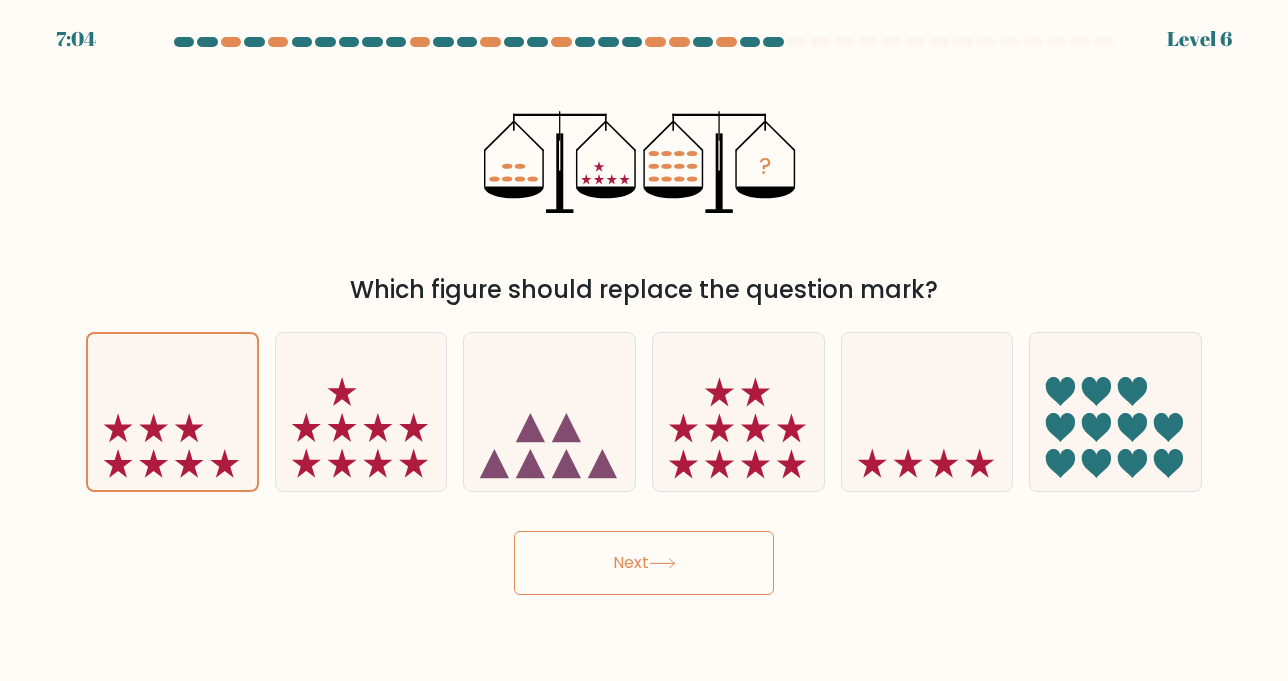 drag, startPoint x: 176, startPoint y: 406, endPoint x: 619, endPoint y: 555, distance: 467.38635 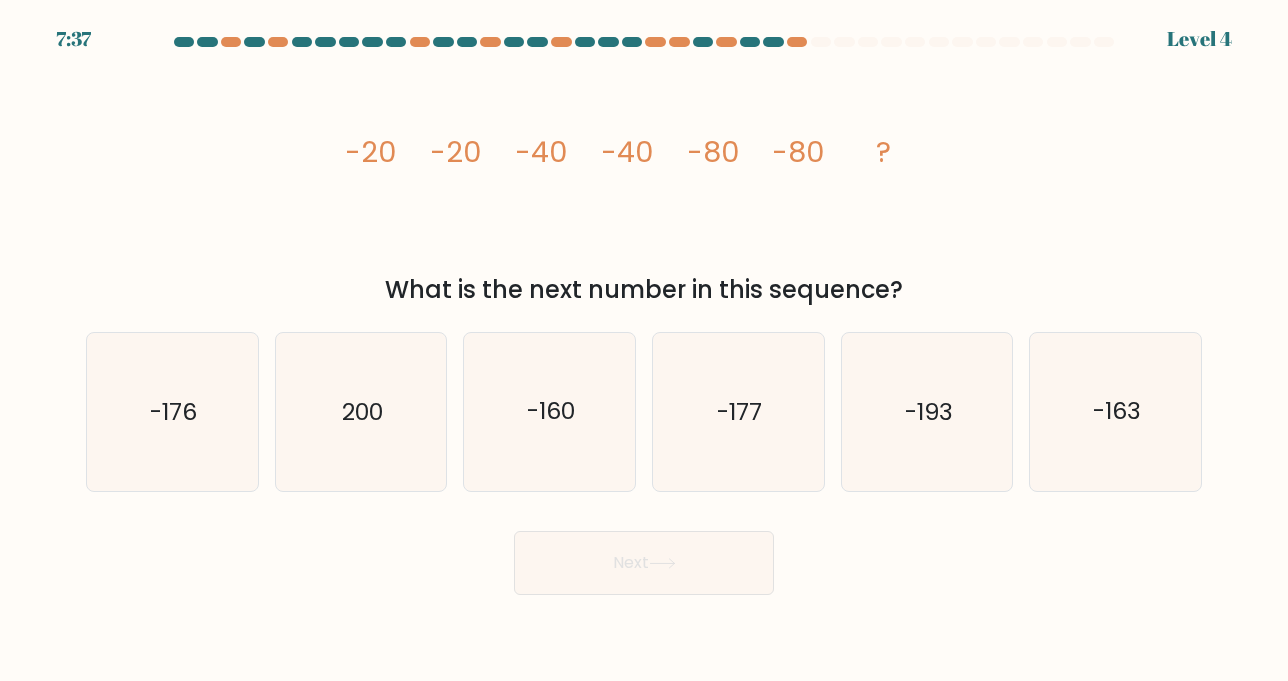 click on "Next" at bounding box center [644, 563] 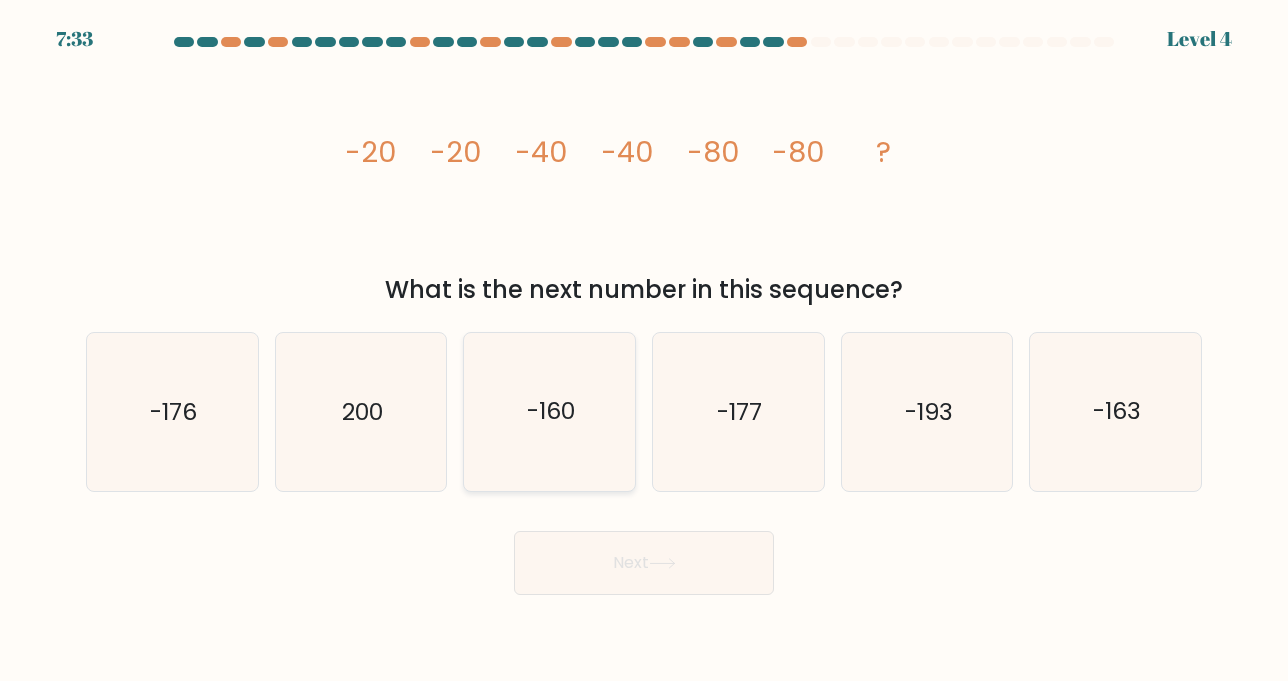 click on "-160" at bounding box center (549, 412) 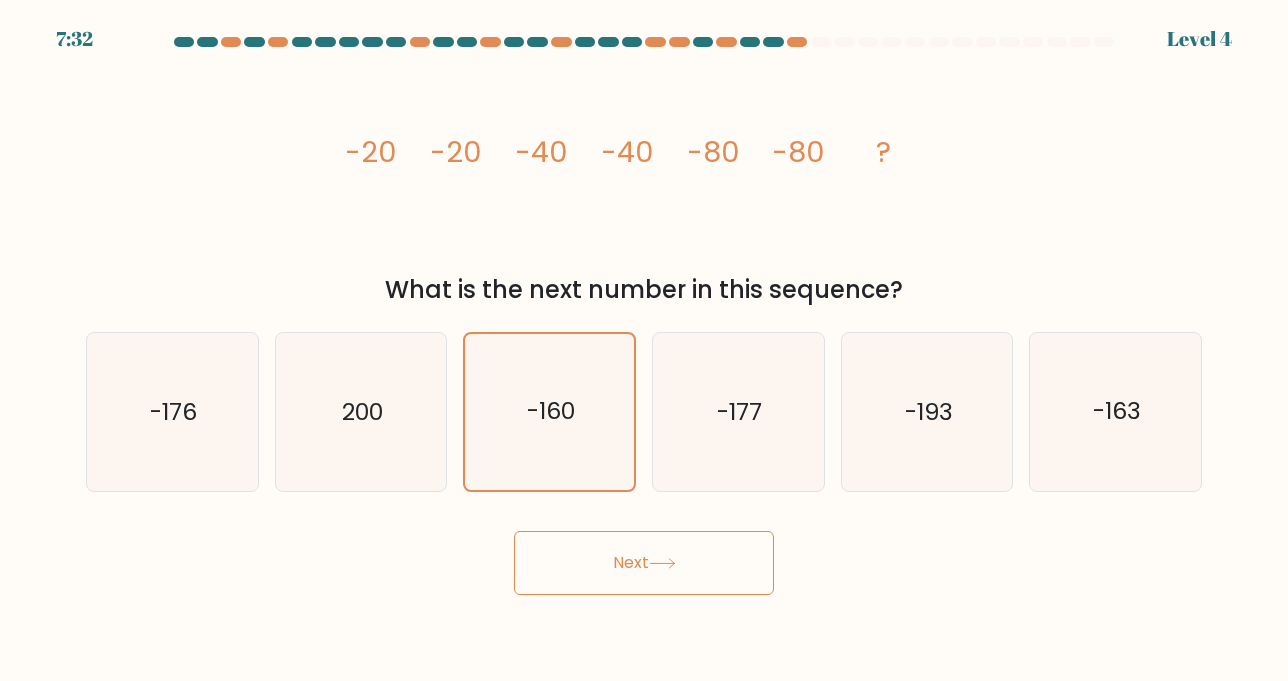 click on "Next" at bounding box center (644, 563) 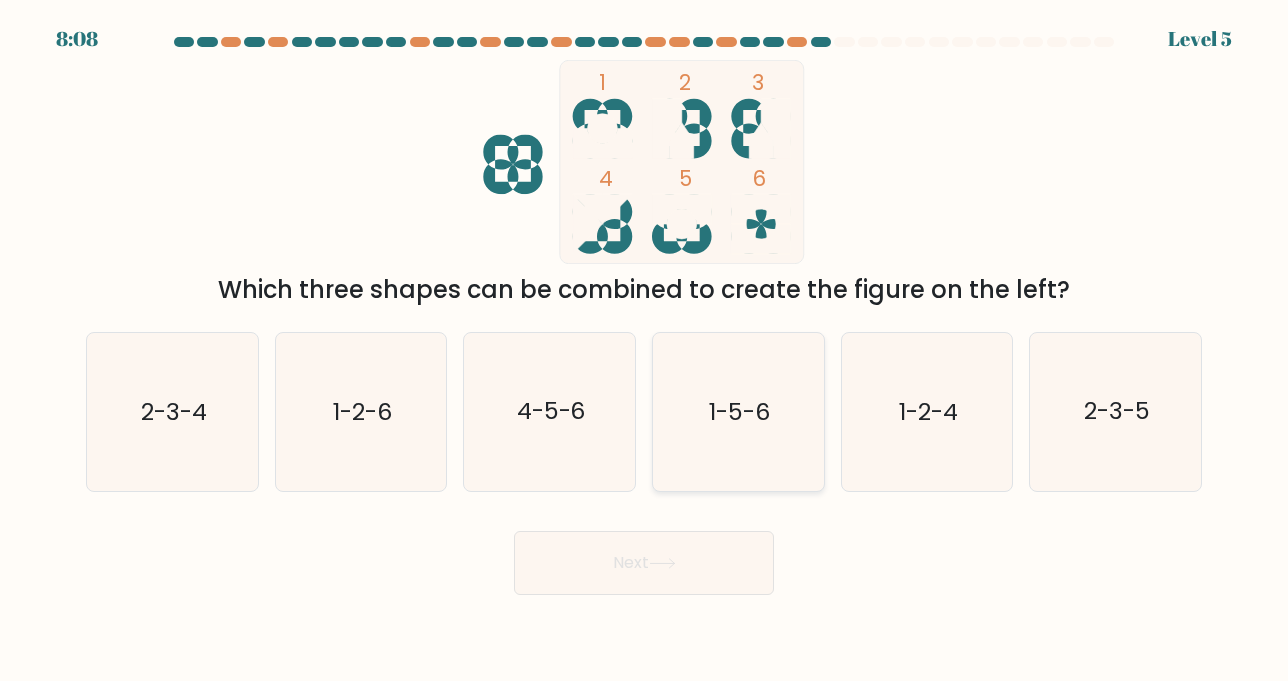 click on "1-5-6" 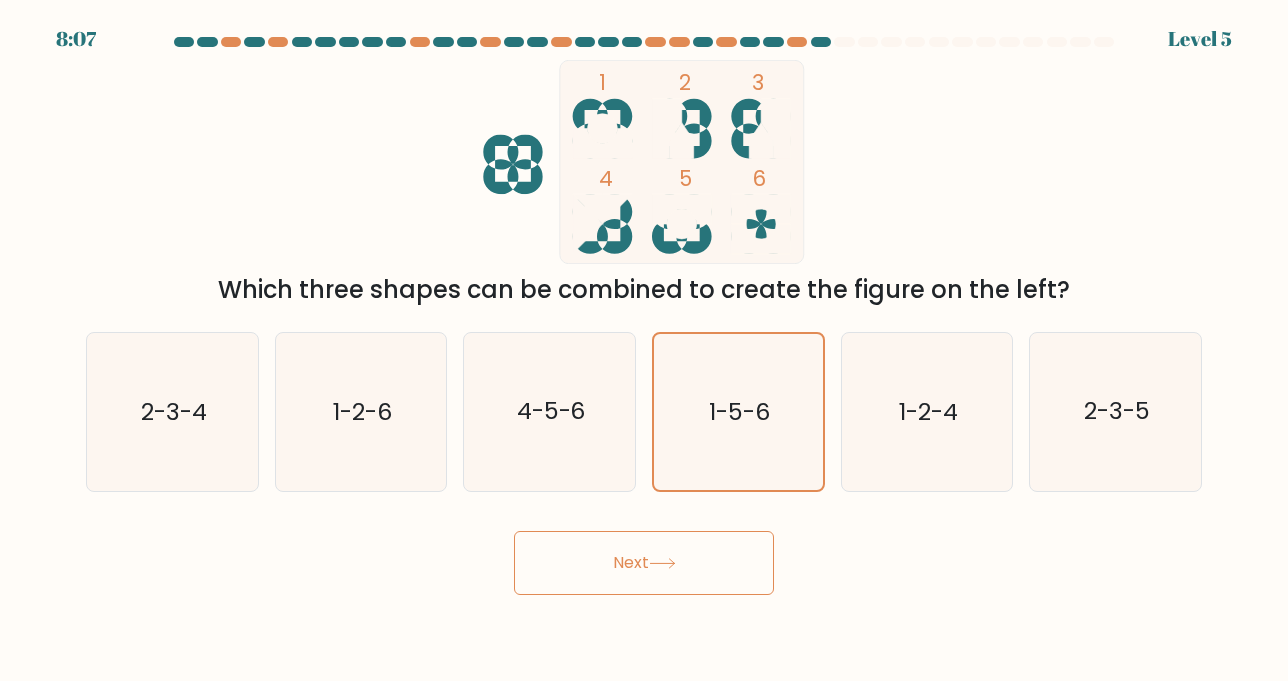 click on "Next" at bounding box center (644, 563) 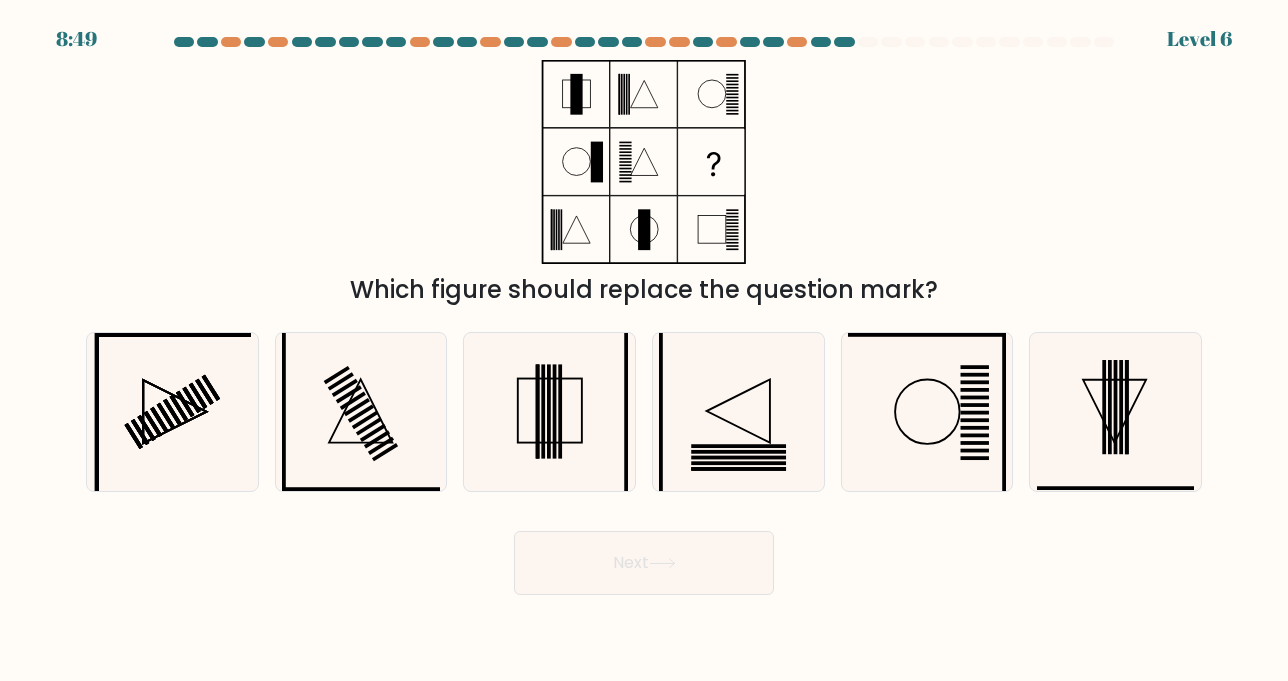 click on "Next" at bounding box center (644, 563) 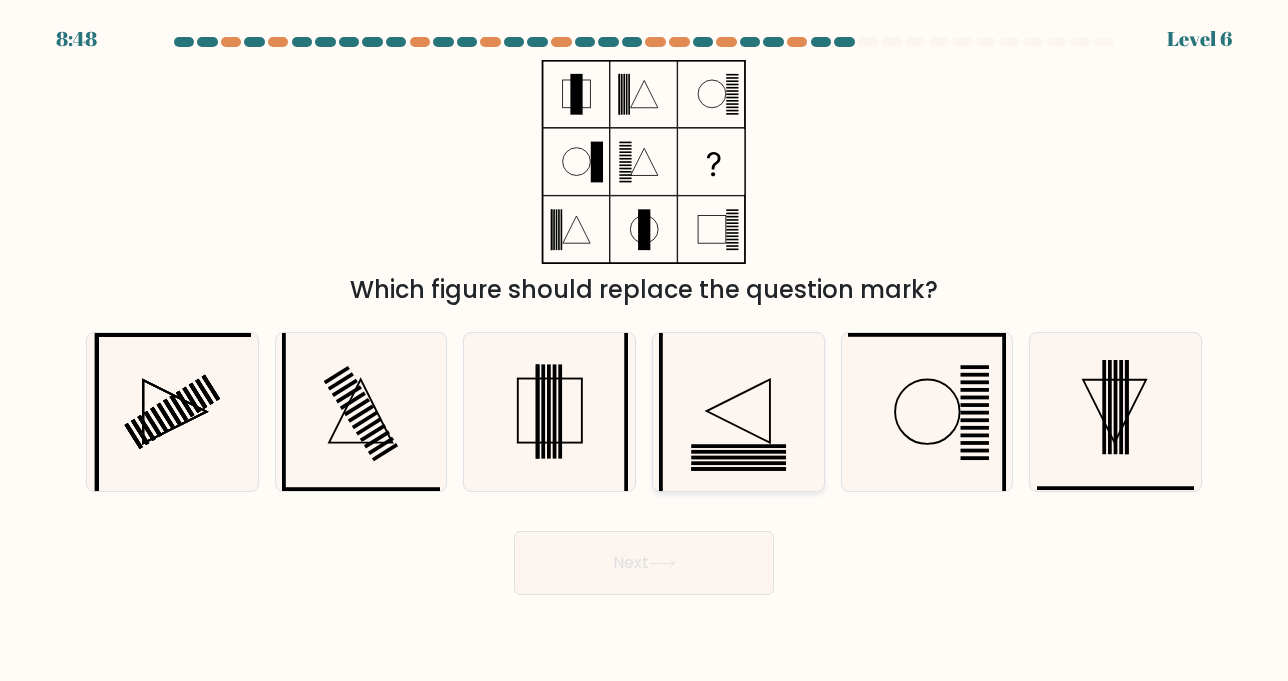 click 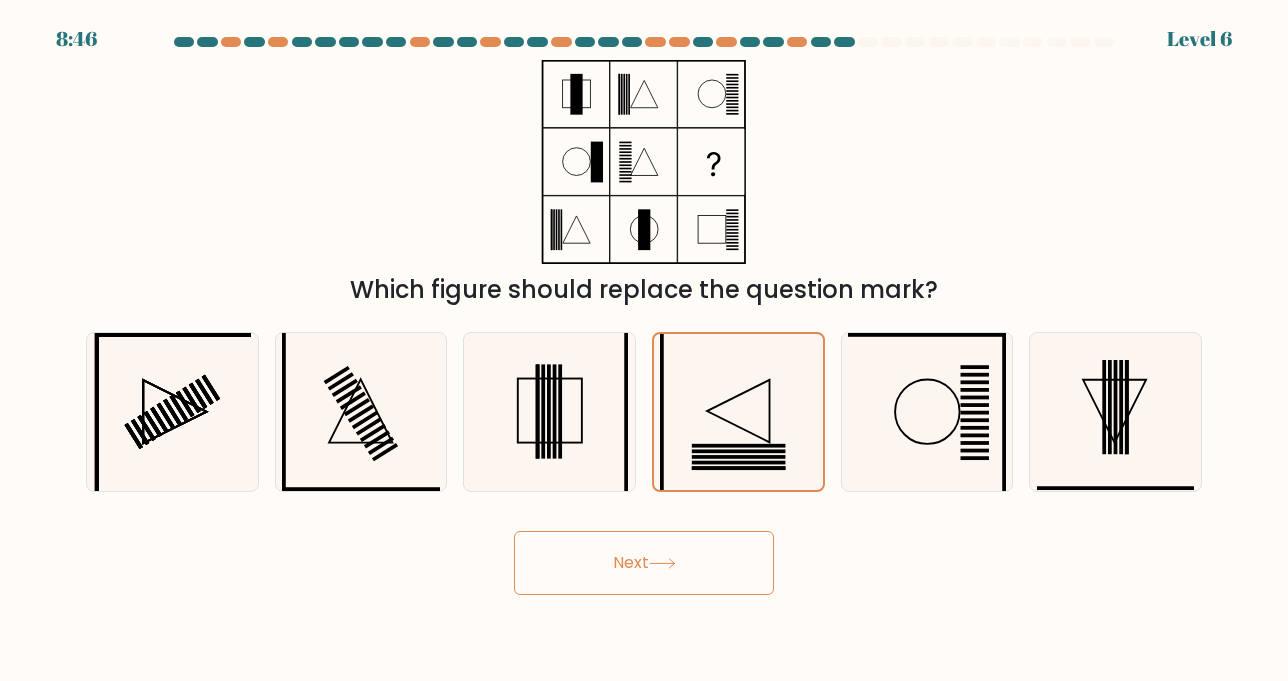 click on "Next" at bounding box center [644, 563] 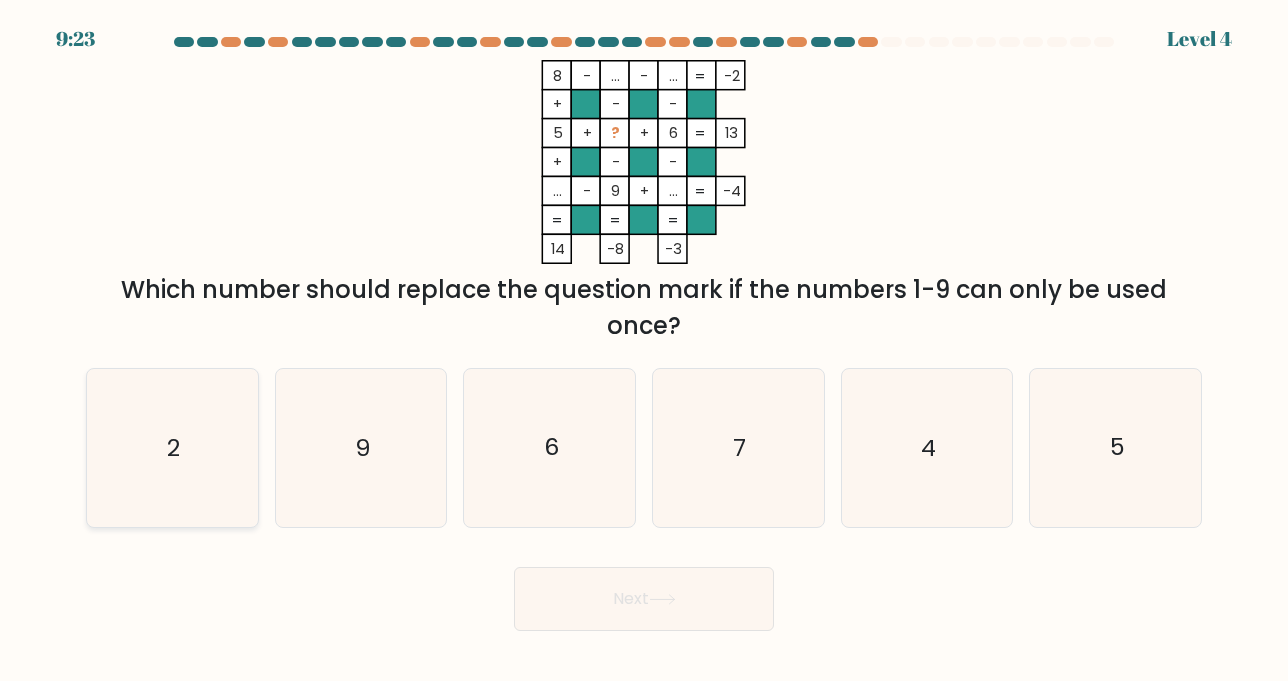 click on "2" 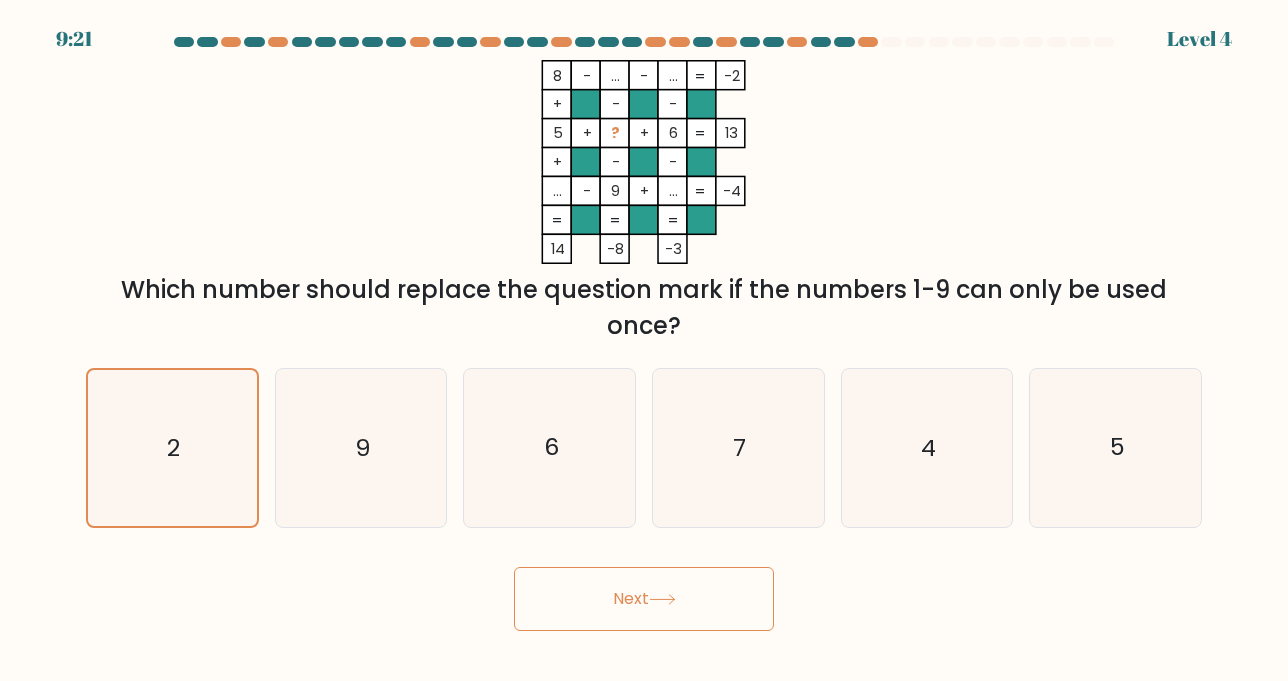 click on "Next" at bounding box center [644, 599] 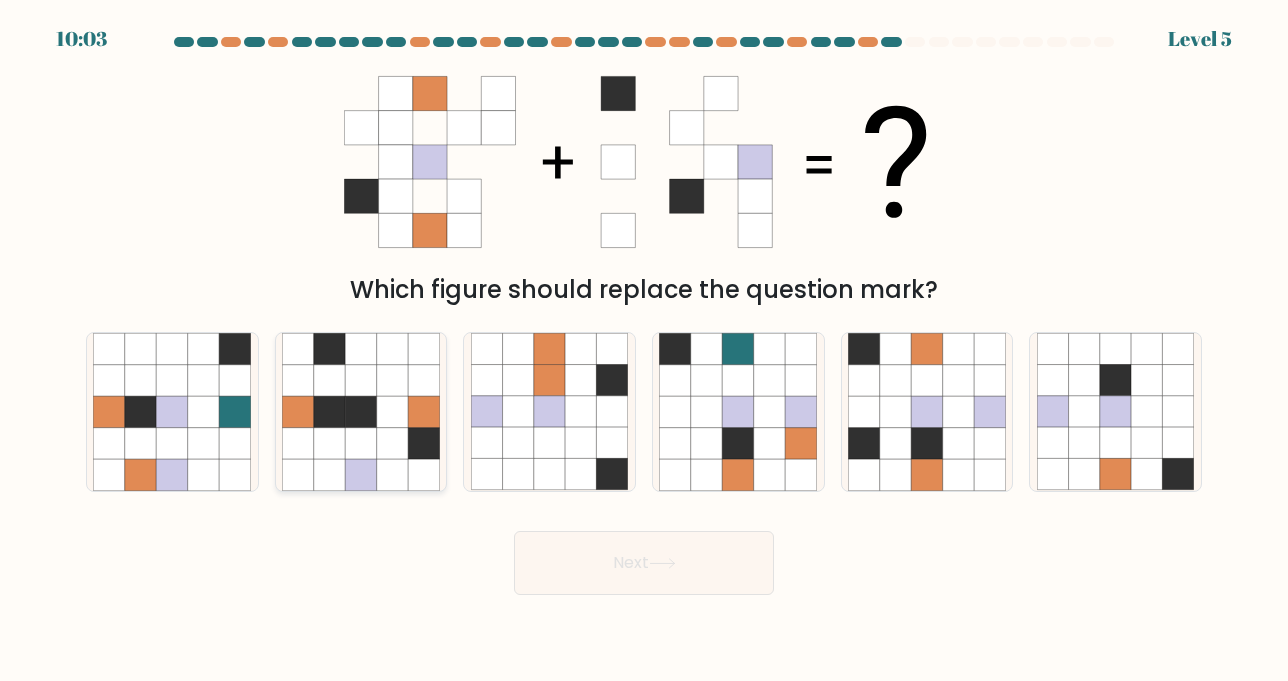 click 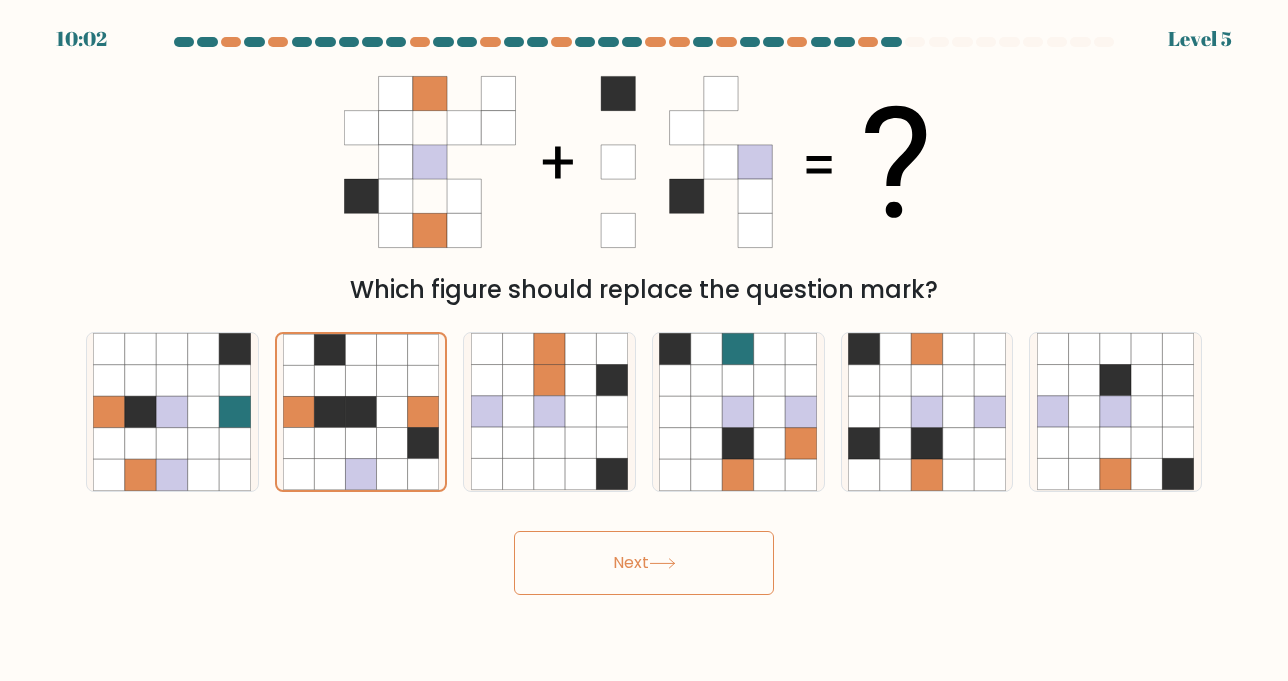 click on "Next" at bounding box center [644, 563] 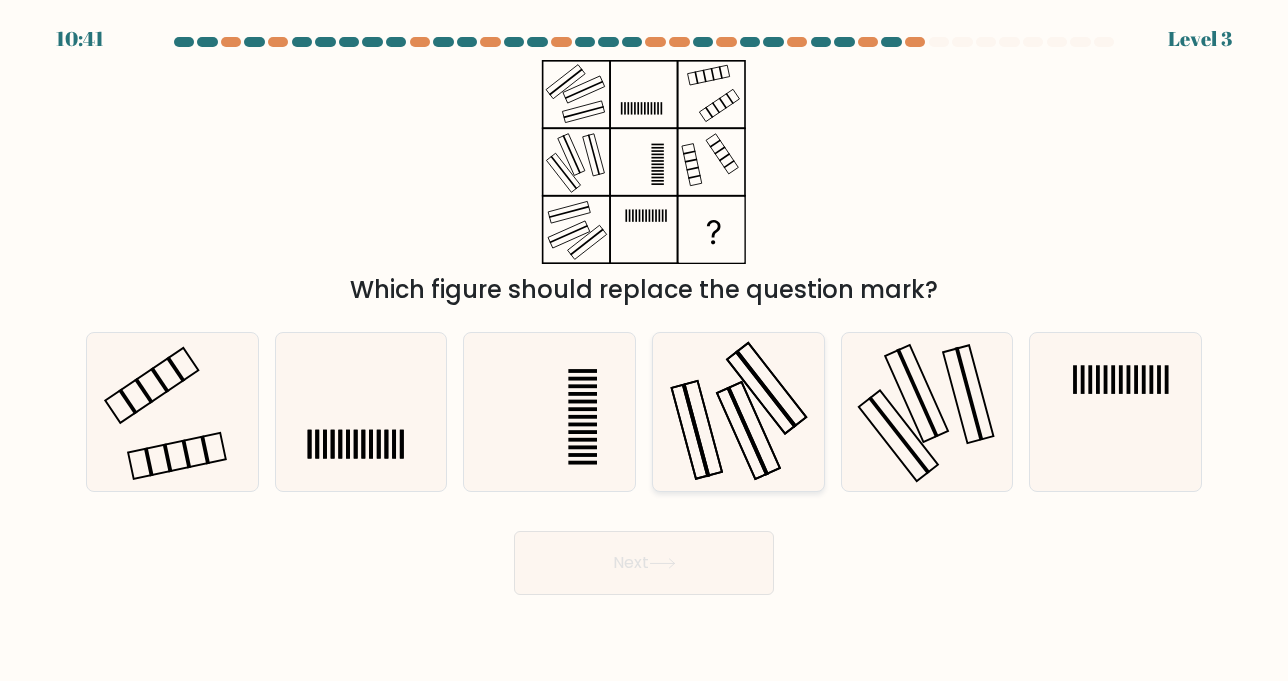 click 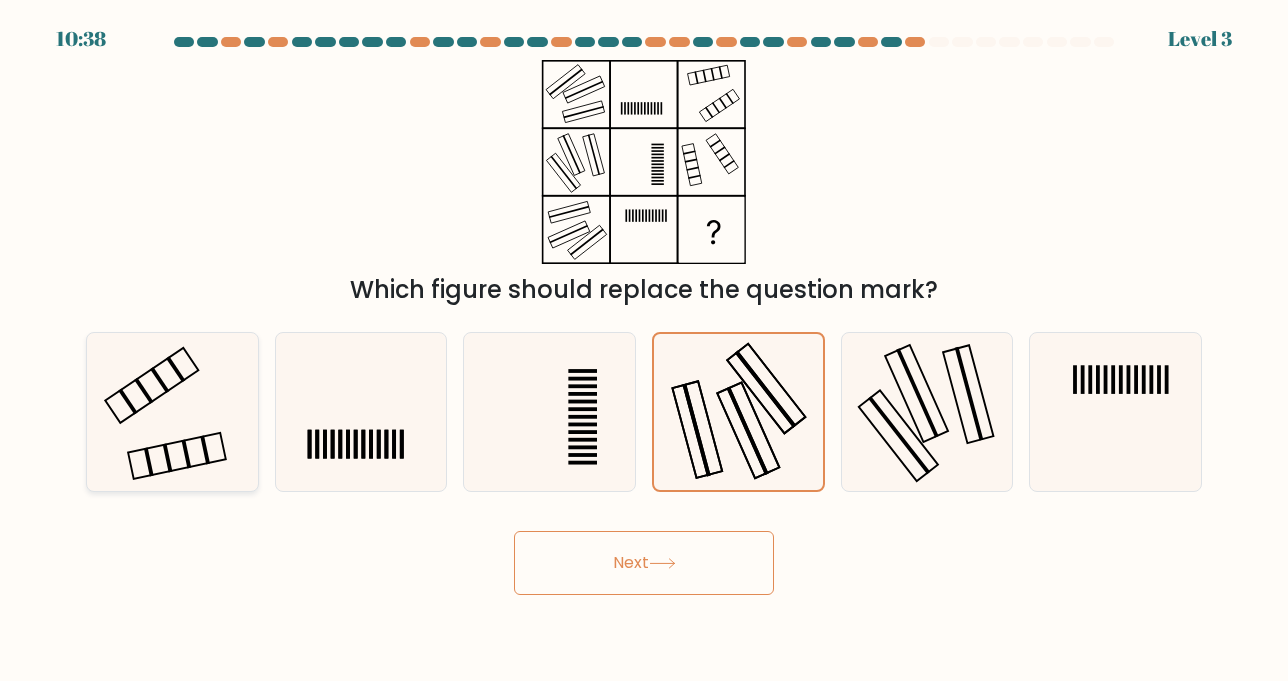 click 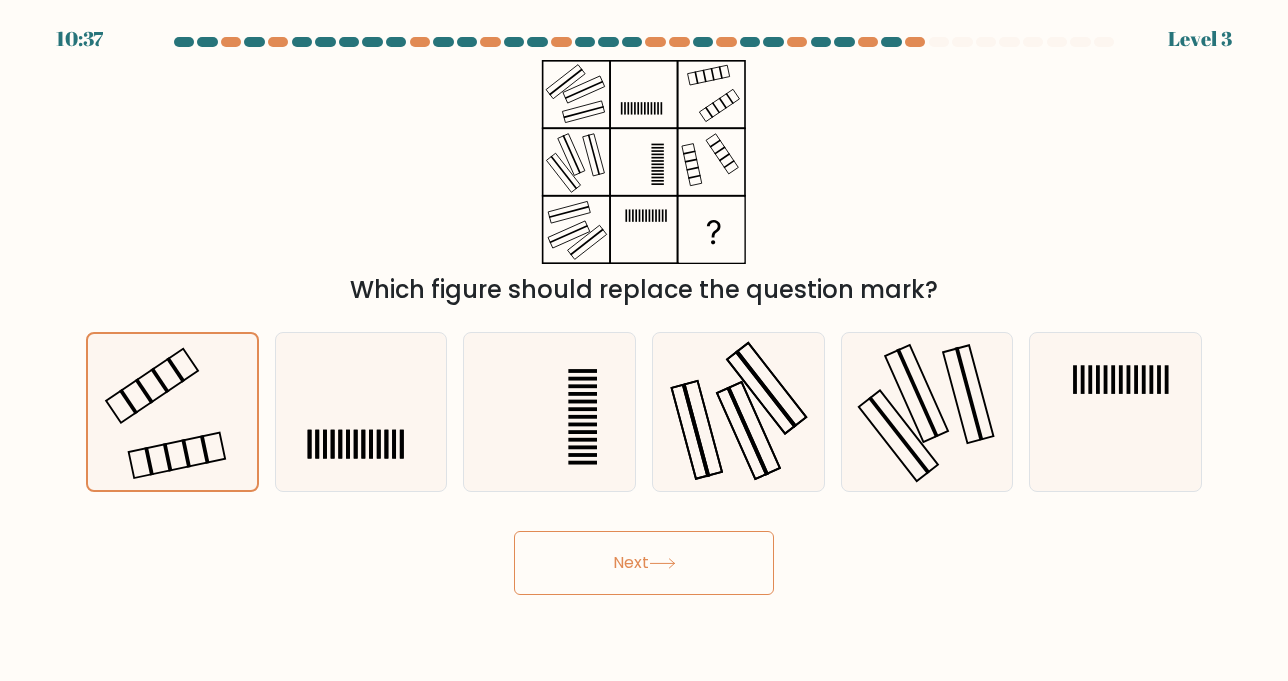 click on "Next" at bounding box center [644, 563] 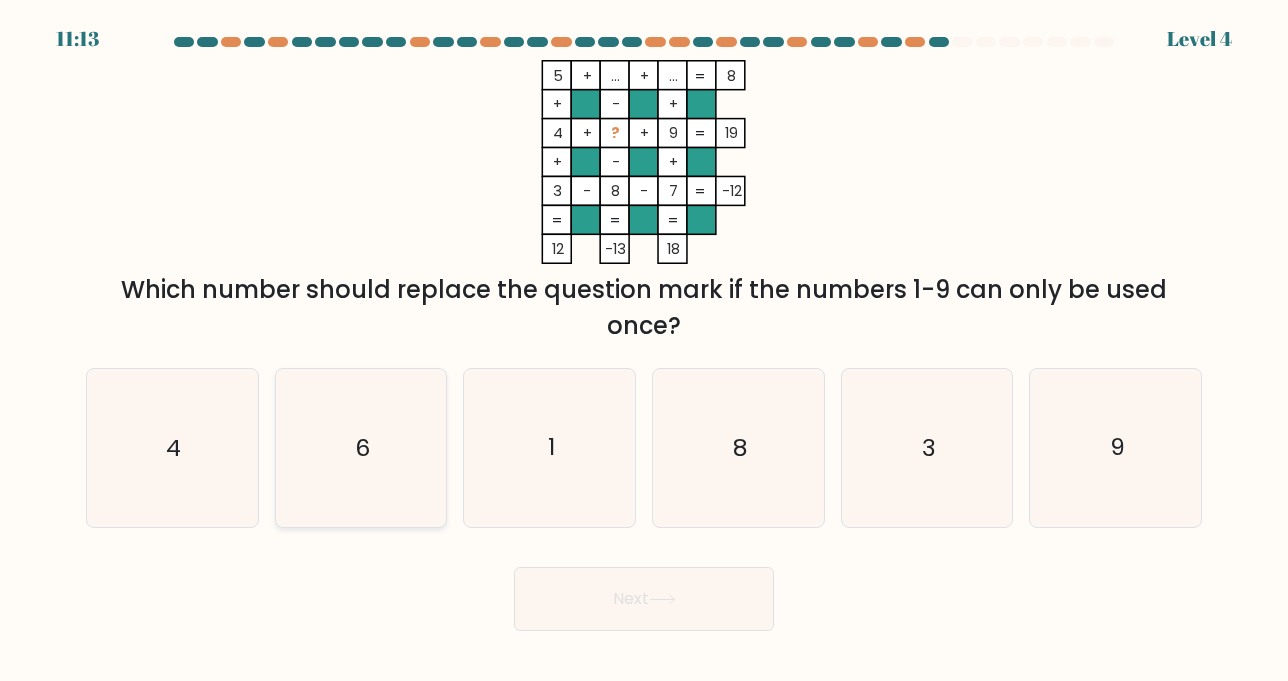 click on "6" 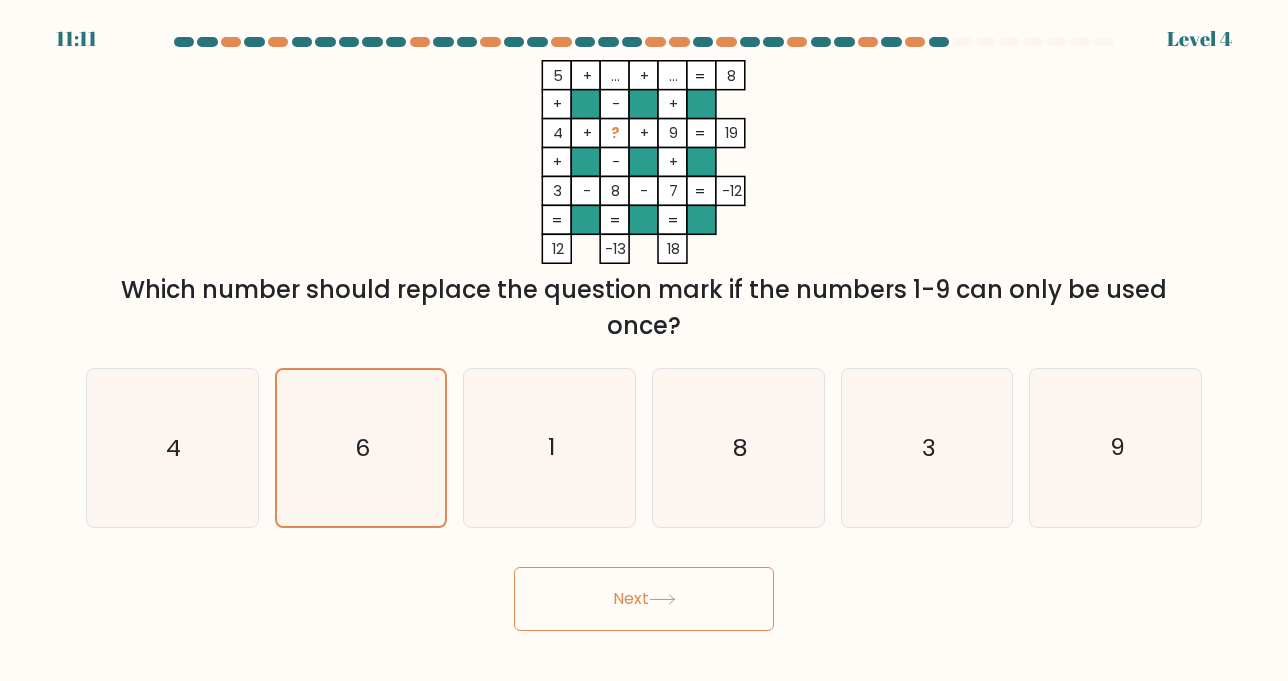click on "Next" at bounding box center (644, 599) 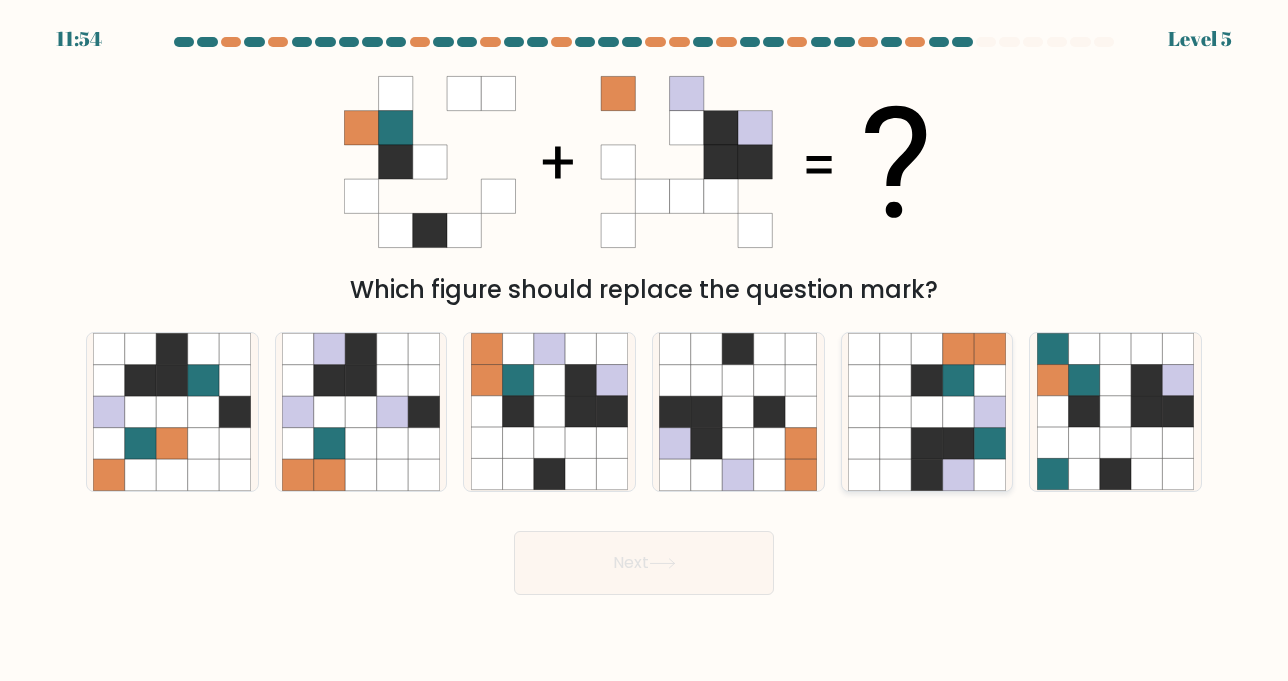 click 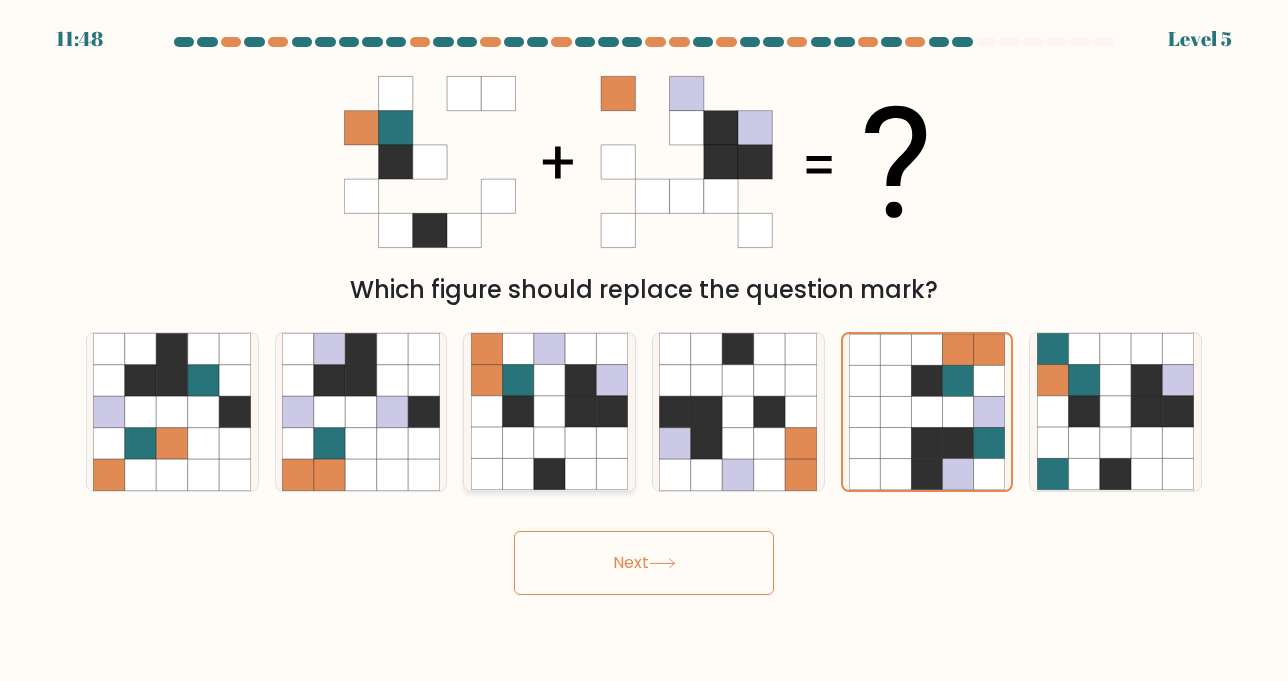 click 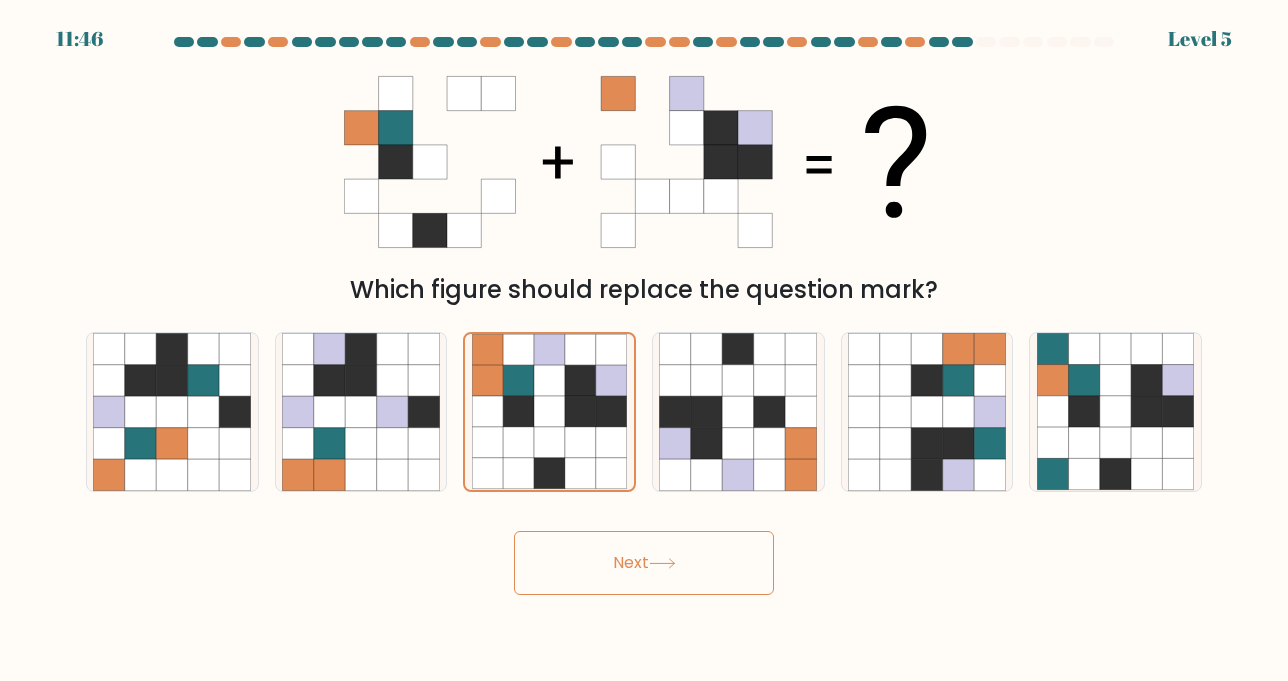 click on "Next" at bounding box center (644, 563) 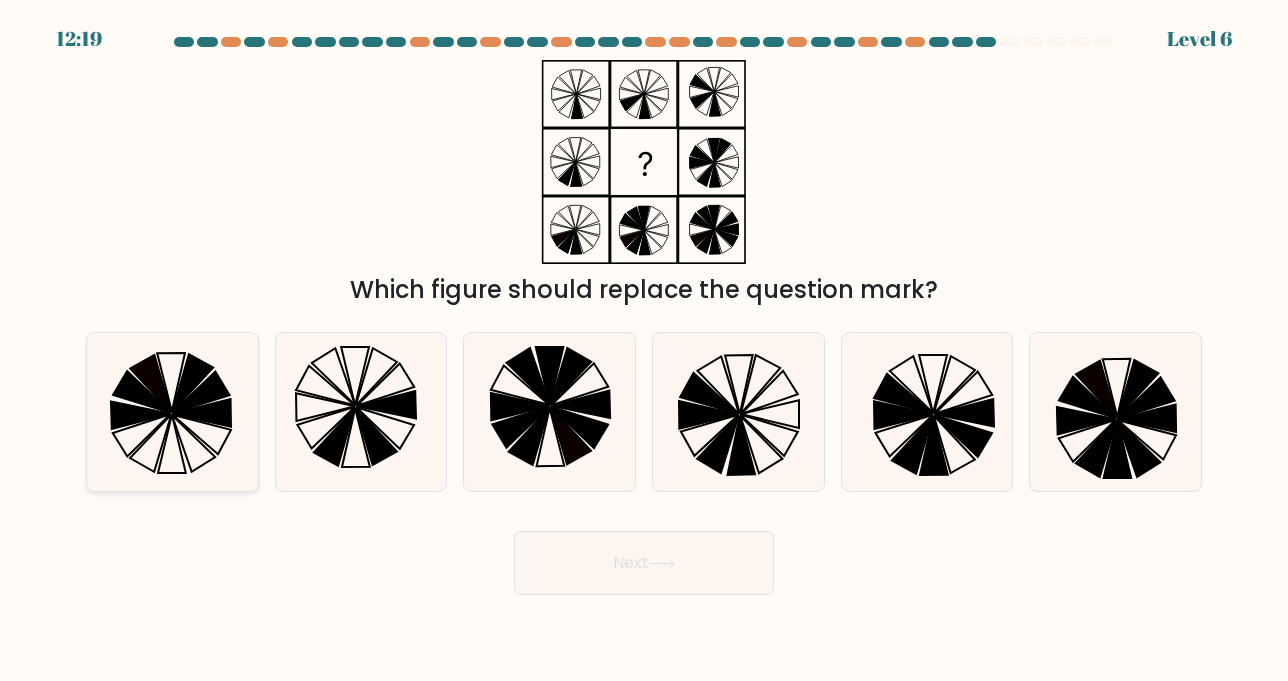 click 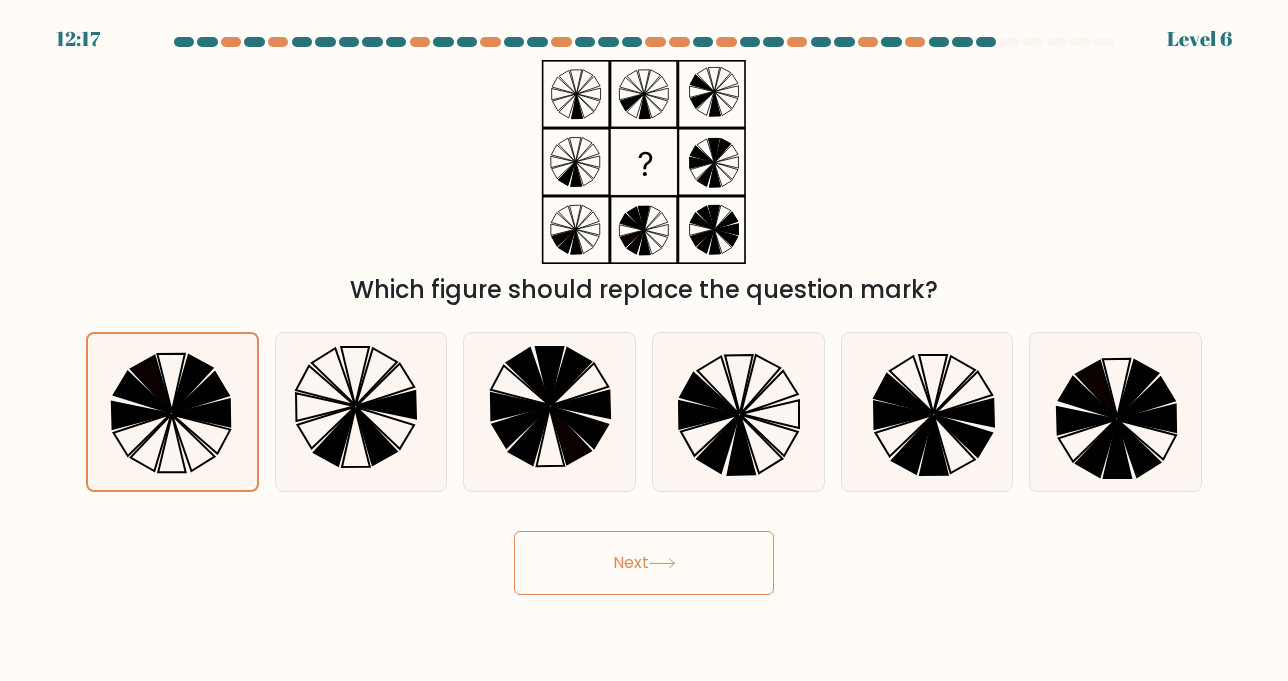 click on "Next" at bounding box center (644, 563) 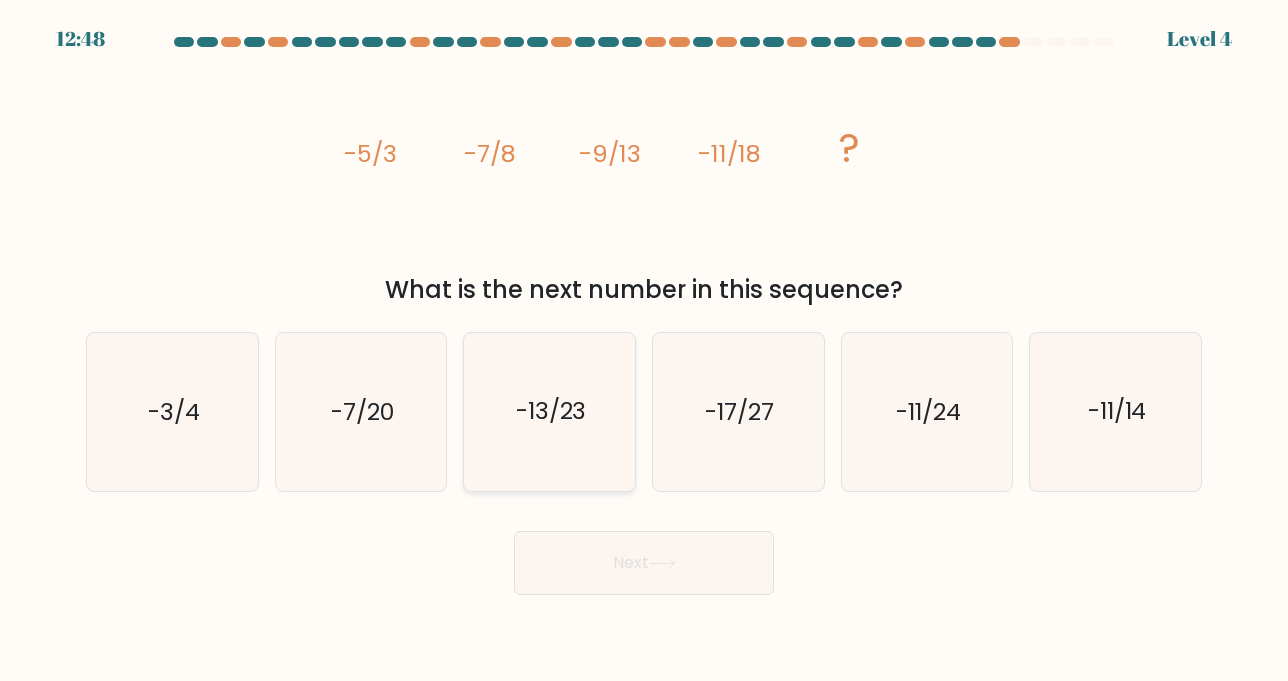 click on "-13/23" 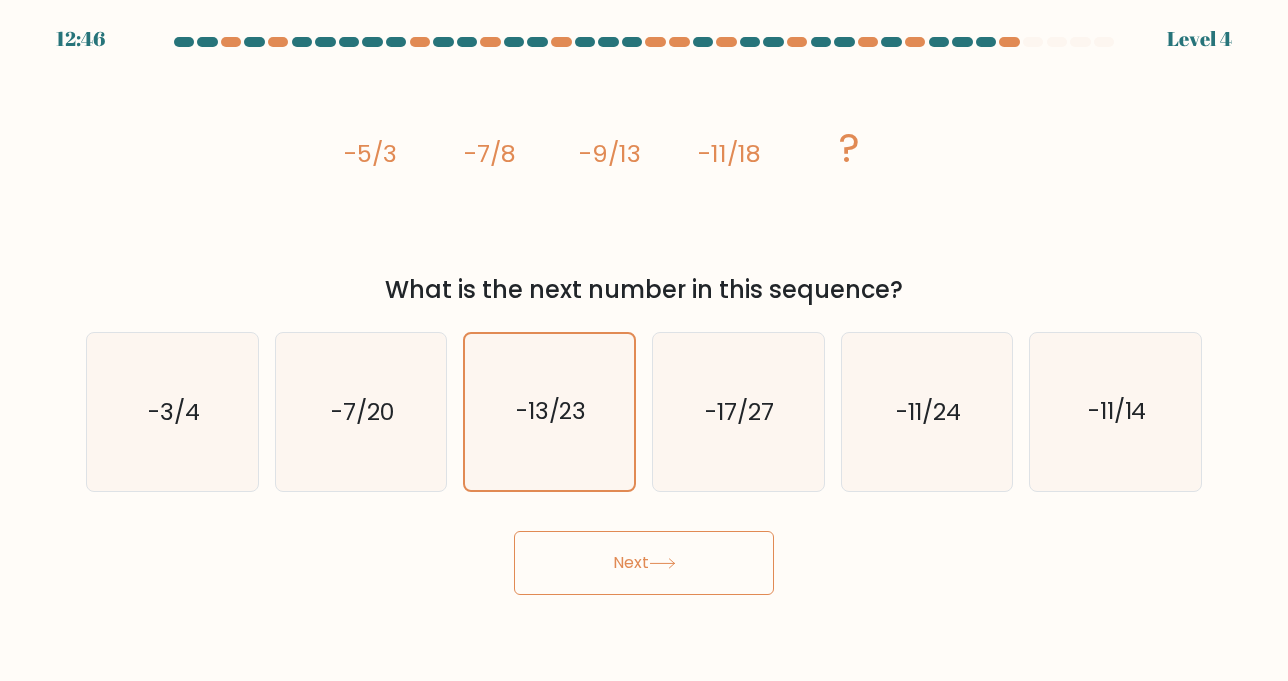 click on "Next" at bounding box center (644, 563) 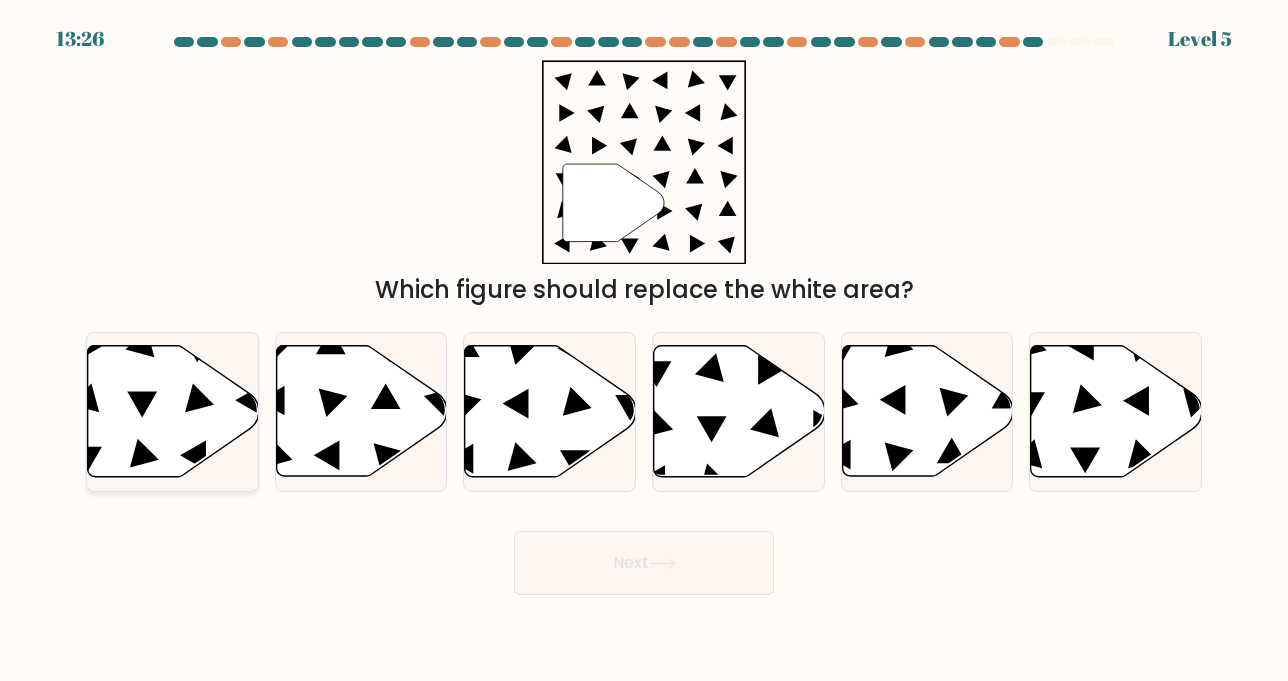click 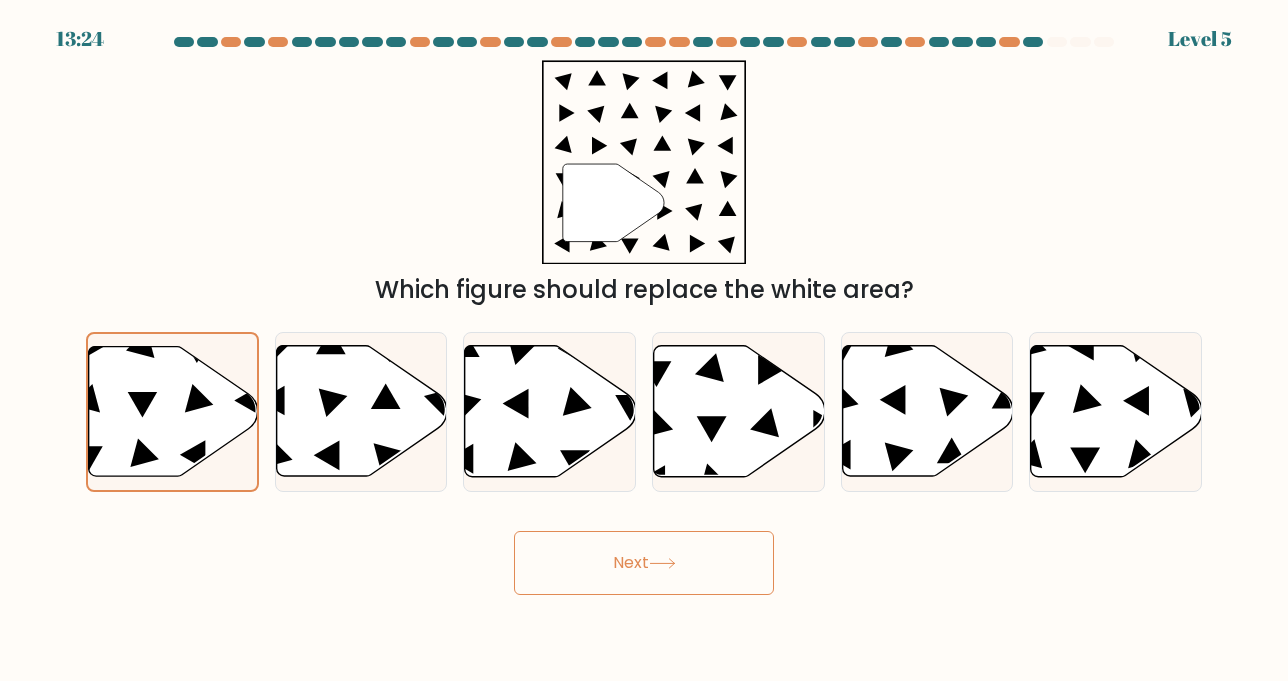 click on "Next" at bounding box center (644, 563) 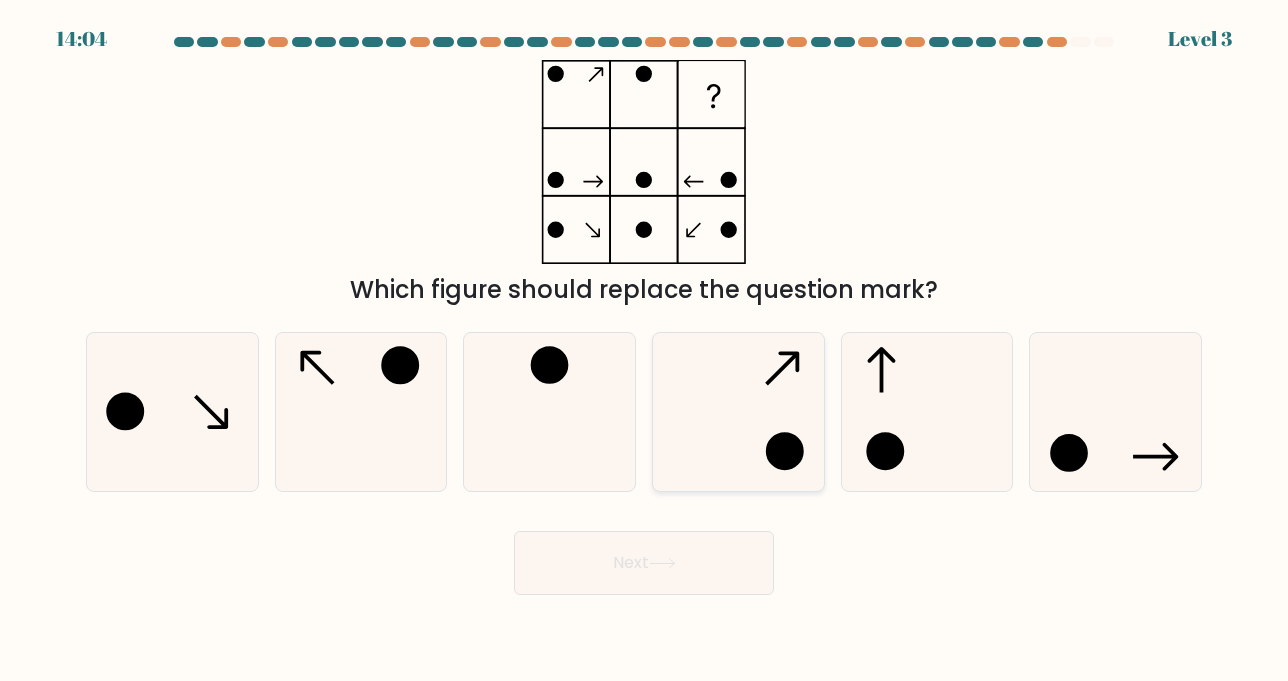 click 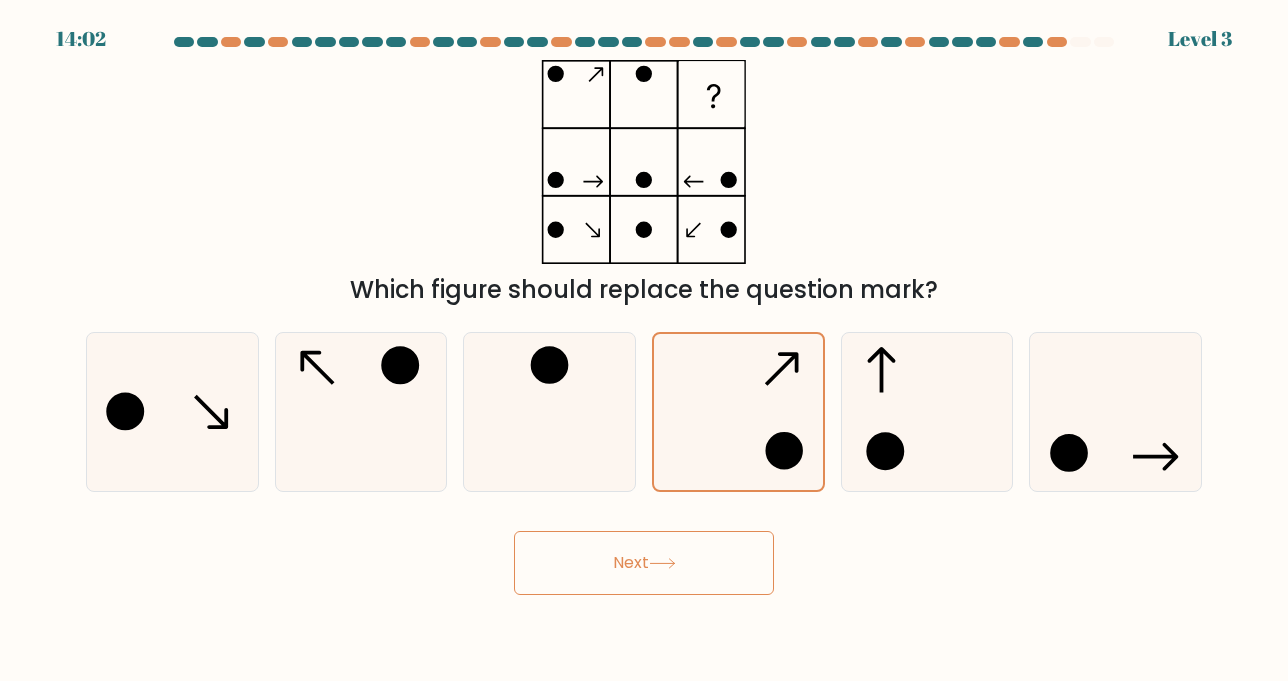 click on "Next" at bounding box center (644, 563) 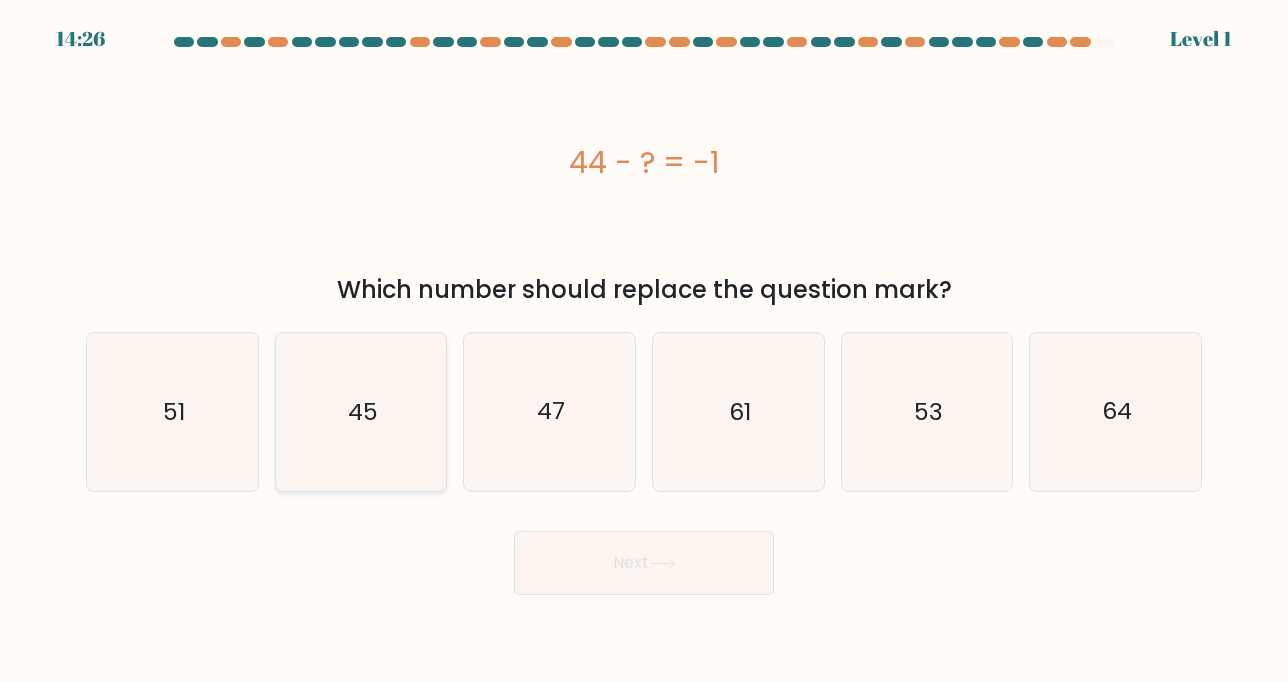 click on "45" 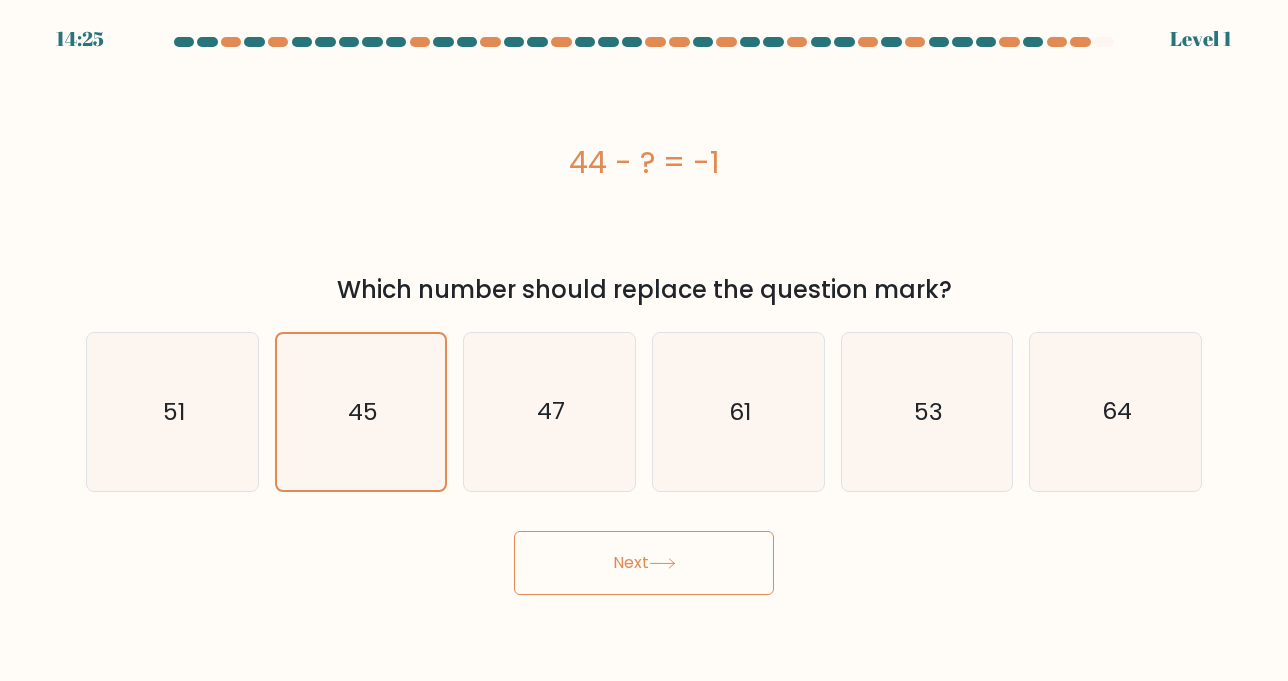 click on "Next" at bounding box center (644, 563) 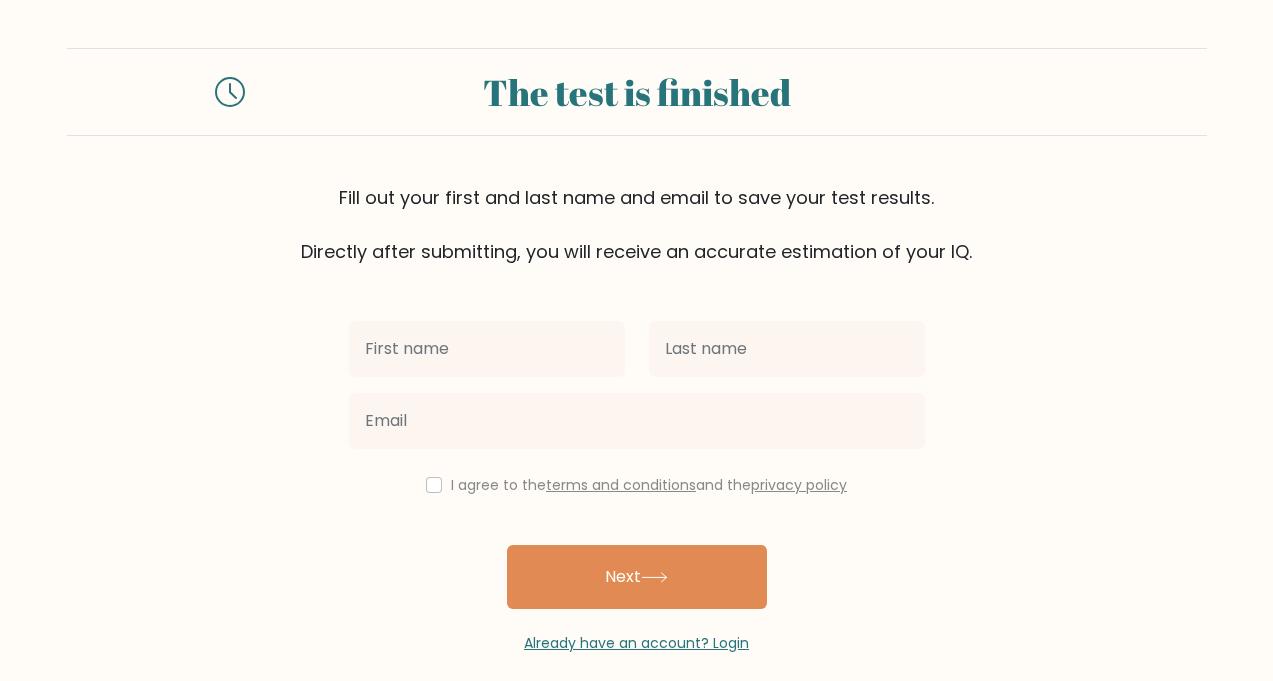 scroll, scrollTop: 0, scrollLeft: 0, axis: both 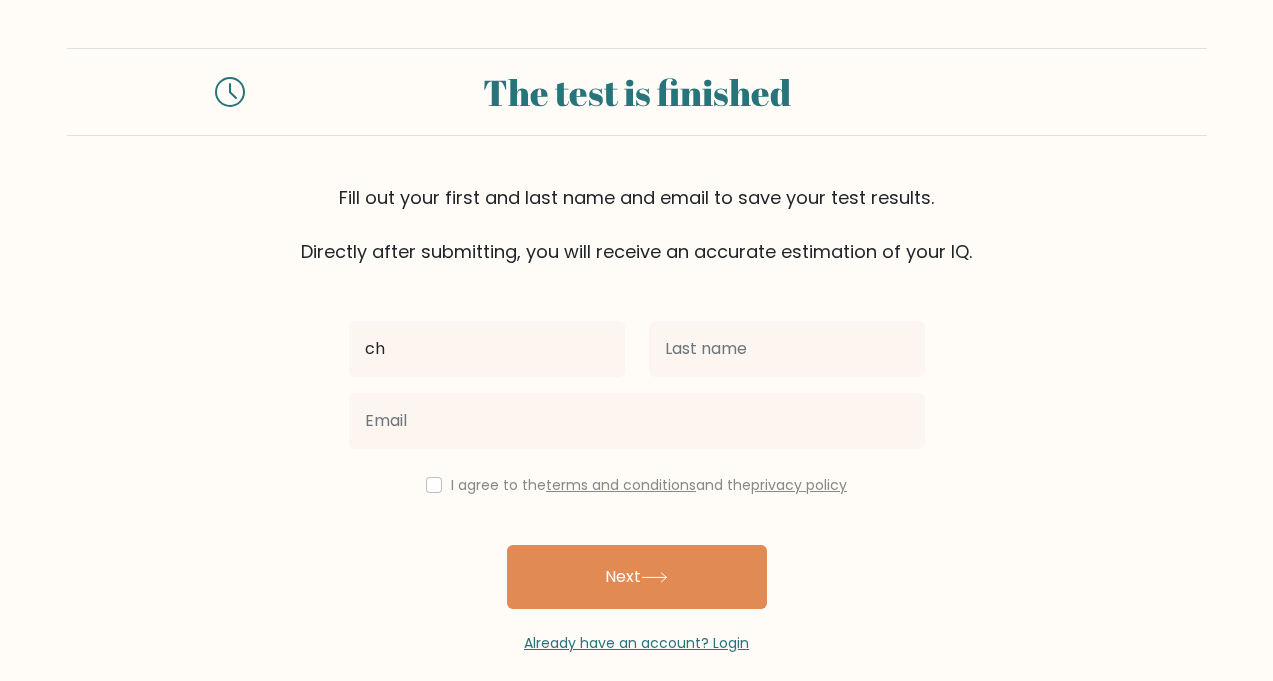 type on "c" 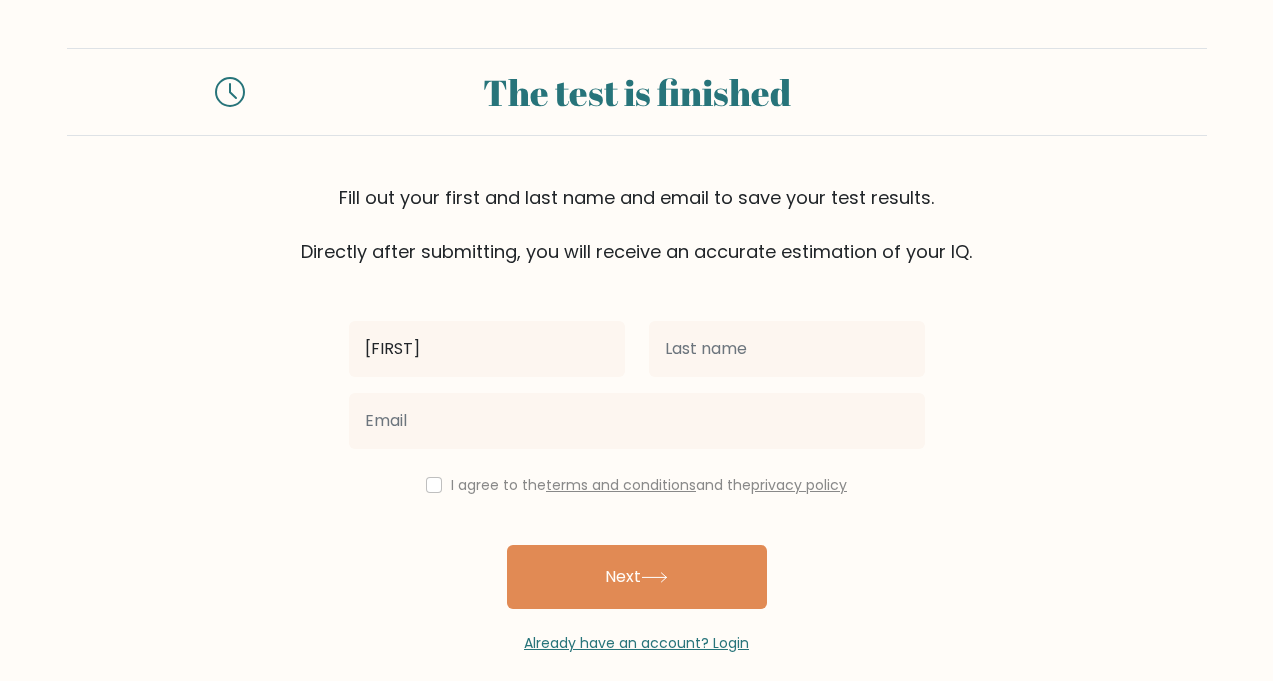 type on "[FIRST]" 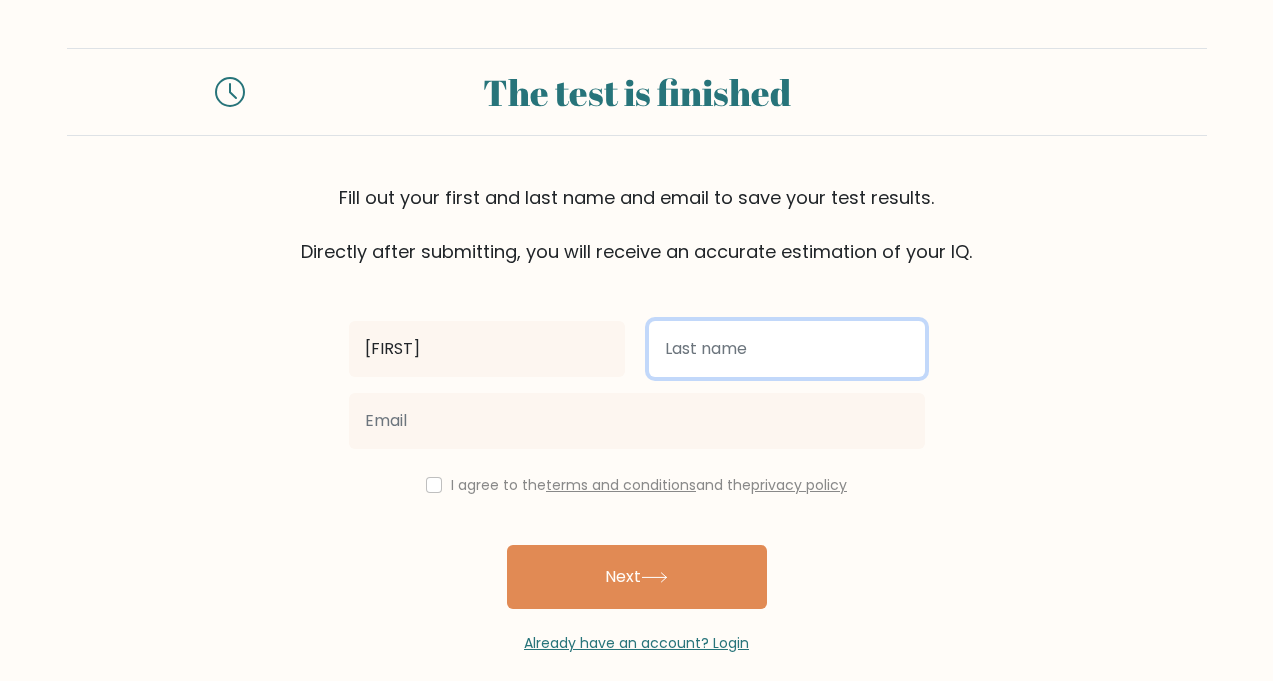 click at bounding box center (787, 349) 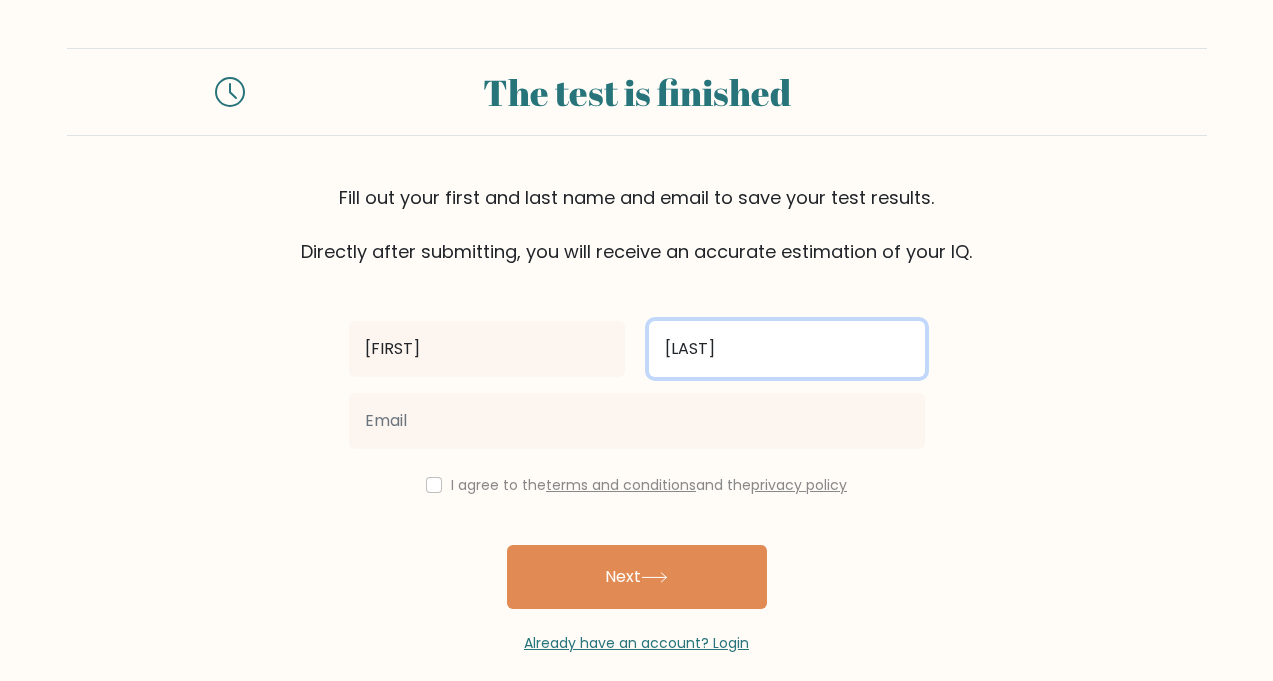 type on "[LAST]" 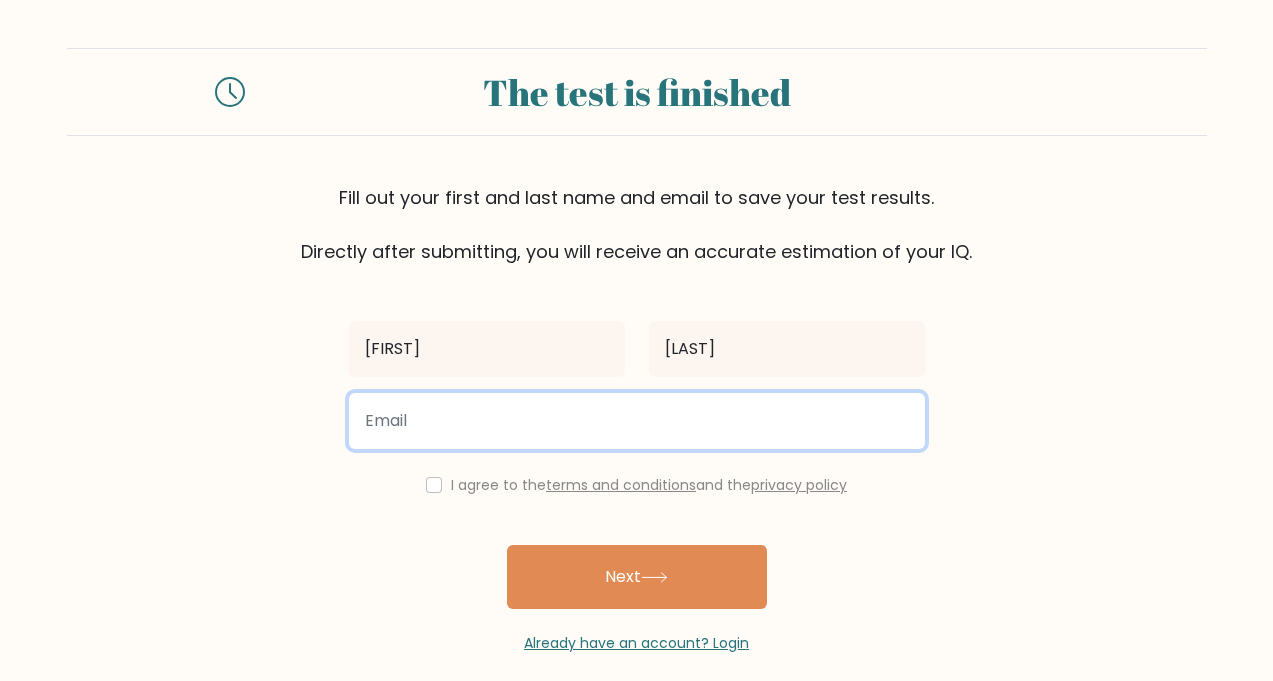 click at bounding box center (637, 421) 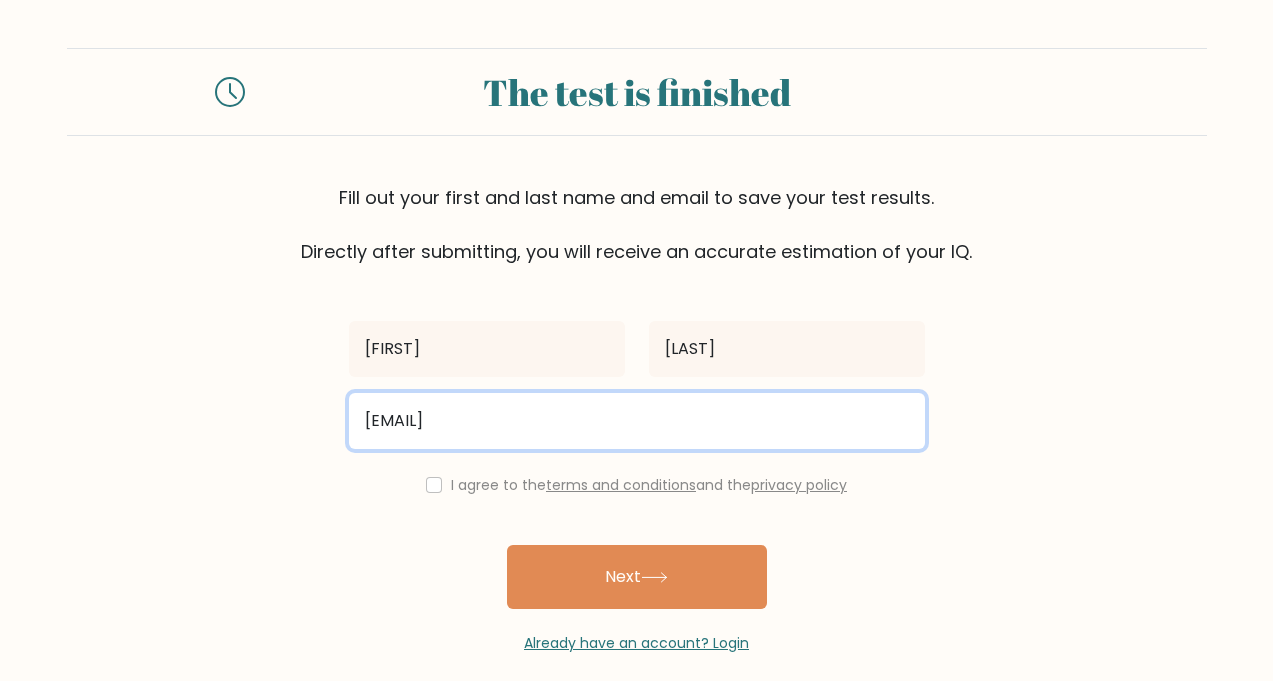 type on "[EMAIL]" 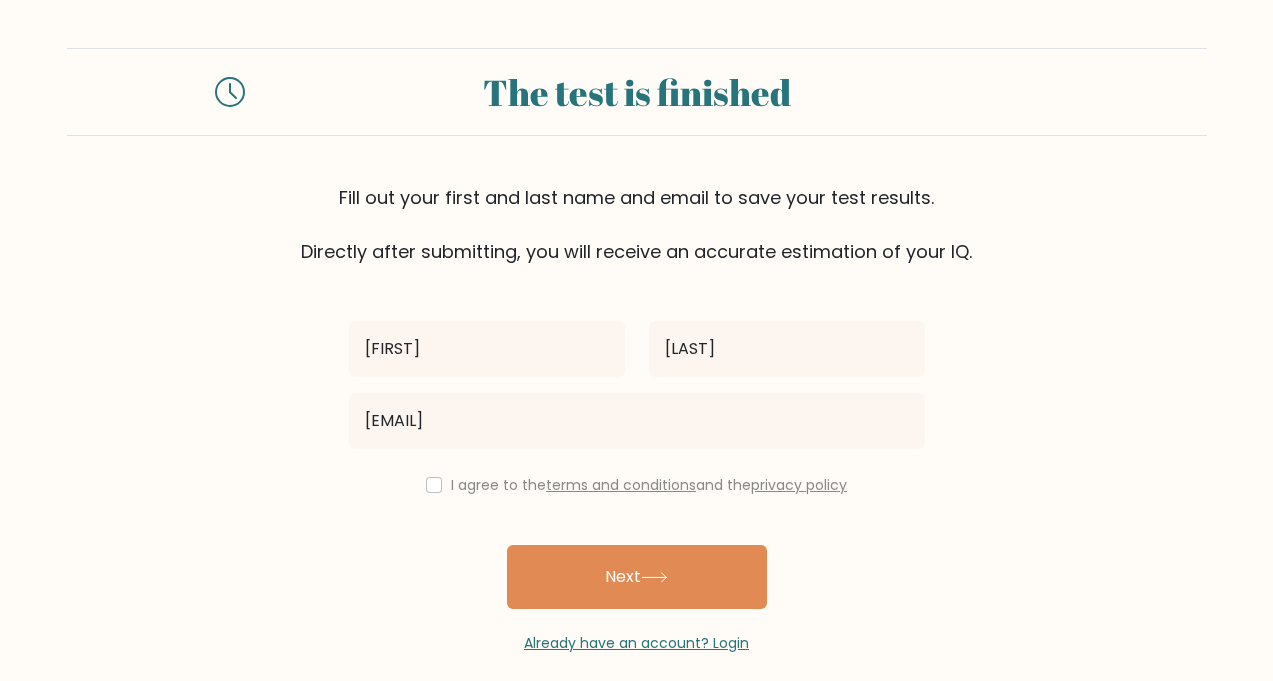 click on "I agree to the  terms and conditions  and the  privacy policy" at bounding box center [637, 485] 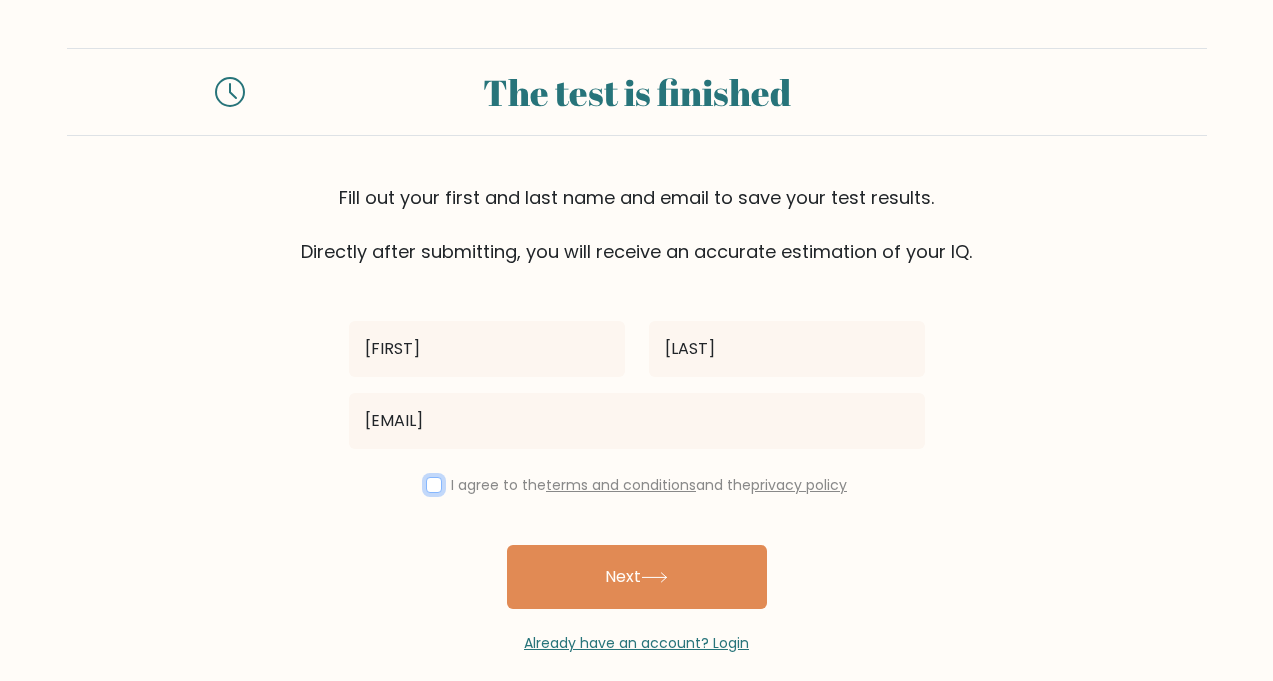 click at bounding box center [434, 485] 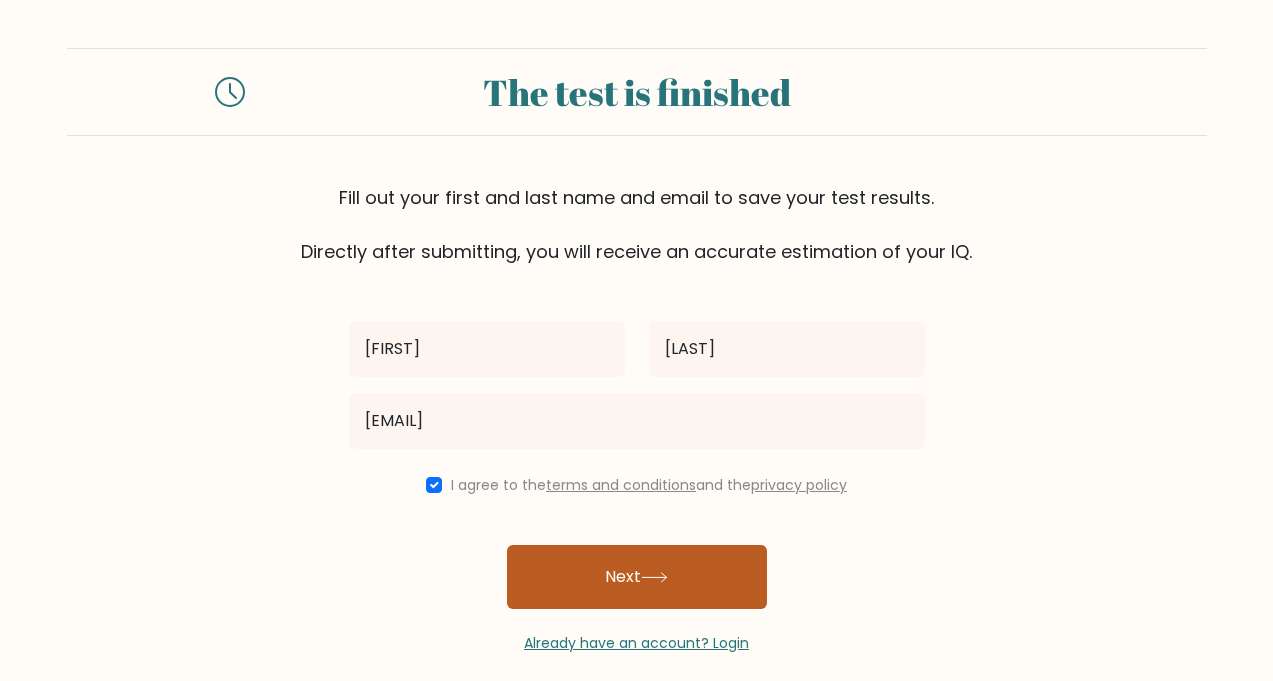 click on "Next" at bounding box center (637, 577) 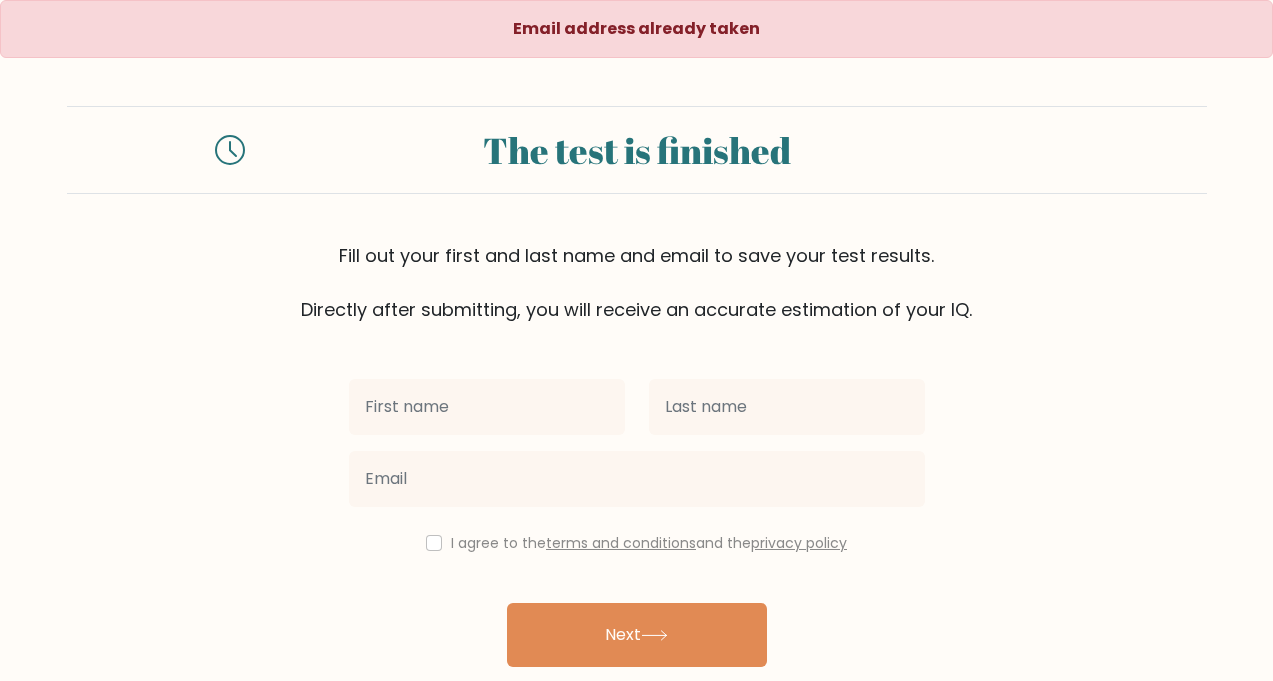 scroll, scrollTop: 0, scrollLeft: 0, axis: both 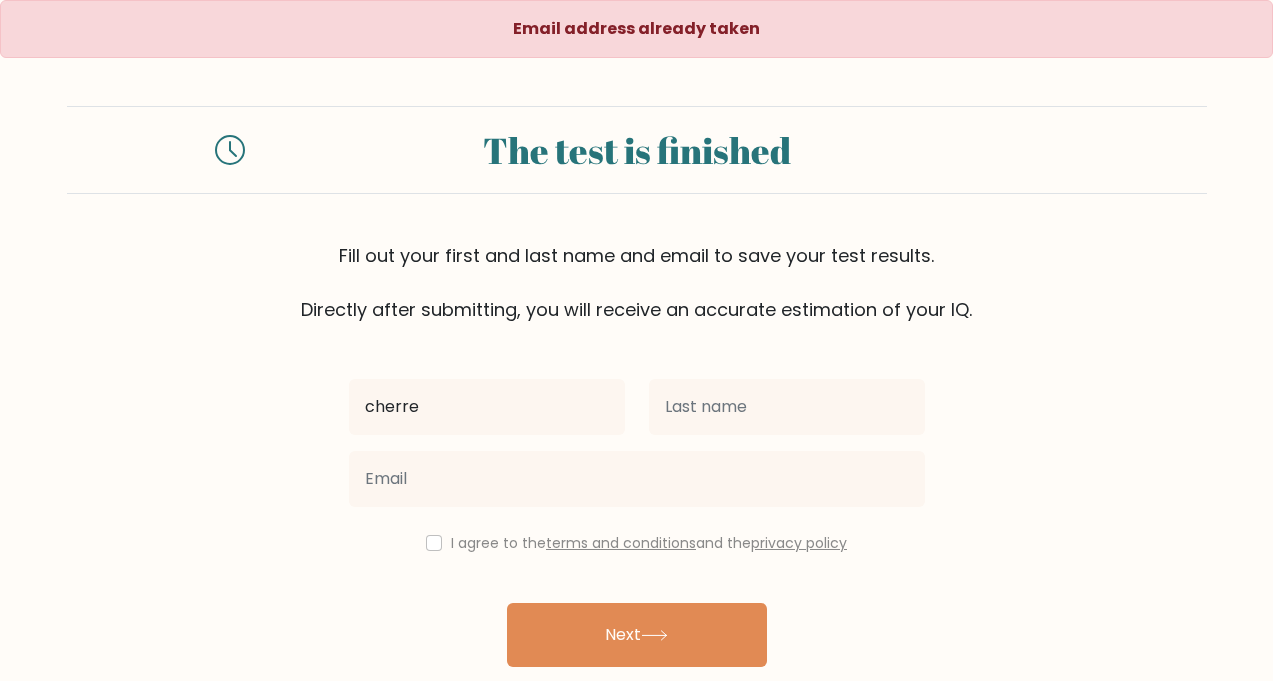 click on "cherre" at bounding box center (487, 407) 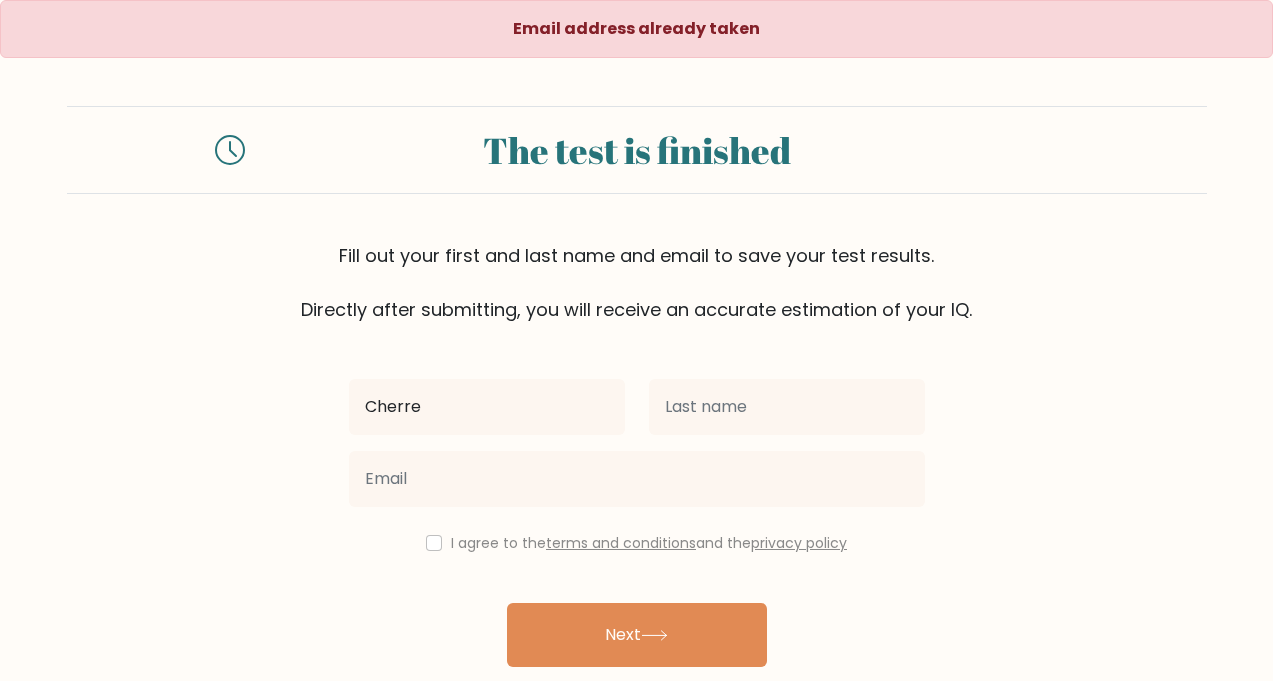 click on "Cherre" at bounding box center (487, 407) 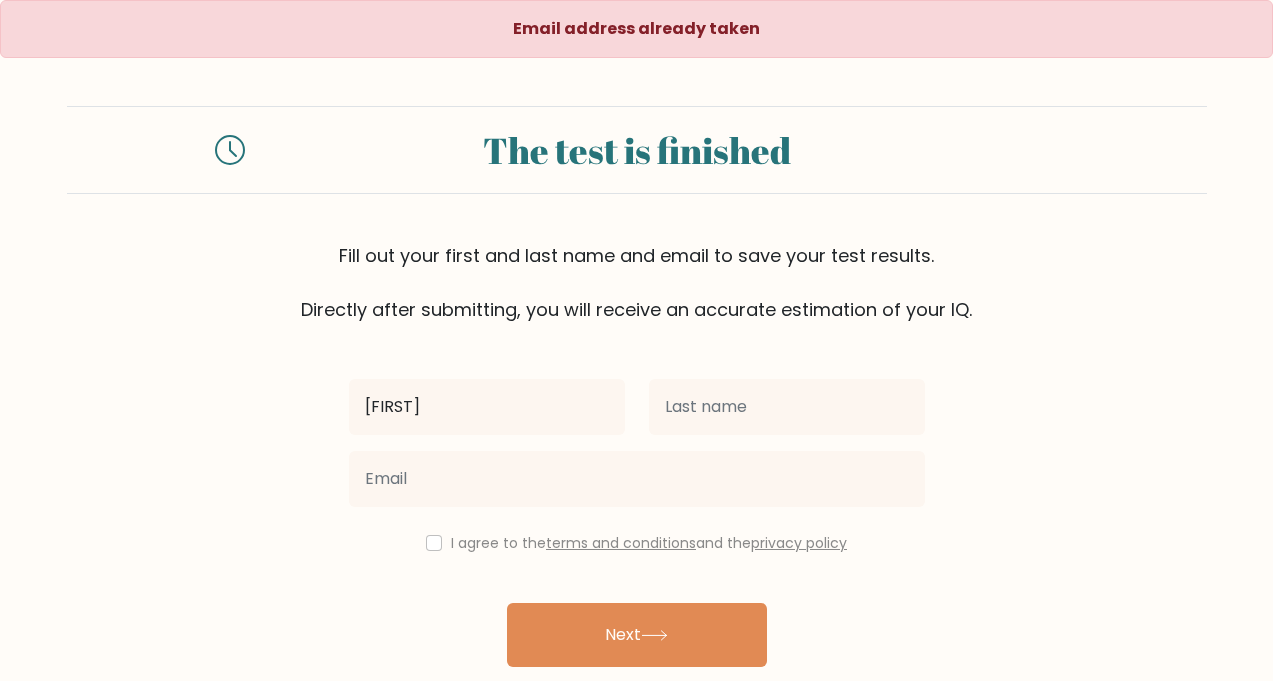 type on "[FIRST]" 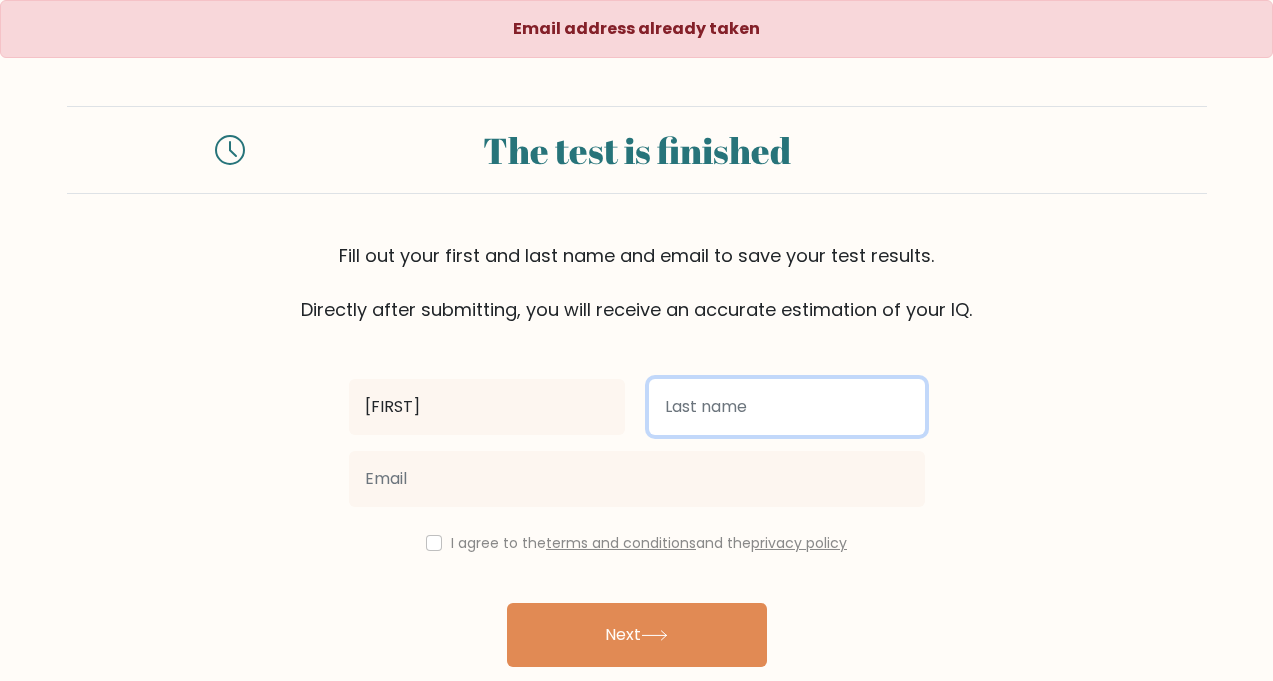 click at bounding box center [787, 407] 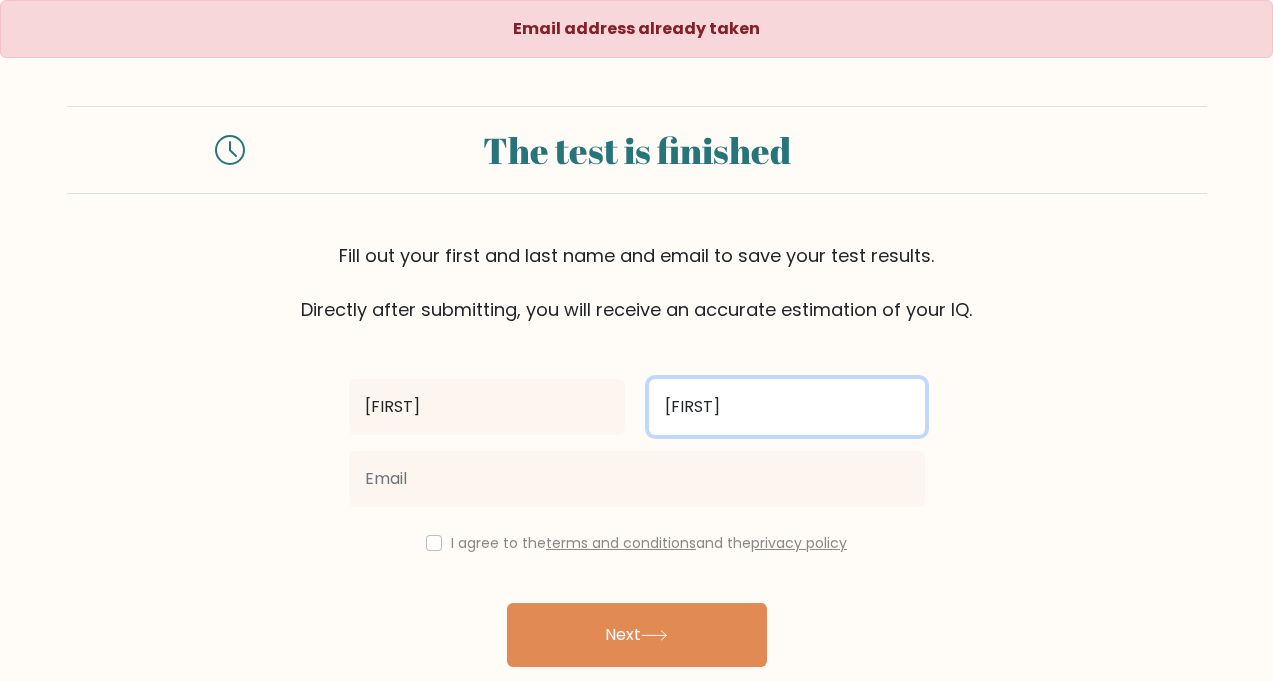 type on "[FIRST]" 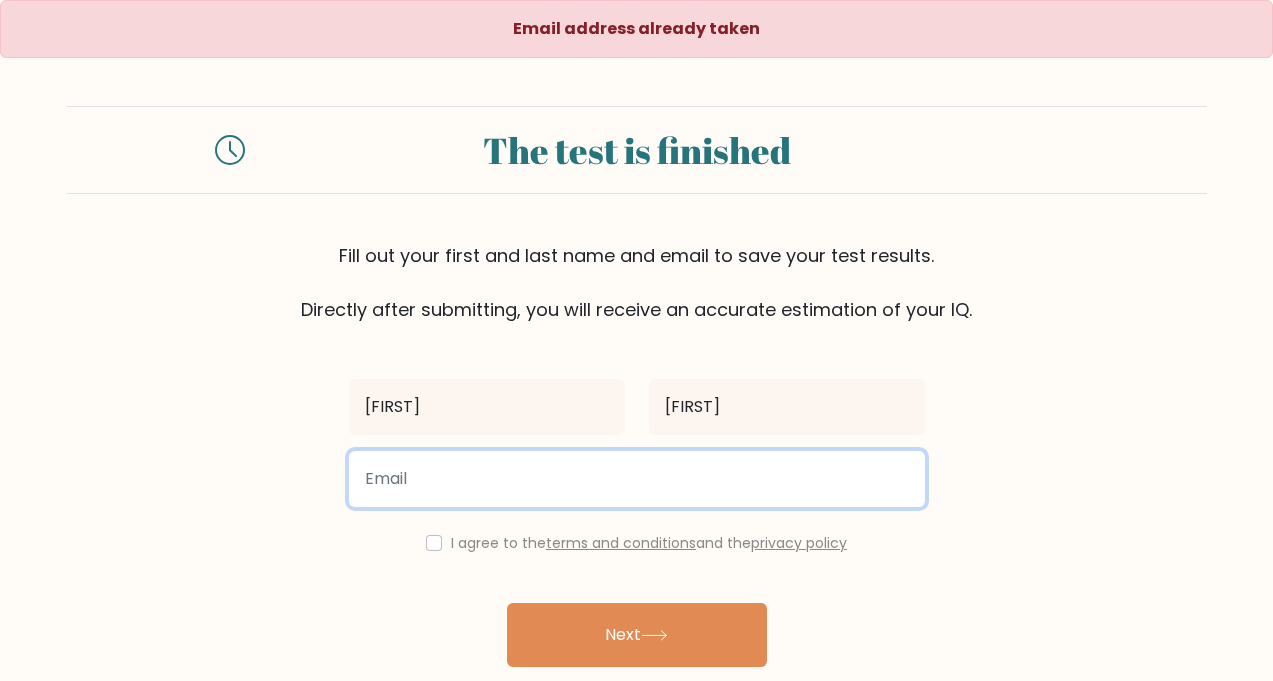 click at bounding box center [637, 479] 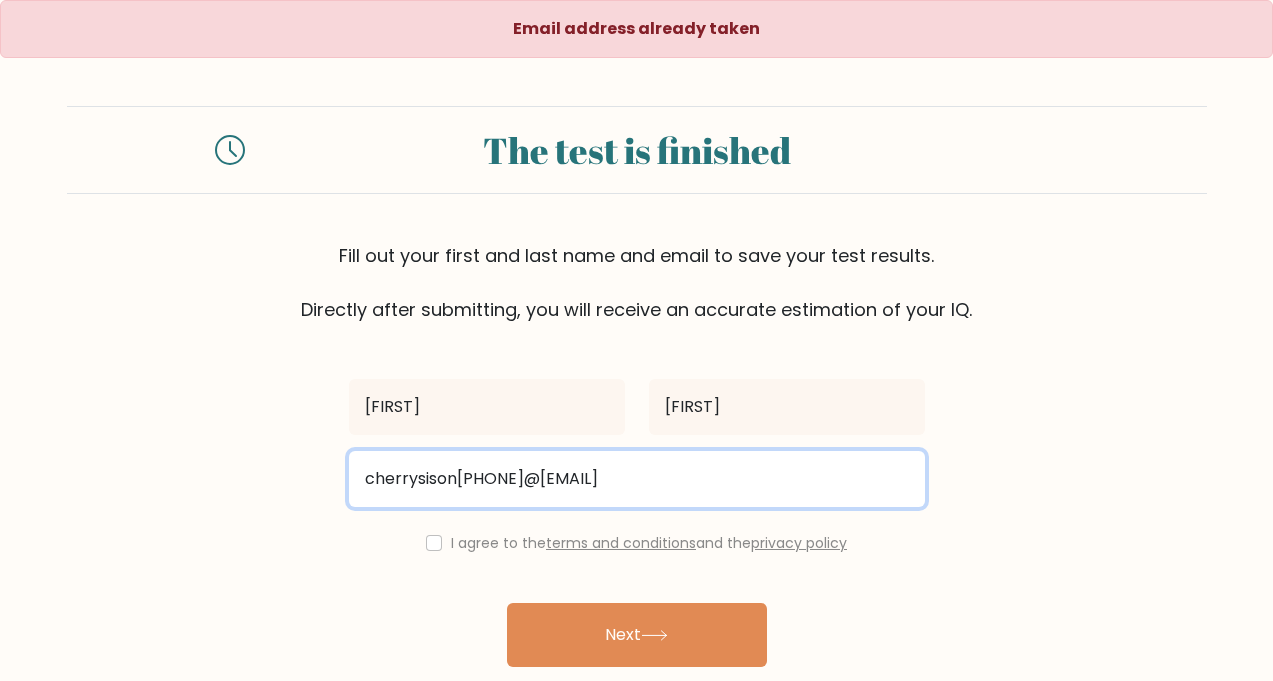 type on "cherrysison[PHONE]@[EMAIL]" 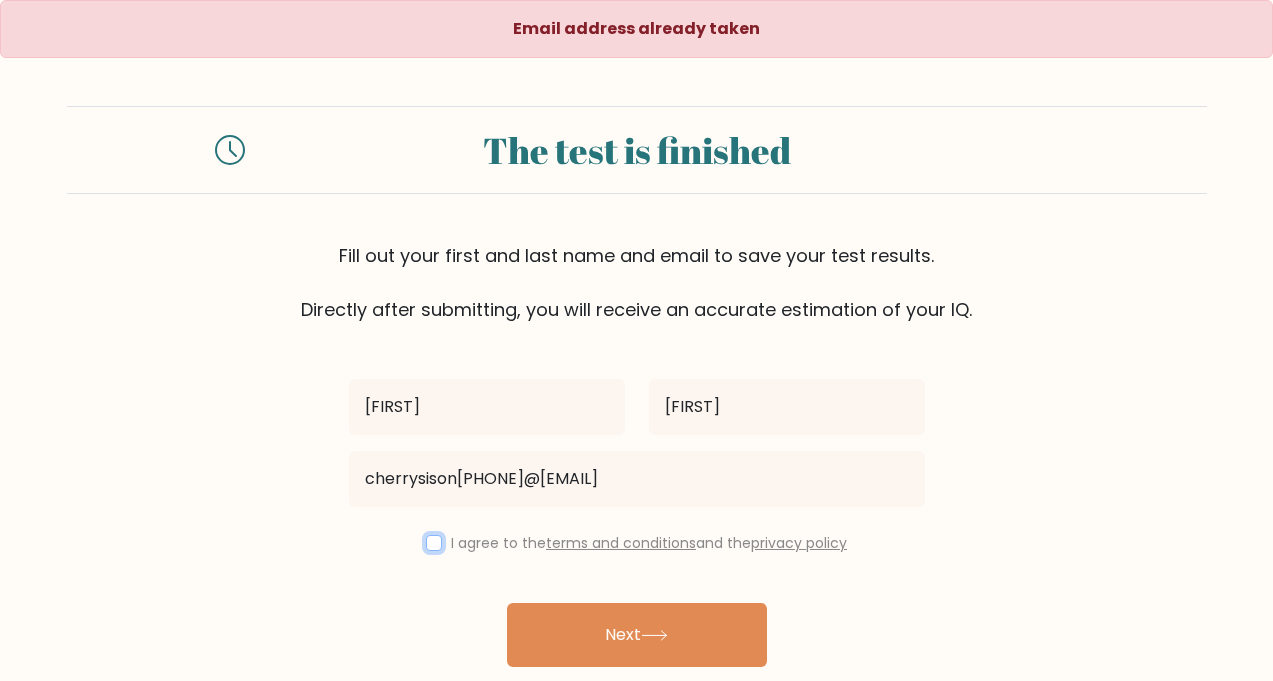 click at bounding box center [434, 543] 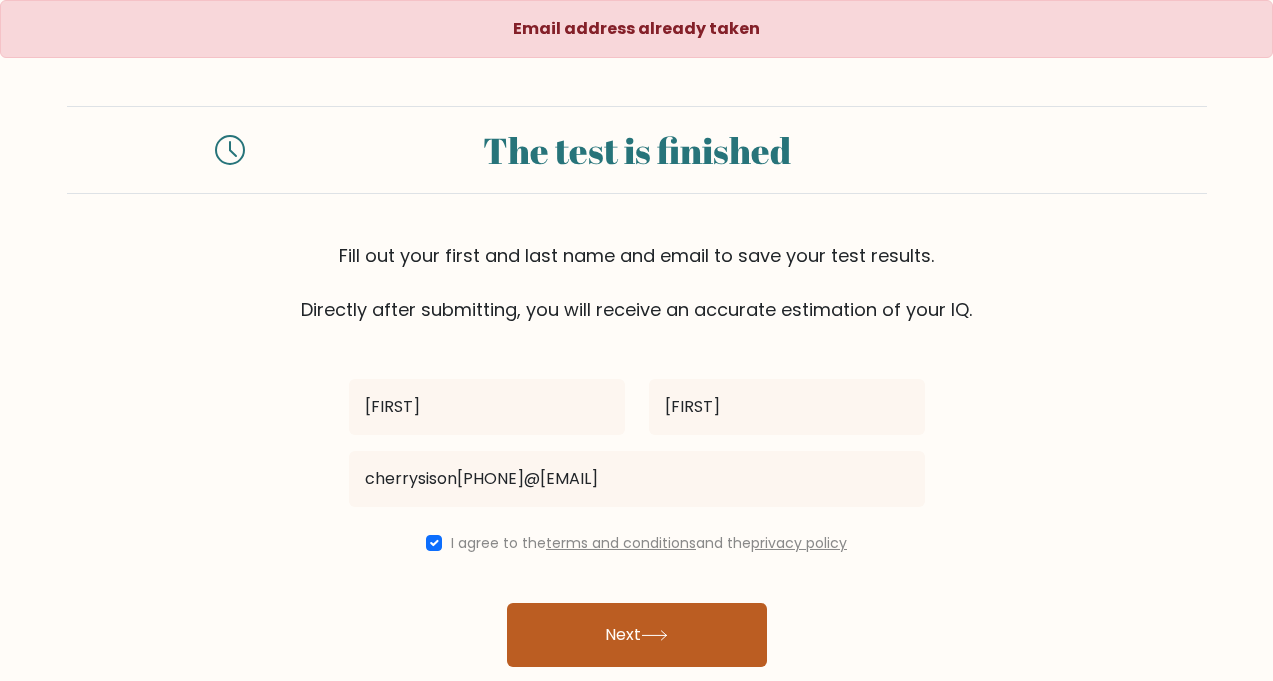 click on "Next" at bounding box center [637, 635] 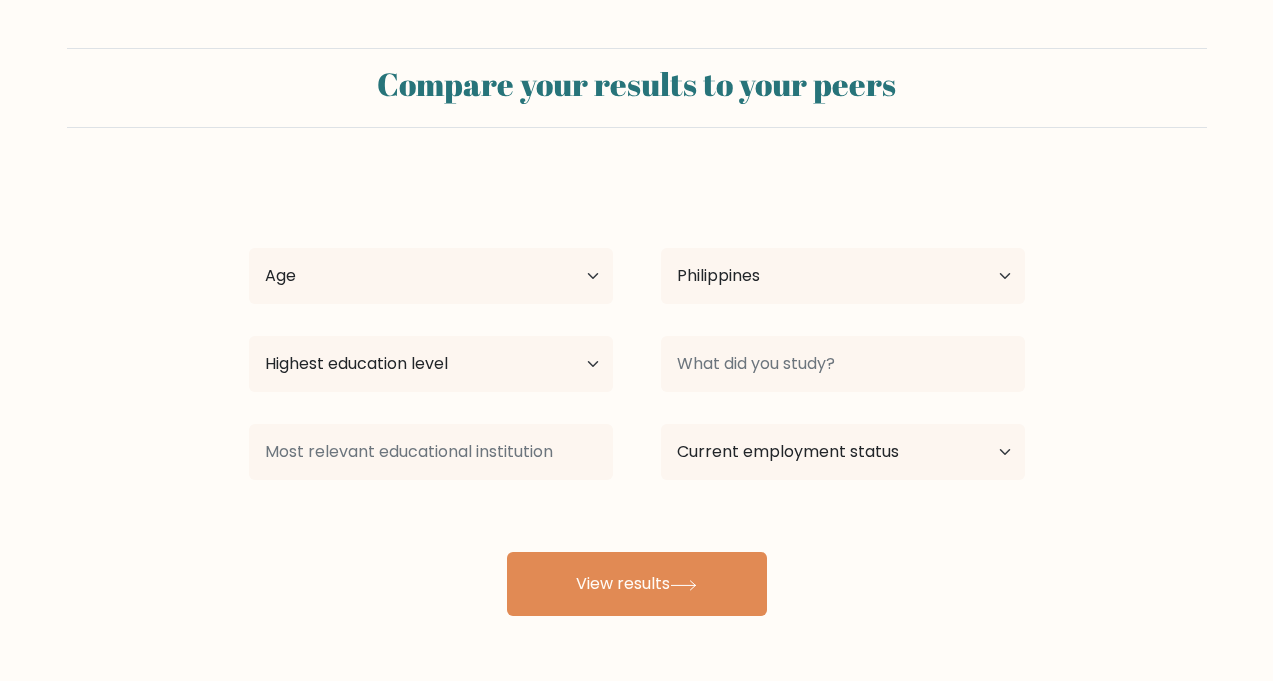 select on "PH" 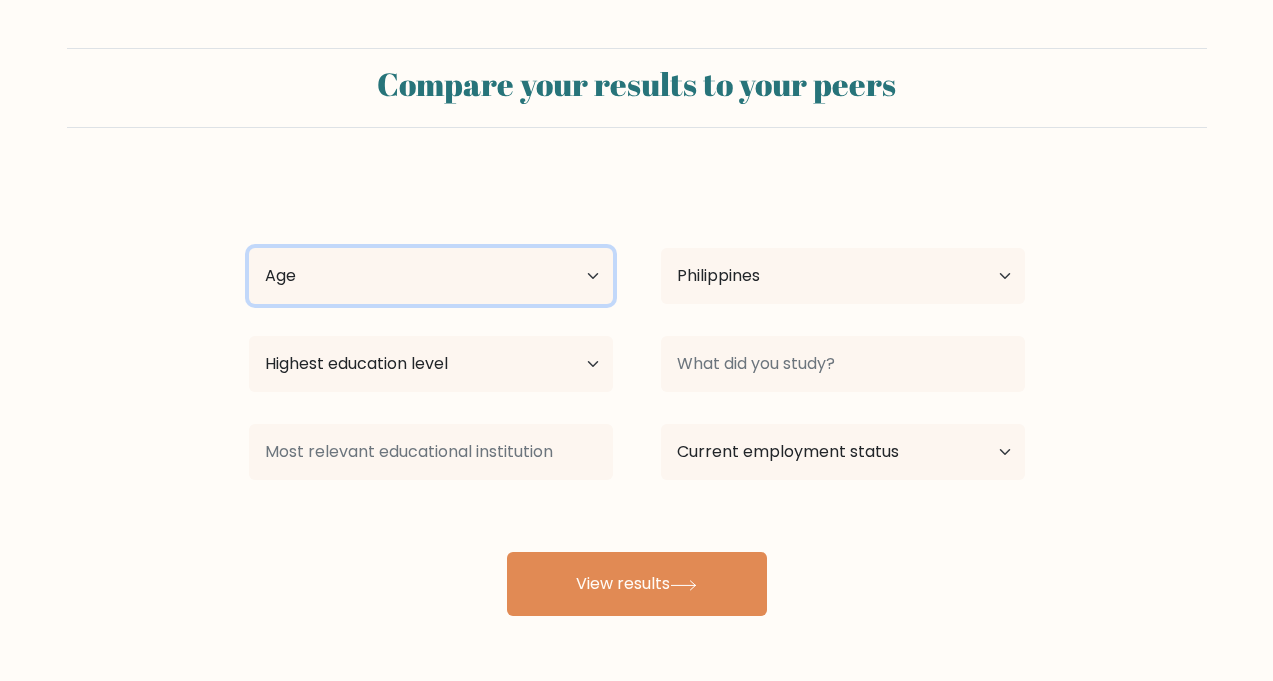 click on "Age
Under 18 years old
18-24 years old
25-34 years old
35-44 years old
45-54 years old
55-64 years old
65 years old and above" at bounding box center [431, 276] 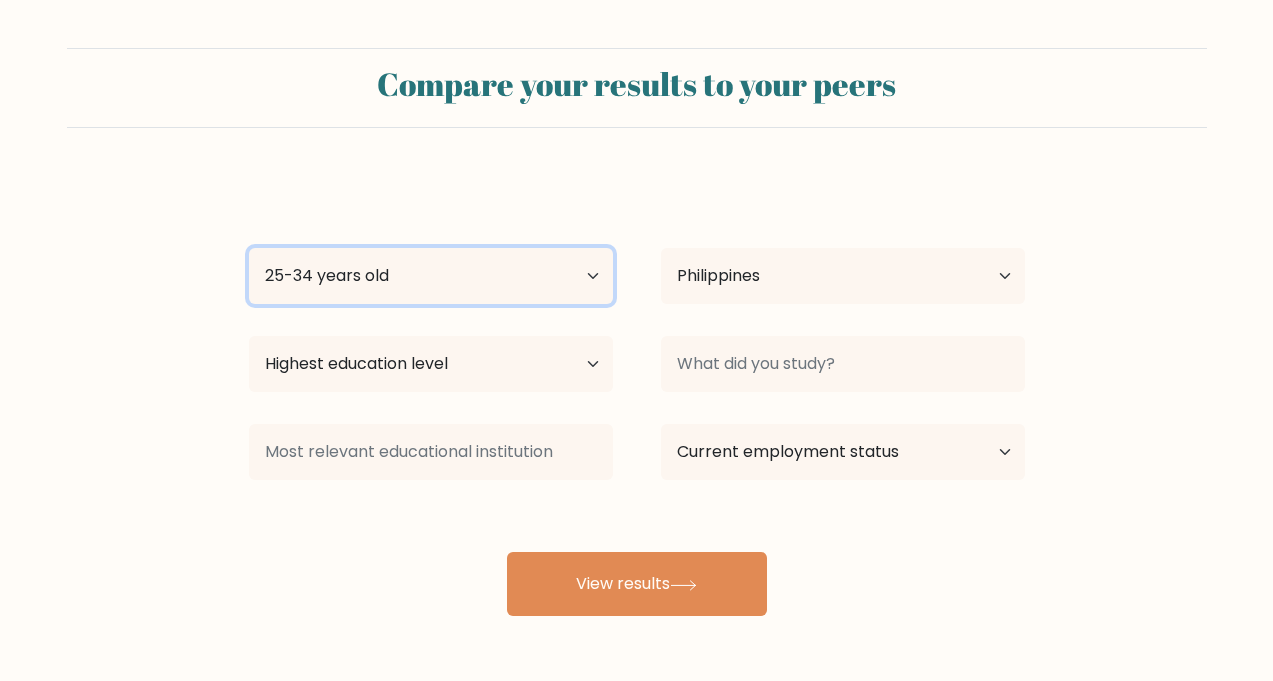 click on "Age
Under 18 years old
18-24 years old
25-34 years old
35-44 years old
45-54 years old
55-64 years old
65 years old and above" at bounding box center (431, 276) 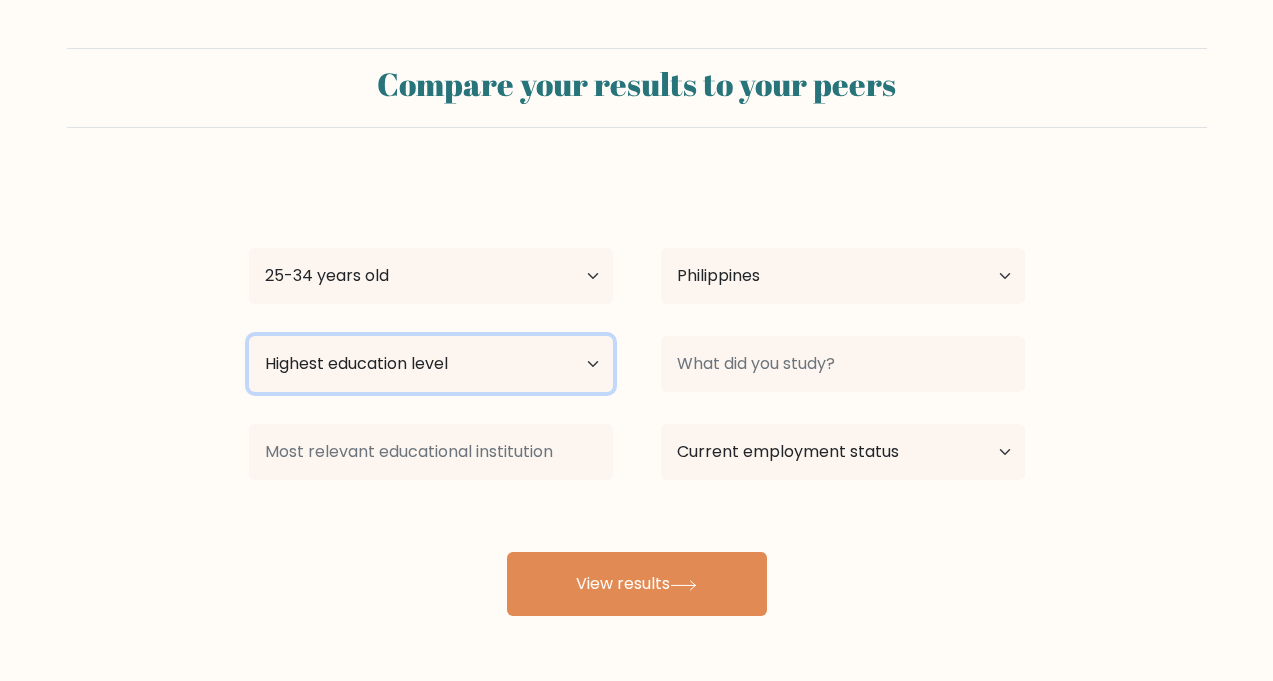 click on "Highest education level
No schooling
Primary
Lower Secondary
Upper Secondary
Occupation Specific
Bachelor's degree
Master's degree
Doctoral degree" at bounding box center (431, 364) 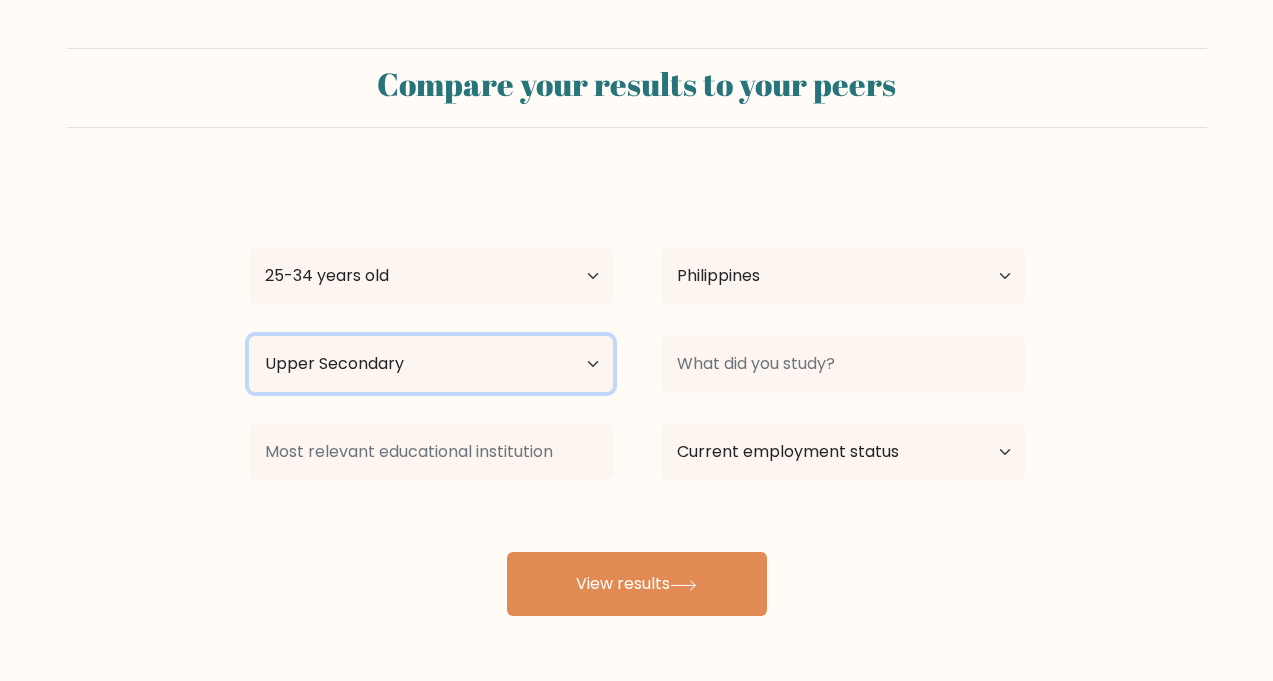 click on "Highest education level
No schooling
Primary
Lower Secondary
Upper Secondary
Occupation Specific
Bachelor's degree
Master's degree
Doctoral degree" at bounding box center (431, 364) 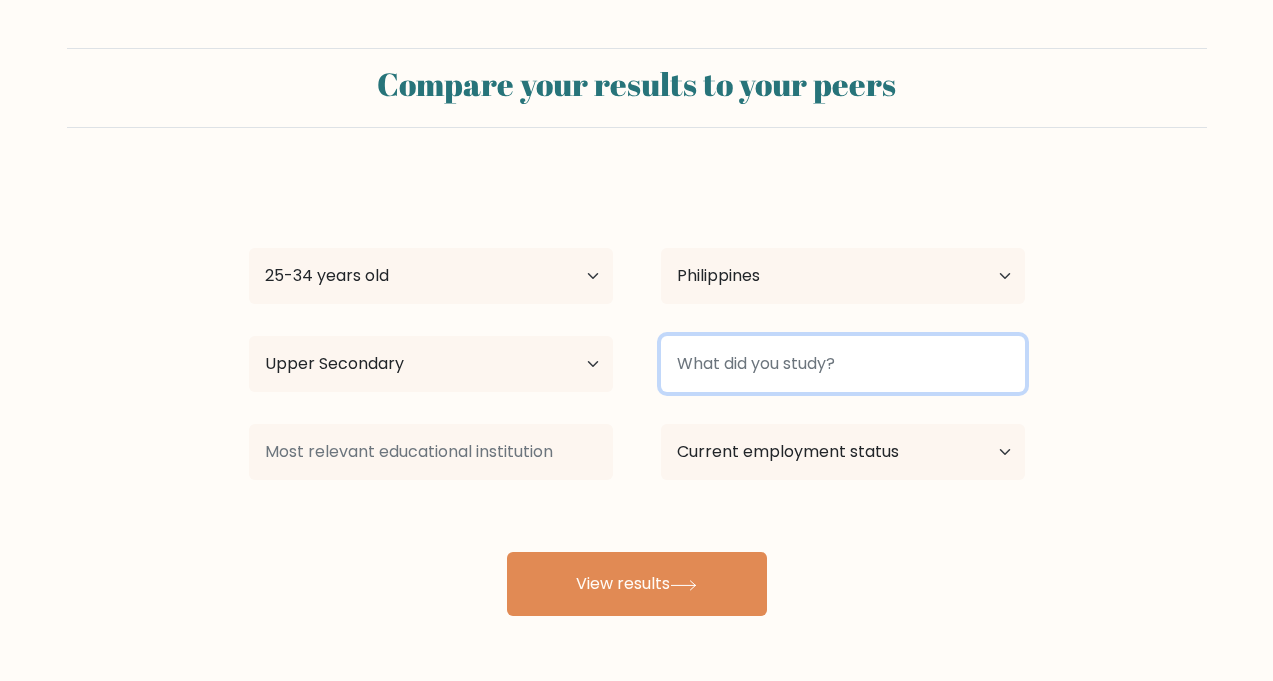 click at bounding box center [843, 364] 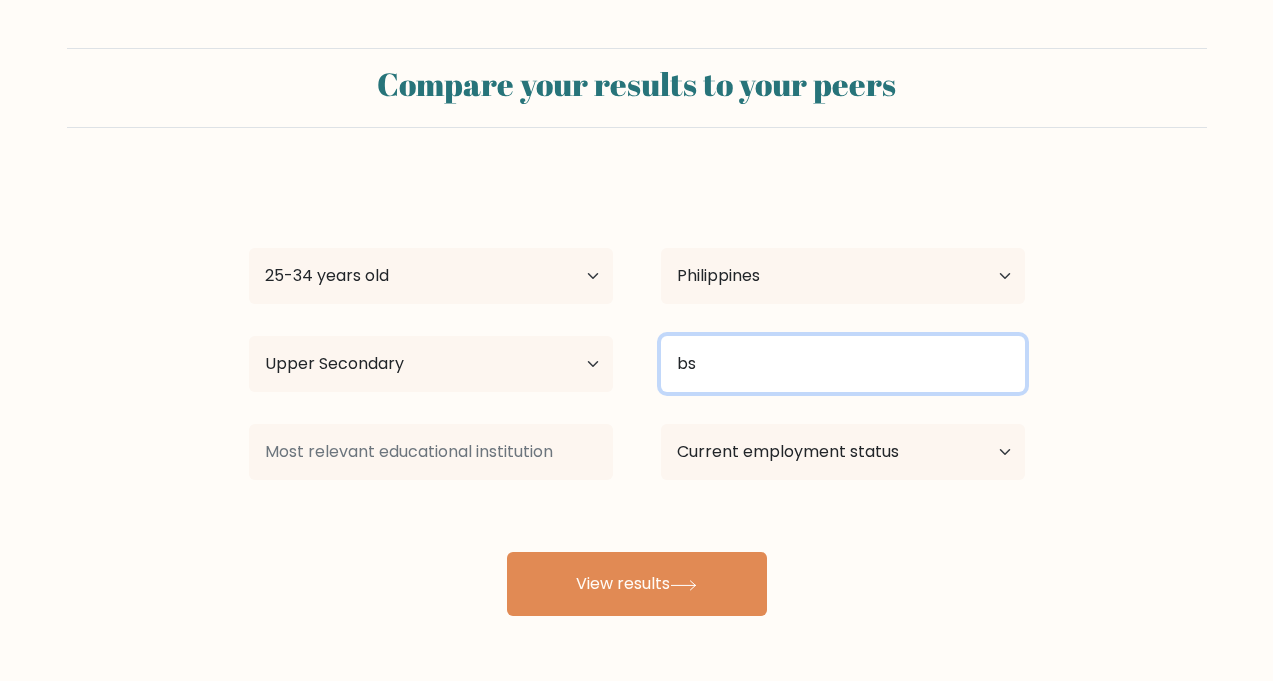 type on "b" 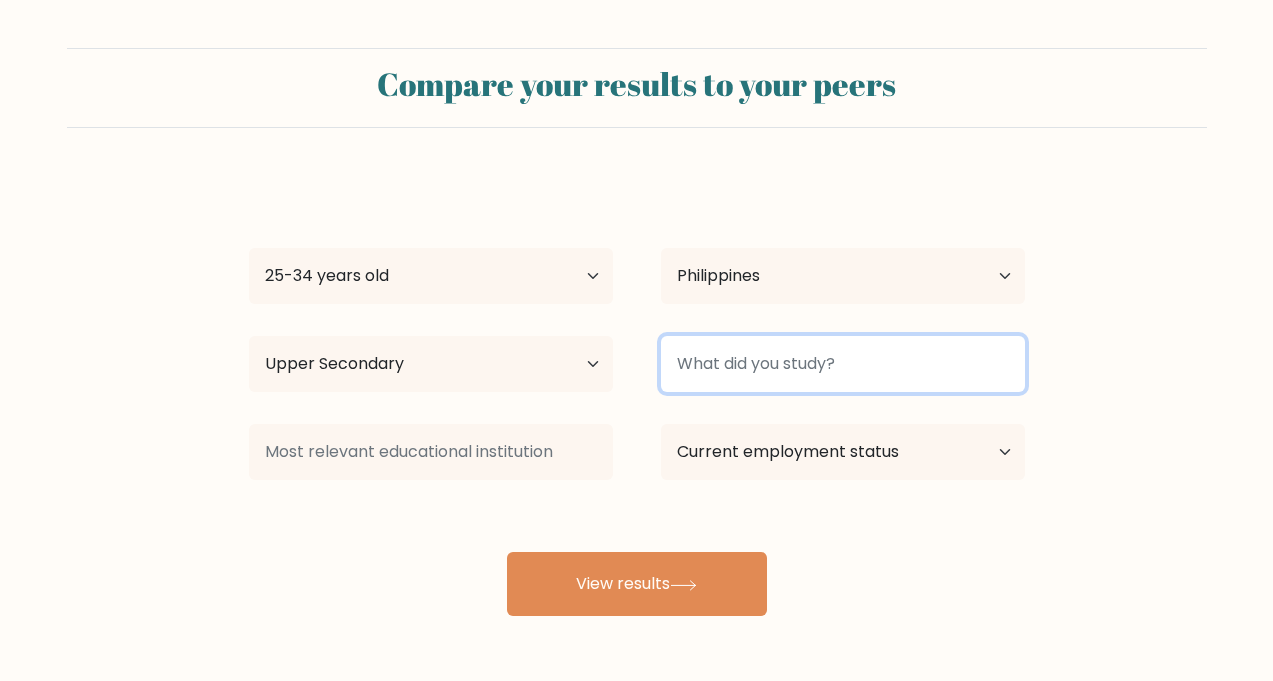 type on "b" 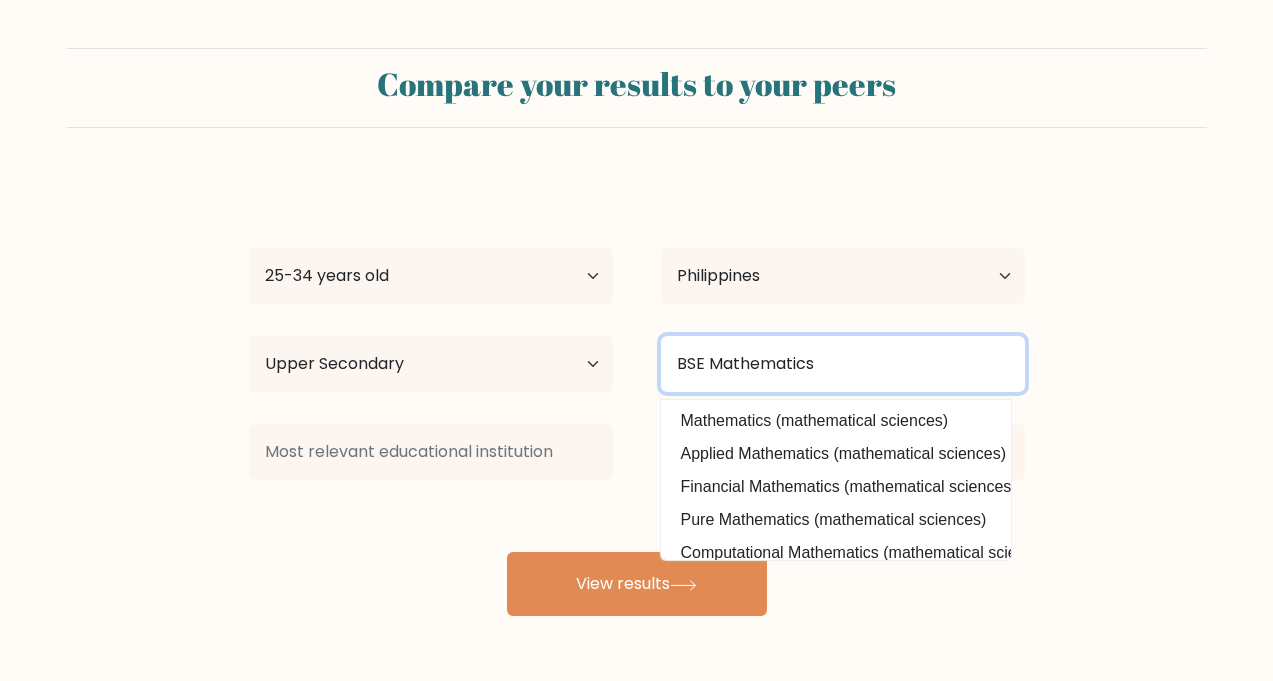 scroll, scrollTop: 96, scrollLeft: 0, axis: vertical 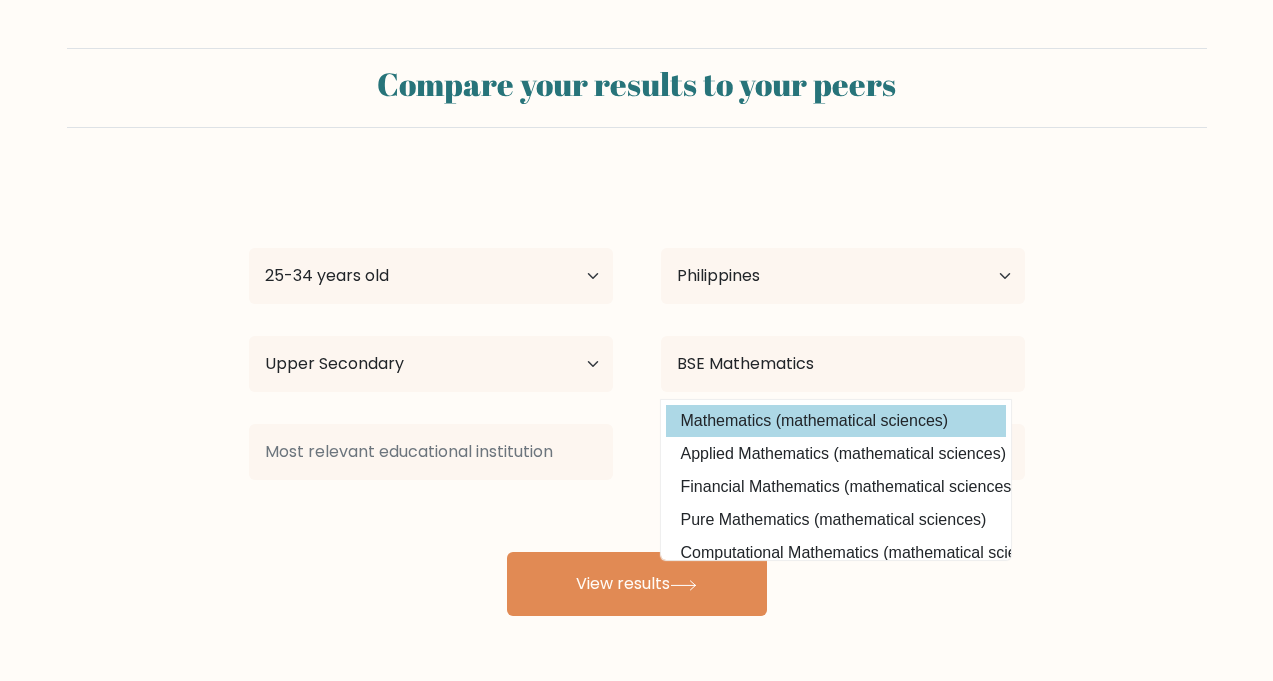 click on "Cherrelyn
Tobias
Age
Under 18 years old
18-24 years old
25-34 years old
35-44 years old
45-54 years old
55-64 years old
65 years old and above
Country
Afghanistan
Albania
Algeria
American Samoa
Andorra
Angola
Anguilla
Antarctica
Antigua and Barbuda
Argentina
Armenia
Aruba
Australia
Austria
Azerbaijan
Bahamas
Bahrain
Bangladesh
Barbados
Belarus
Belgium
Belize
Benin
Bermuda
Bhutan
Bolivia
Bonaire, Sint Eustatius and Saba
Bosnia and Herzegovina
Botswana
Bouvet Island
Brazil
Brunei" at bounding box center (637, 396) 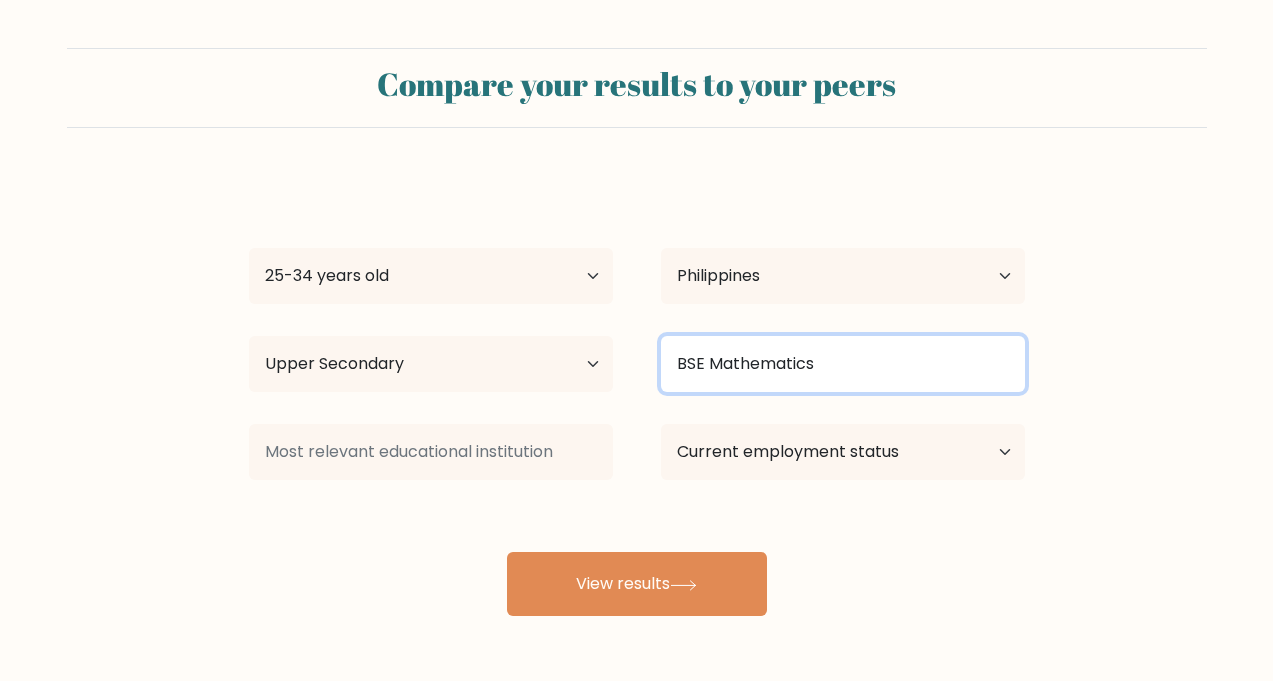 click on "BSE Mathematics" at bounding box center [843, 364] 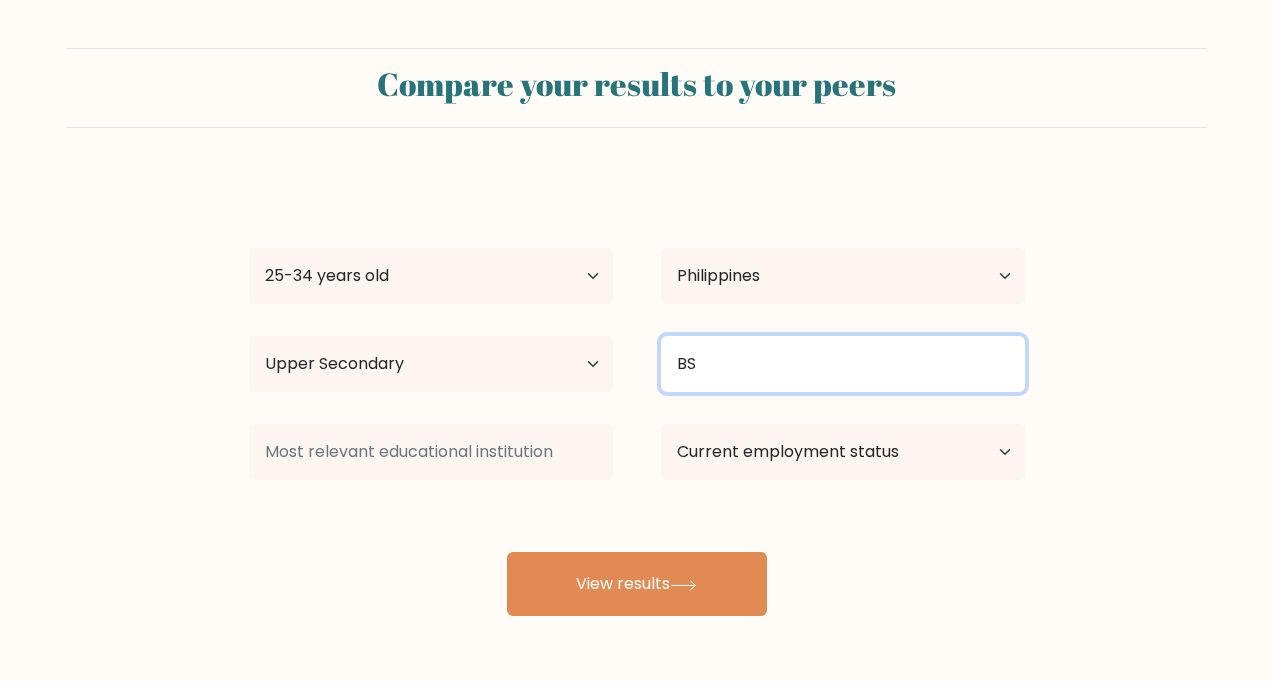 type on "B" 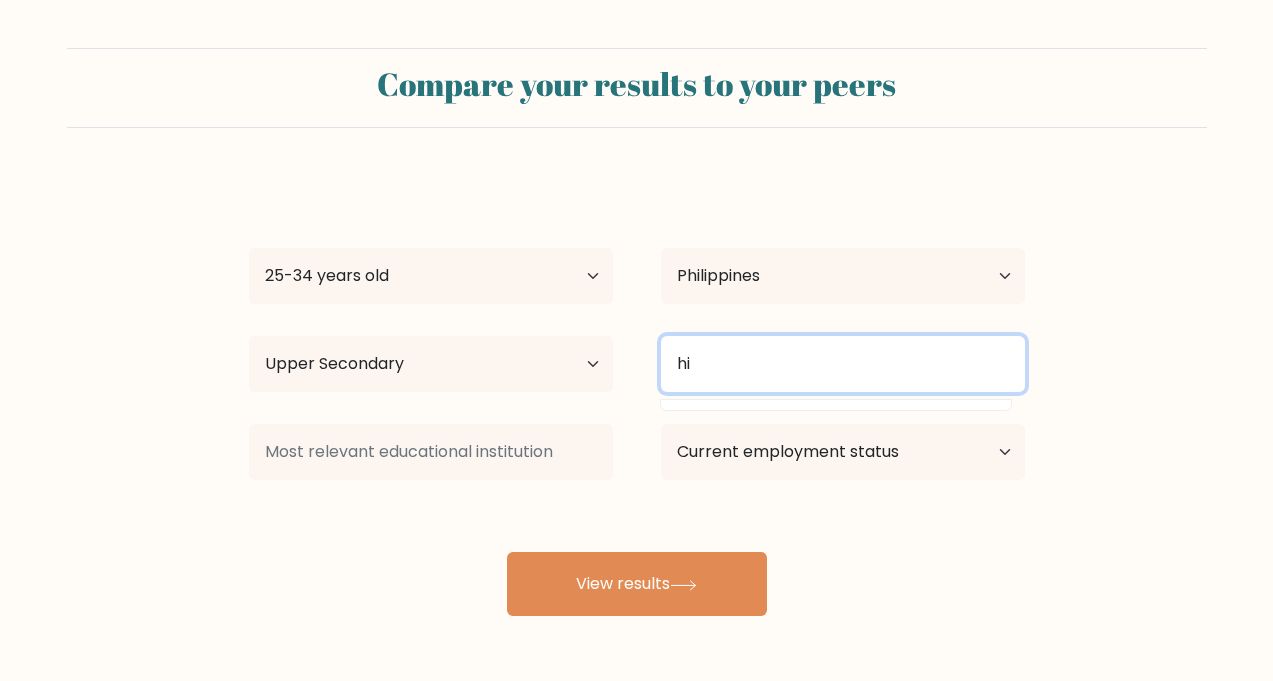 type on "h" 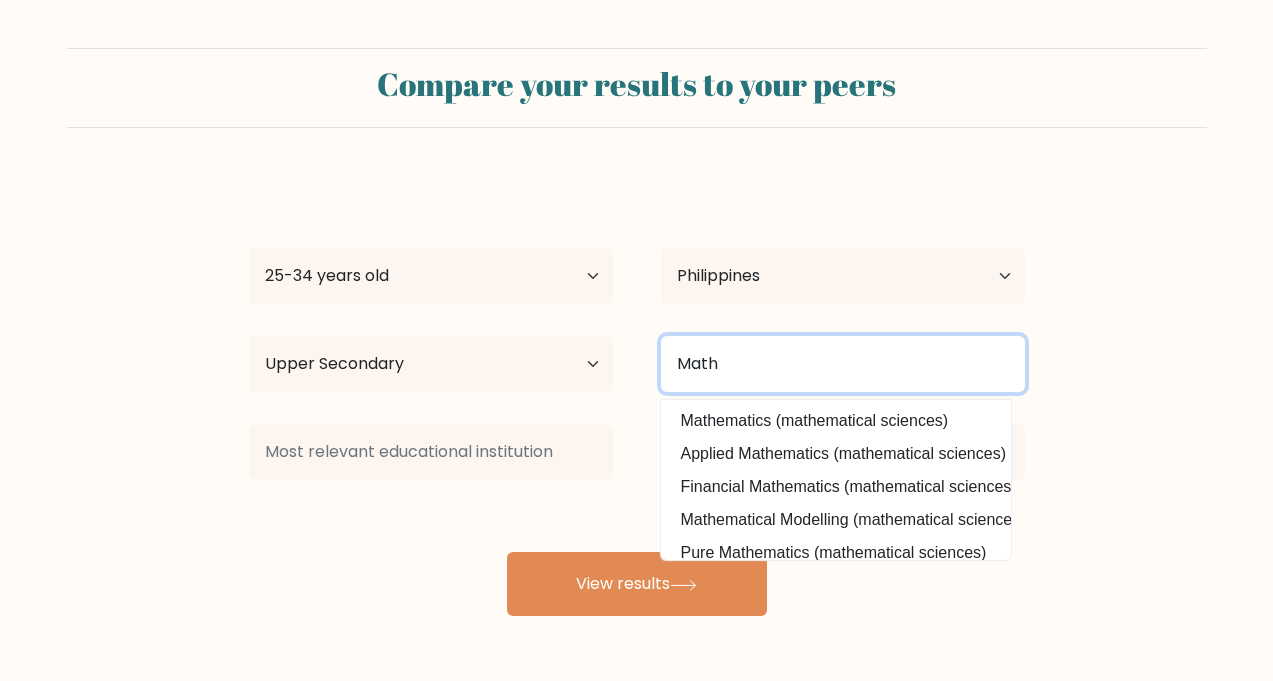 scroll, scrollTop: 126, scrollLeft: 0, axis: vertical 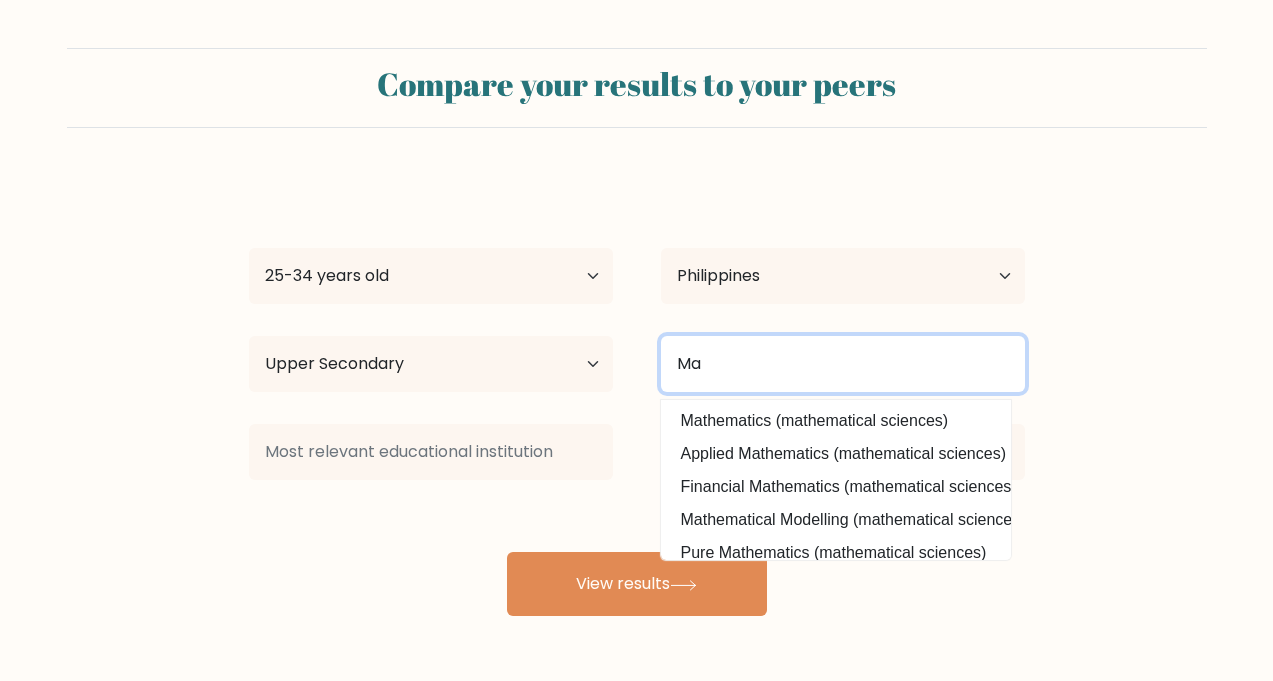 type on "M" 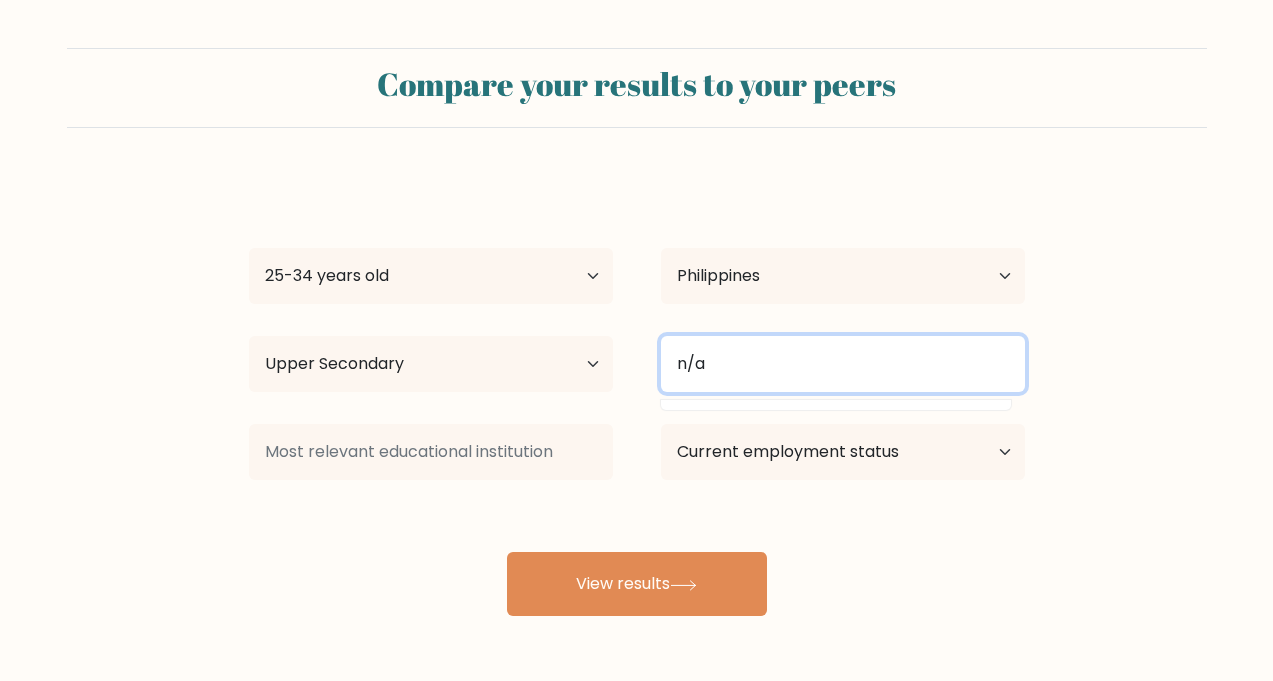 type on "n/a" 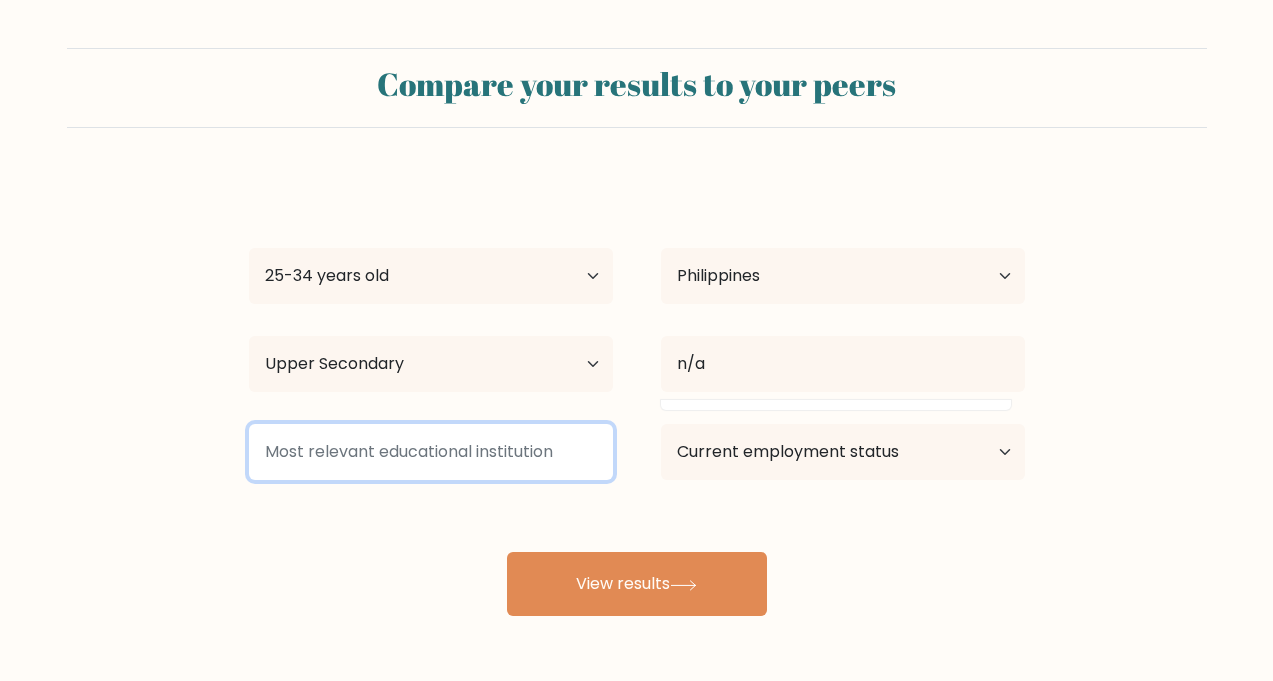 click at bounding box center [431, 452] 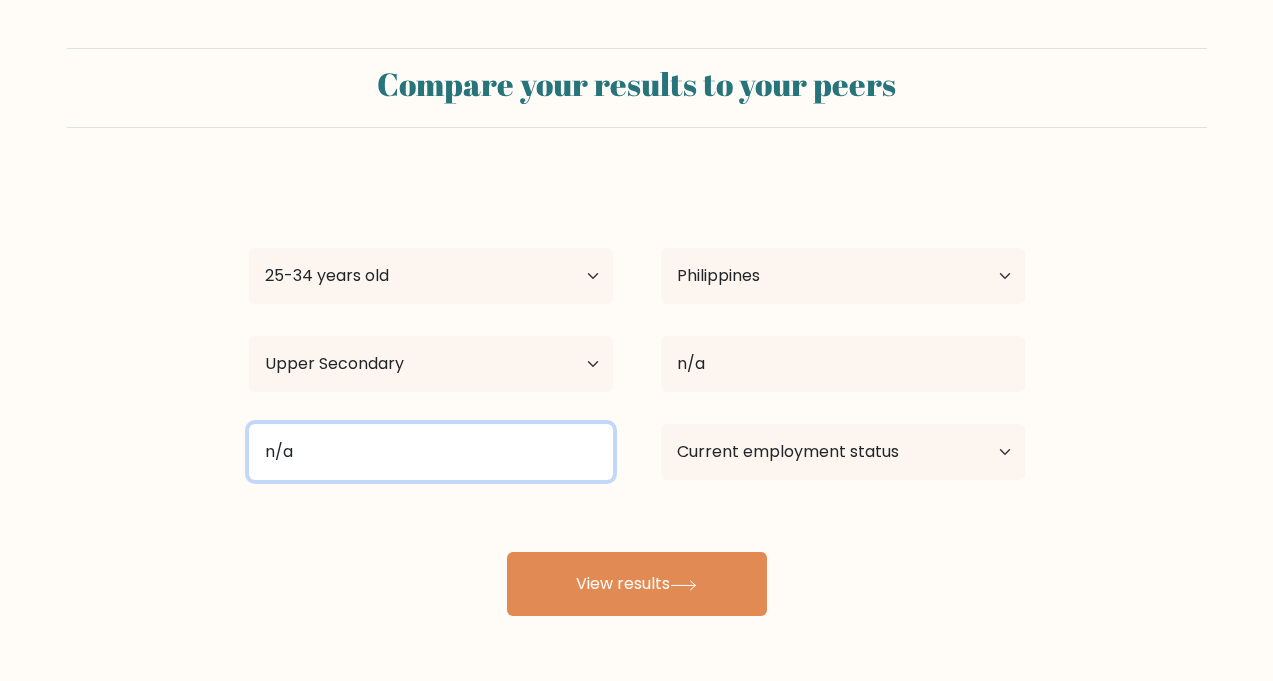 type on "n/a" 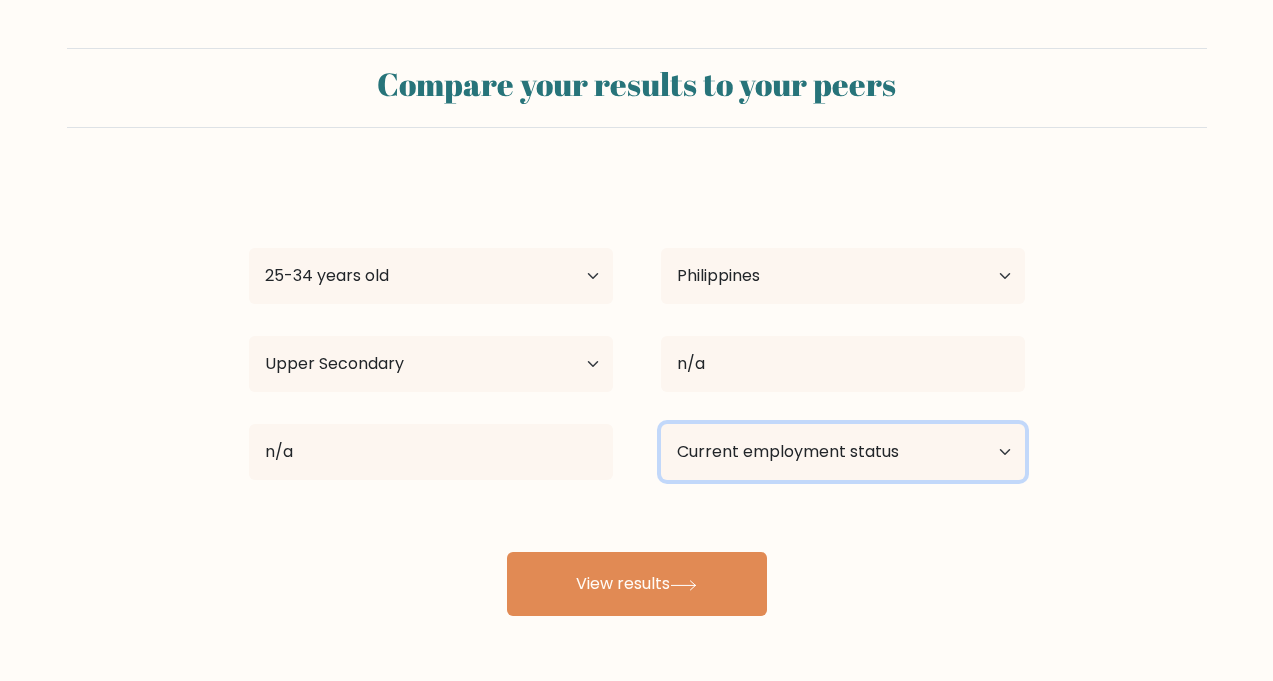 click on "Current employment status
Employed
Student
Retired
Other / prefer not to answer" at bounding box center (843, 452) 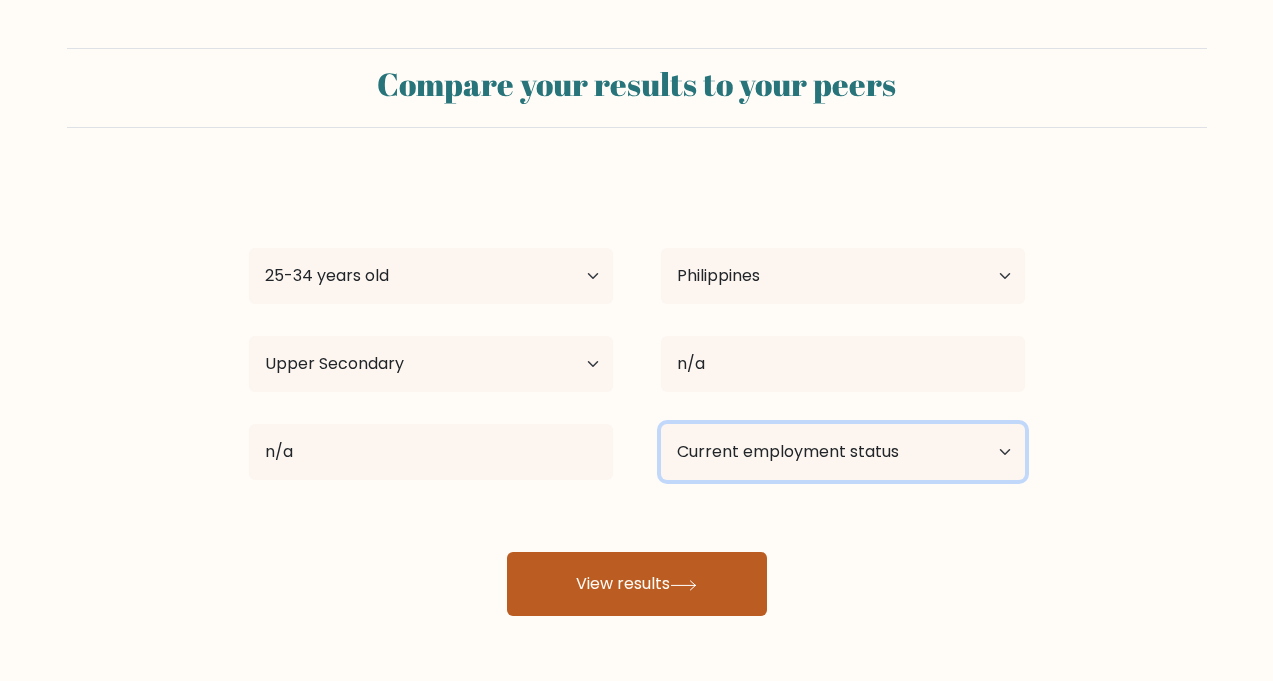 select on "other" 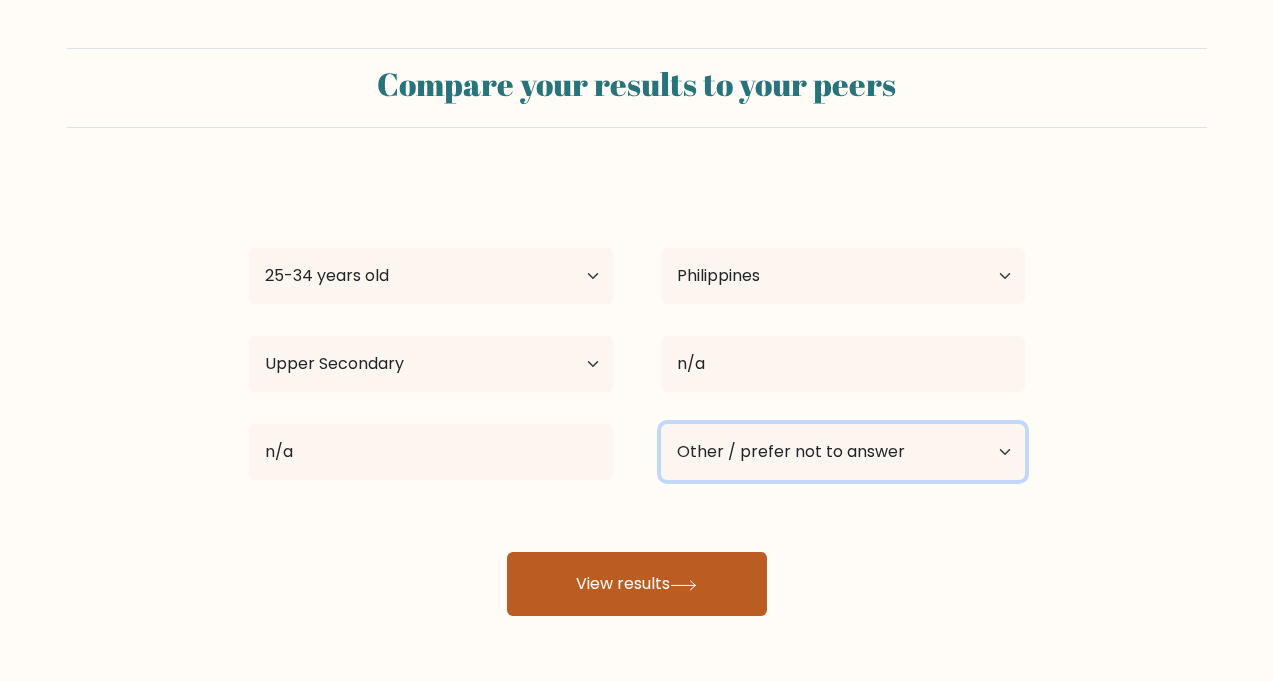 click on "Current employment status
Employed
Student
Retired
Other / prefer not to answer" at bounding box center [843, 452] 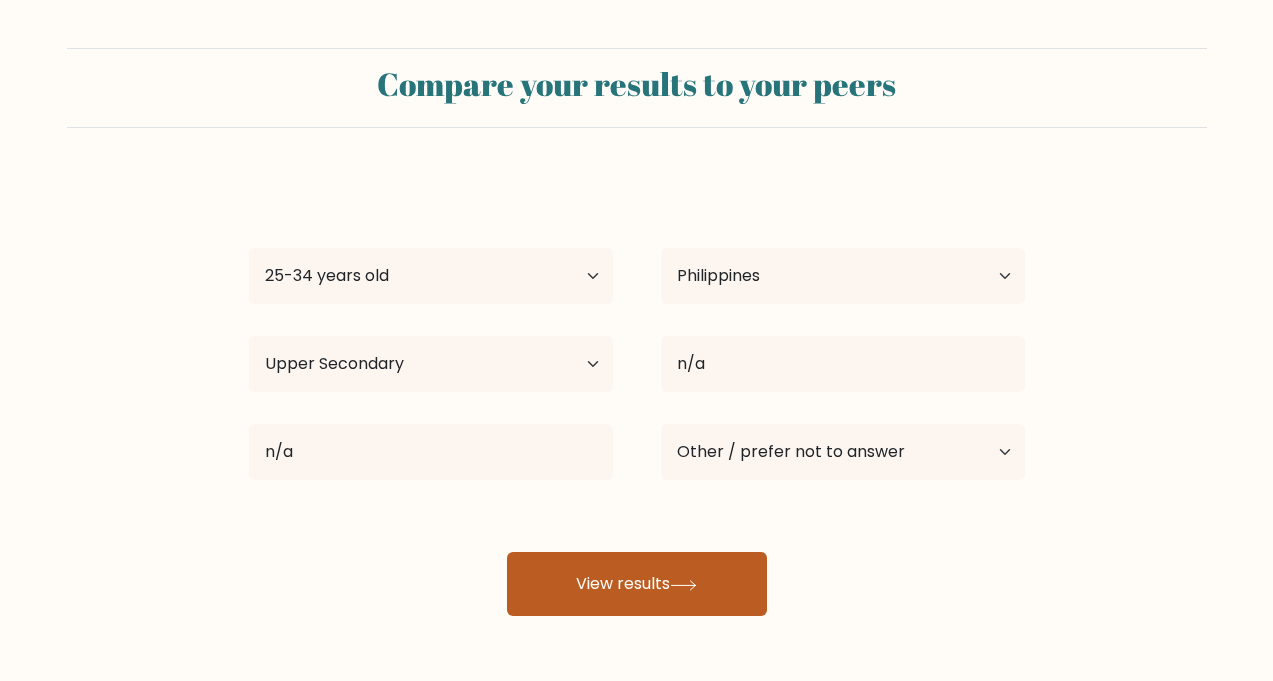 click on "View results" at bounding box center (637, 584) 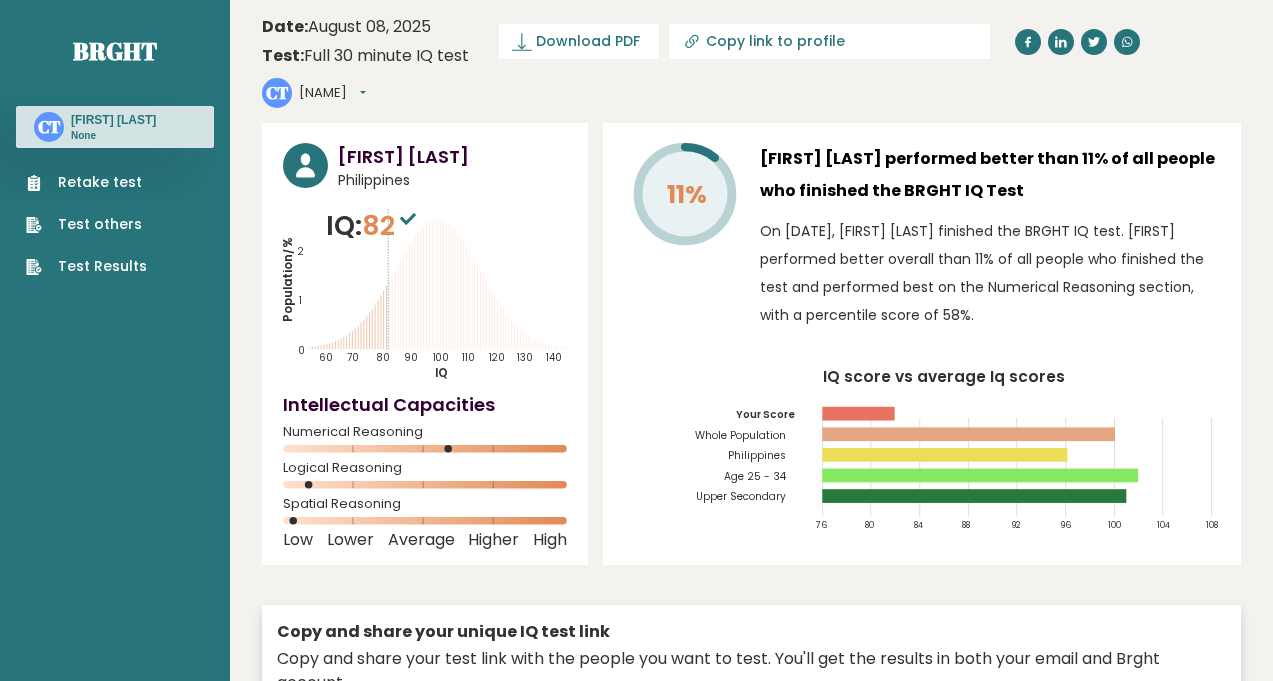 scroll, scrollTop: 0, scrollLeft: 0, axis: both 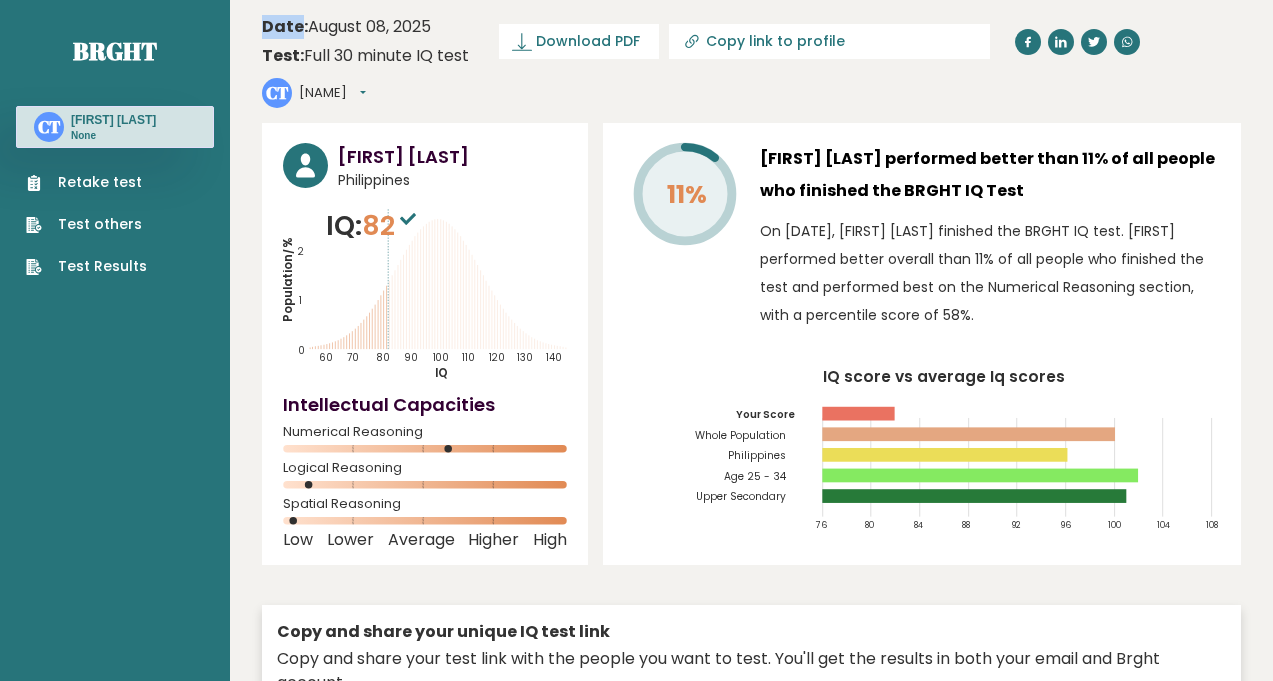 click on "Date:" at bounding box center [285, 26] 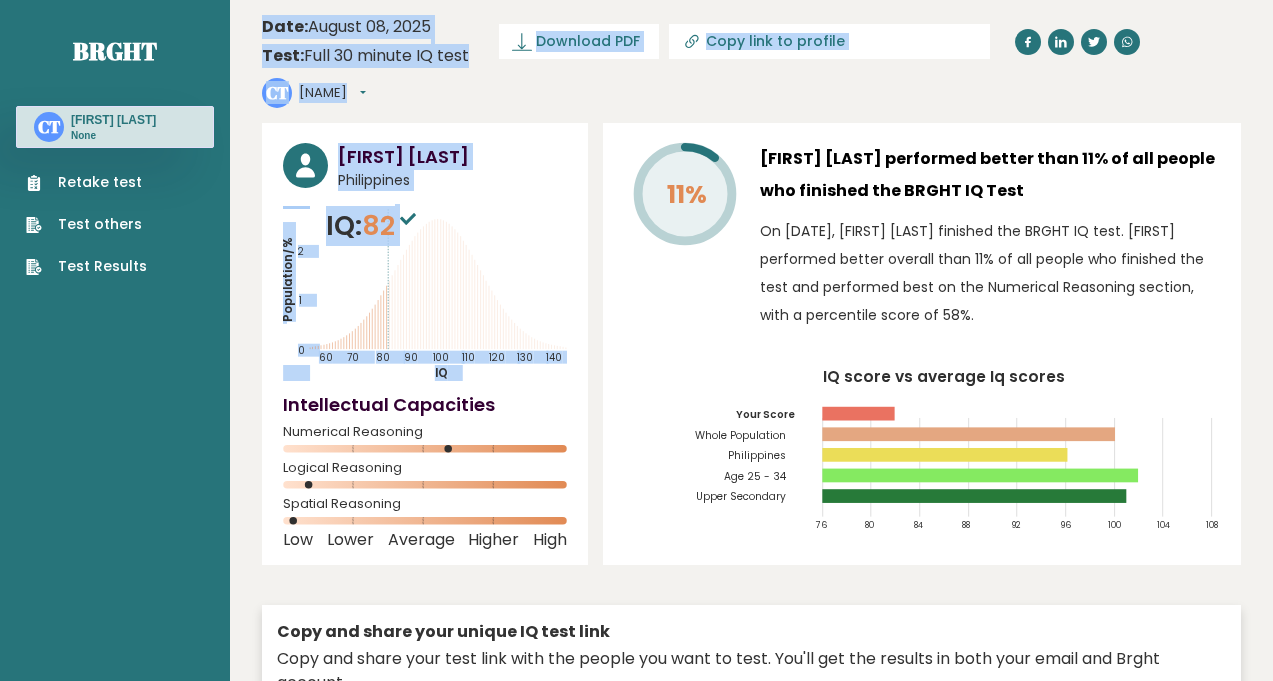 drag, startPoint x: 269, startPoint y: 16, endPoint x: 546, endPoint y: 252, distance: 363.90247 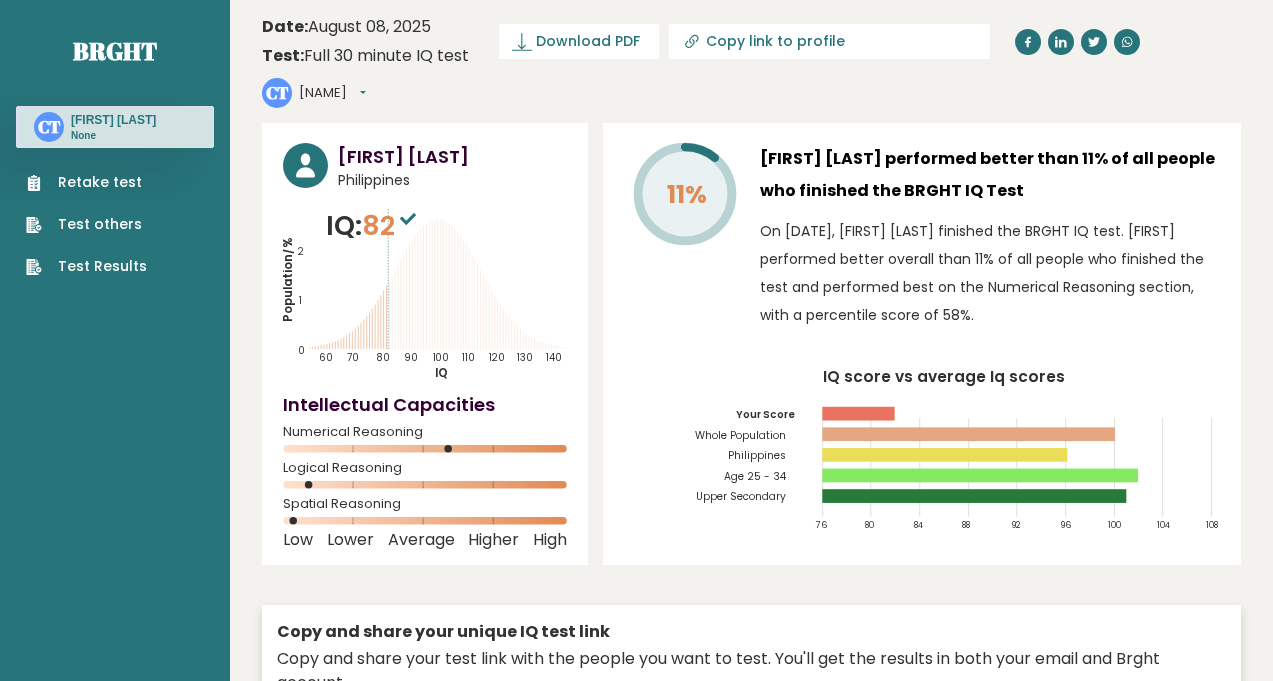 click on "Date:  August 08, 2025
Test:   Full 30 minute IQ test
Download PDF
Downloading...
Downloading
✓ Your PDF is downloaded...
Copy link to profile
CT
Cherrelyn
Dashboard
Profile
Settings
Logout
Cherrelyn Tobias
Philippines
IQ:  82
Population/%
IQ
0
1
2 60" at bounding box center (751, 2922) 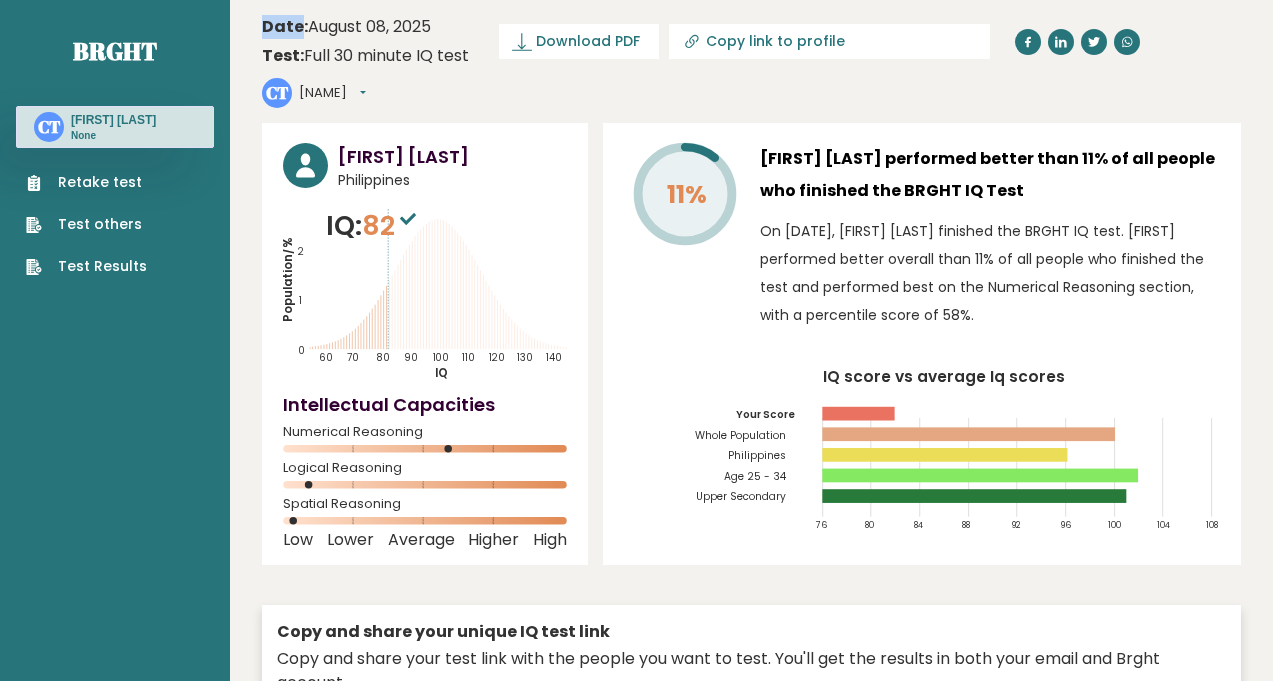 click on "Date:  August 08, 2025
Test:   Full 30 minute IQ test
Download PDF
Downloading...
Downloading
✓ Your PDF is downloaded...
Copy link to profile
CT
Cherrelyn
Dashboard
Profile
Settings
Logout
Cherrelyn Tobias
Philippines
IQ:  82
Population/%
IQ
0
1
2 60" at bounding box center (751, 2922) 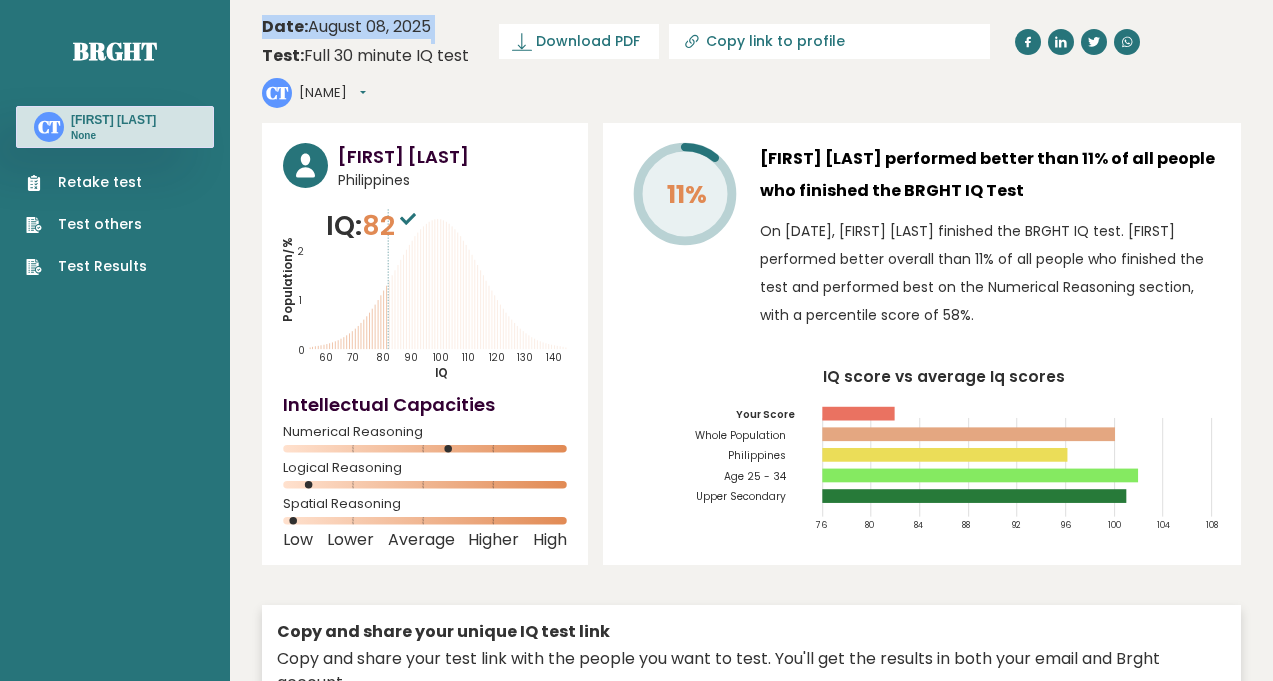 click on "Date:  August 08, 2025
Test:   Full 30 minute IQ test
Download PDF
Downloading...
Downloading
✓ Your PDF is downloaded...
Copy link to profile
CT
Cherrelyn
Dashboard
Profile
Settings
Logout
Cherrelyn Tobias
Philippines
IQ:  82
Population/%
IQ
0
1
2 60" at bounding box center [751, 2922] 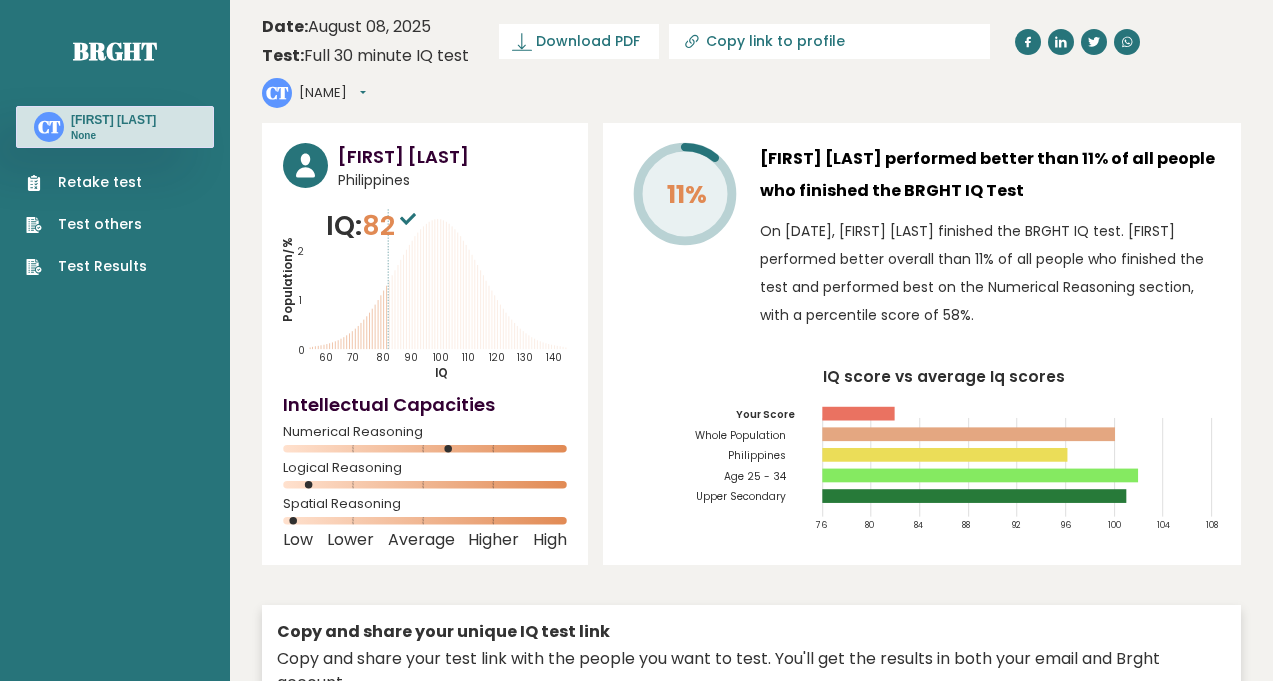 click on "Brght
CT
Cherrelyn Tobias
None
Retake test
Test others
Test Results" at bounding box center [115, 2922] 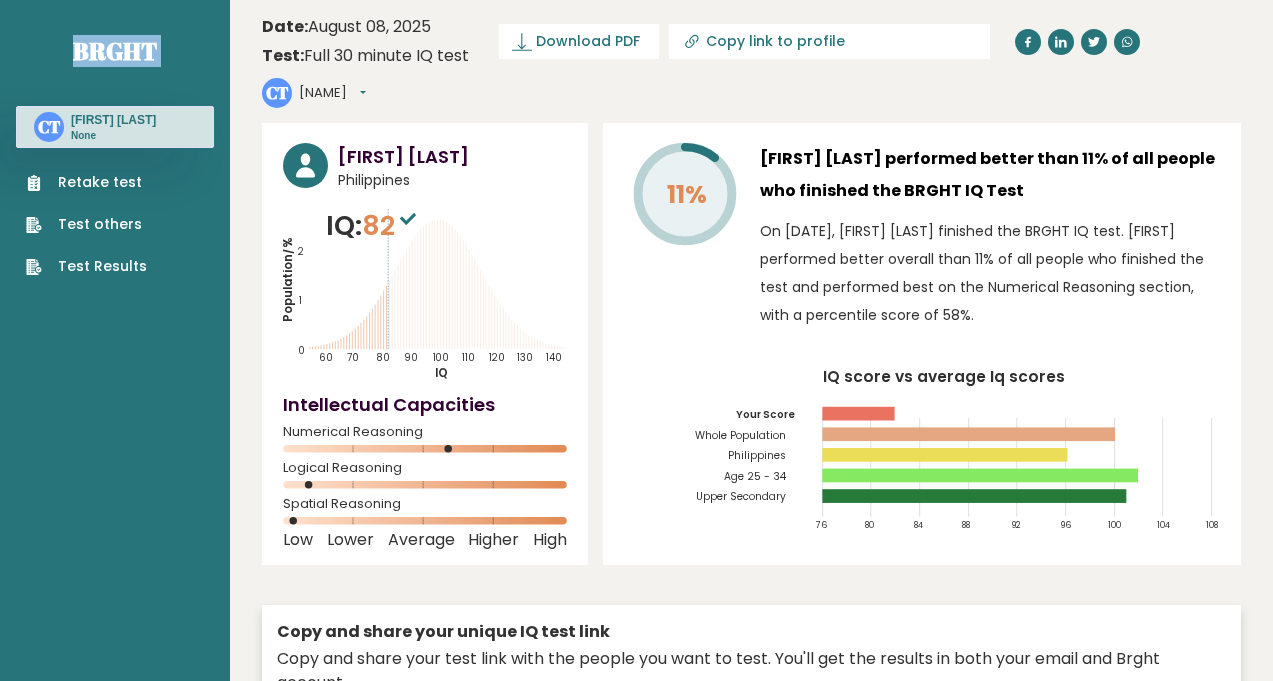 drag, startPoint x: 223, startPoint y: 17, endPoint x: 10, endPoint y: 7, distance: 213.23462 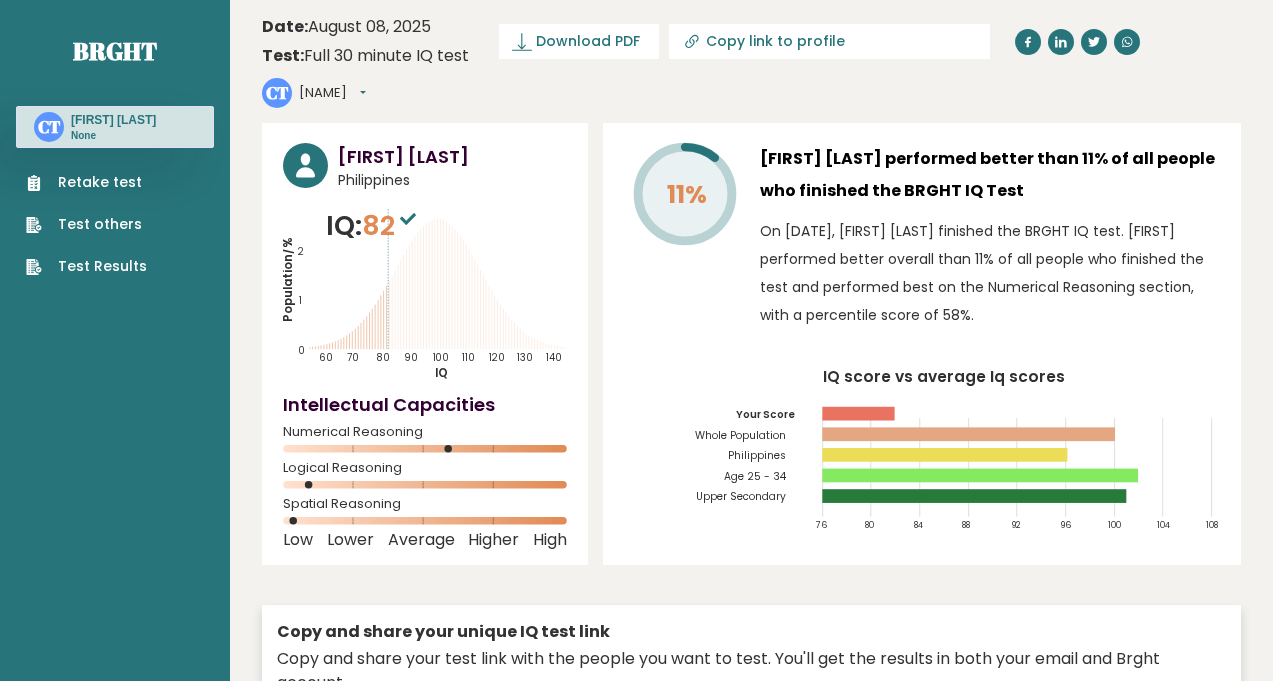 click on "Brght
CT
Cherrelyn Tobias
None
Retake test
Test others
Test Results" at bounding box center (115, 2922) 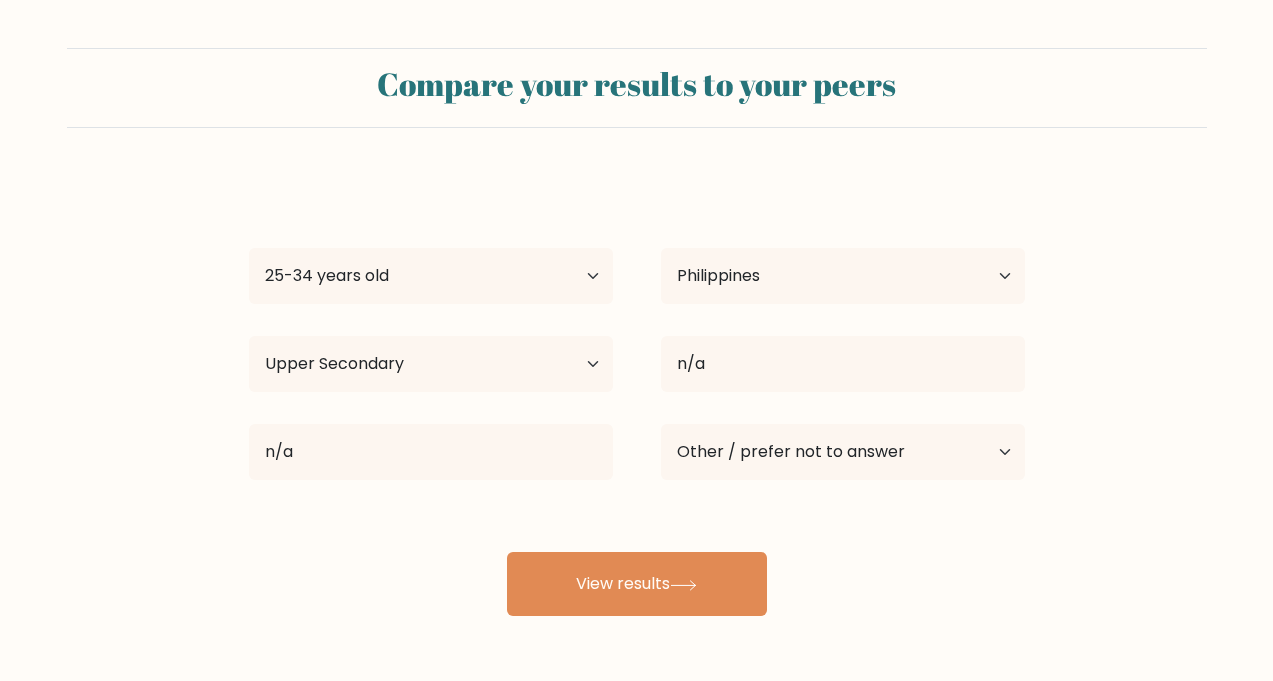 select on "25_34" 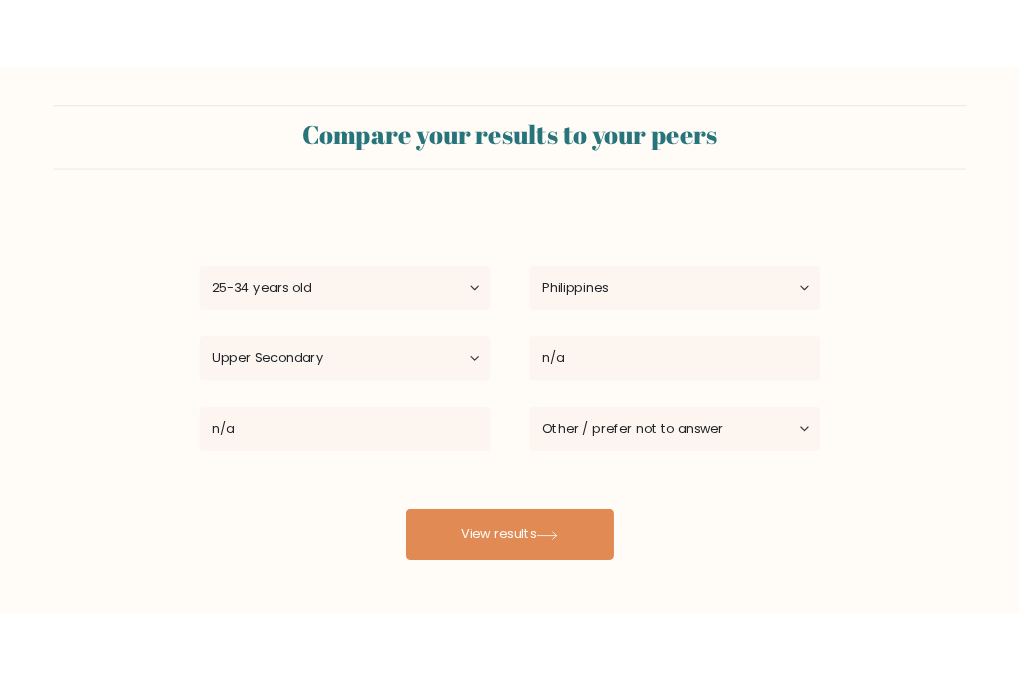 scroll, scrollTop: 0, scrollLeft: 0, axis: both 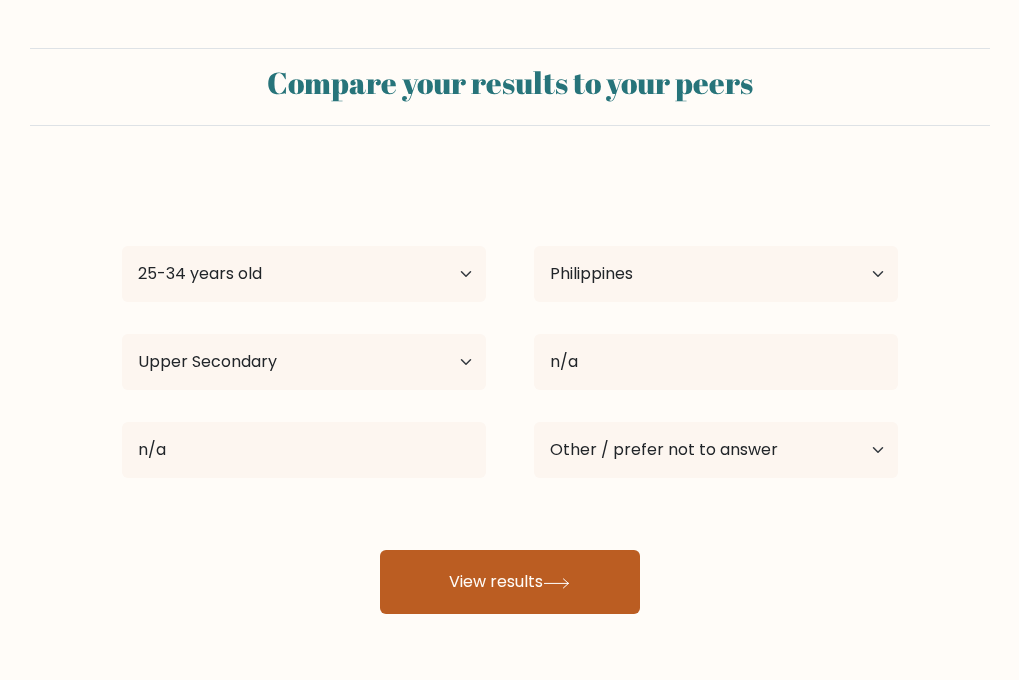 click on "View results" at bounding box center (510, 582) 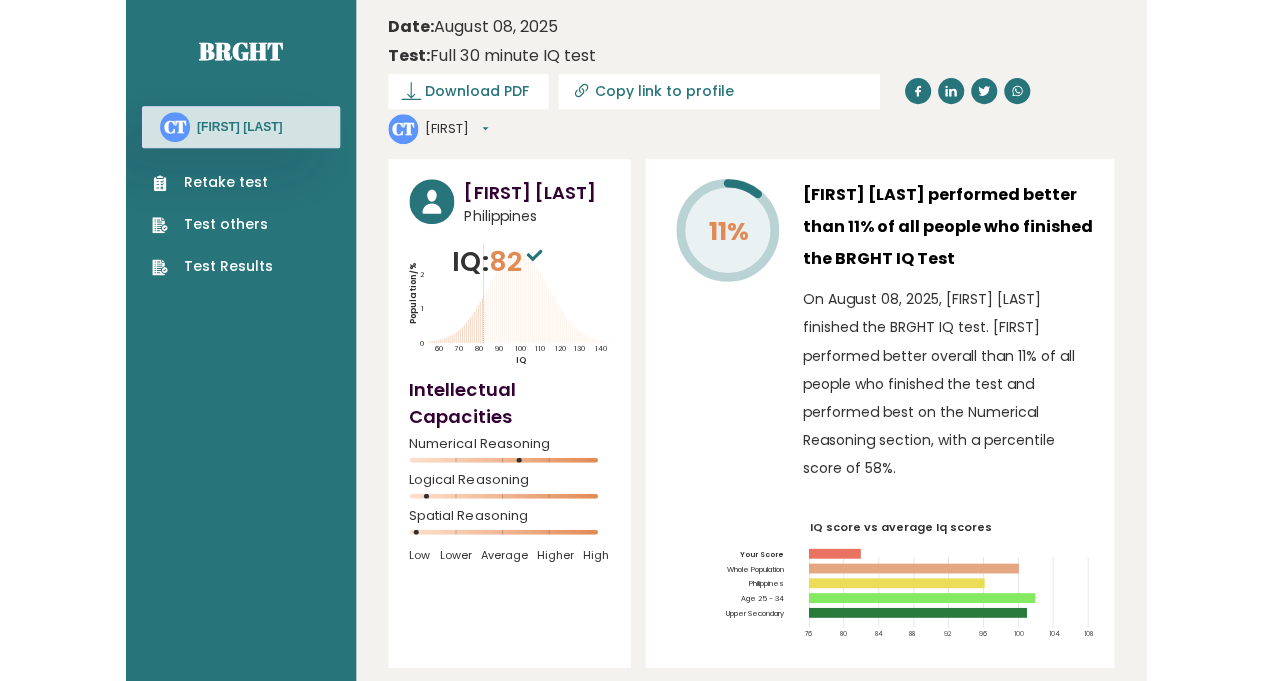 scroll, scrollTop: 0, scrollLeft: 0, axis: both 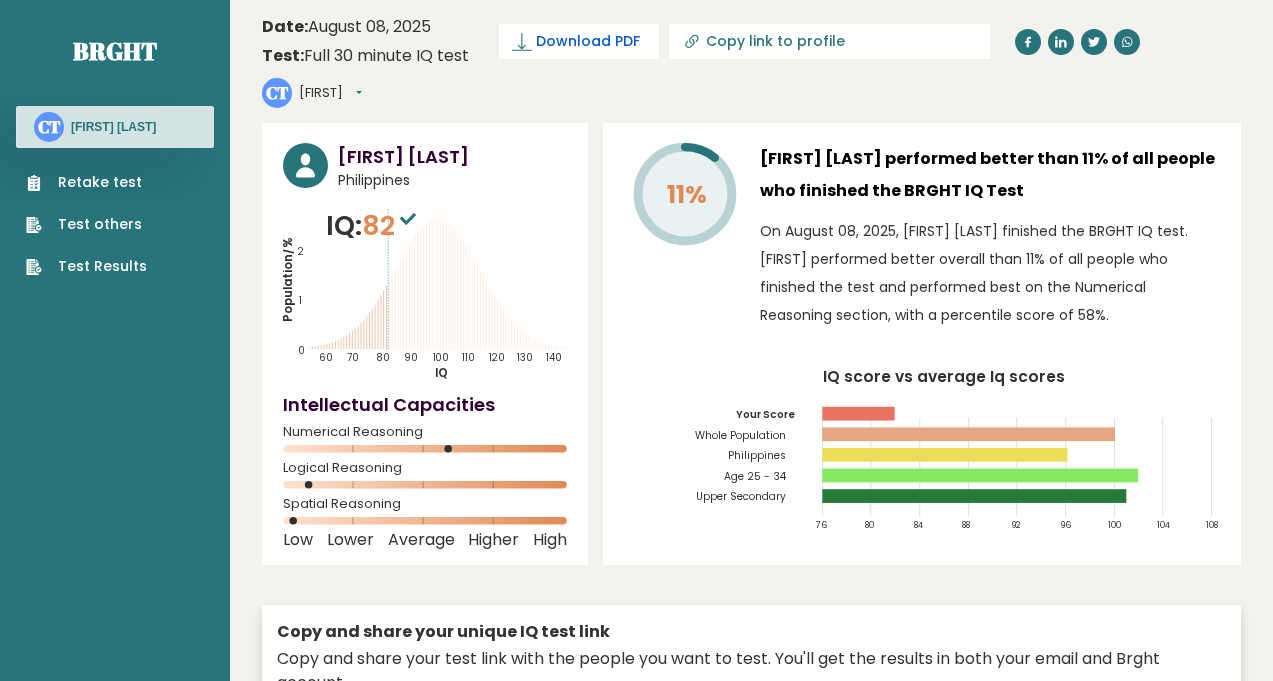 click on "Download PDF" at bounding box center [588, 41] 